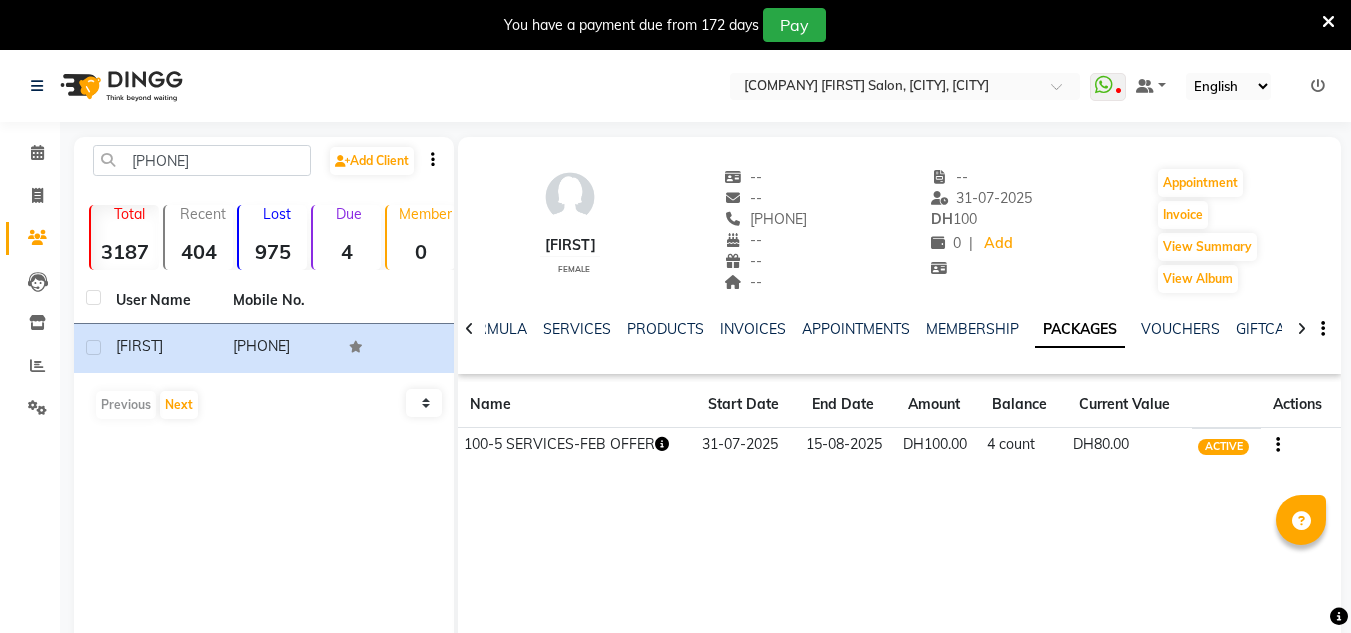 scroll, scrollTop: 0, scrollLeft: 0, axis: both 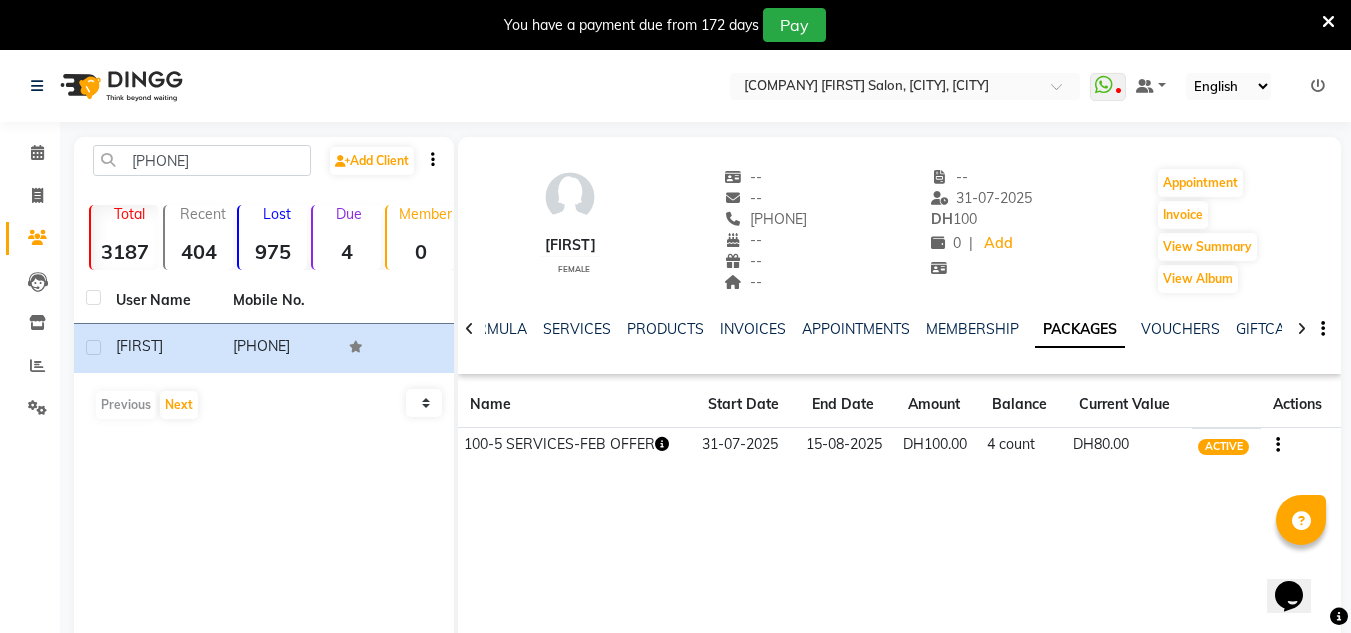 click on "PACKAGES" 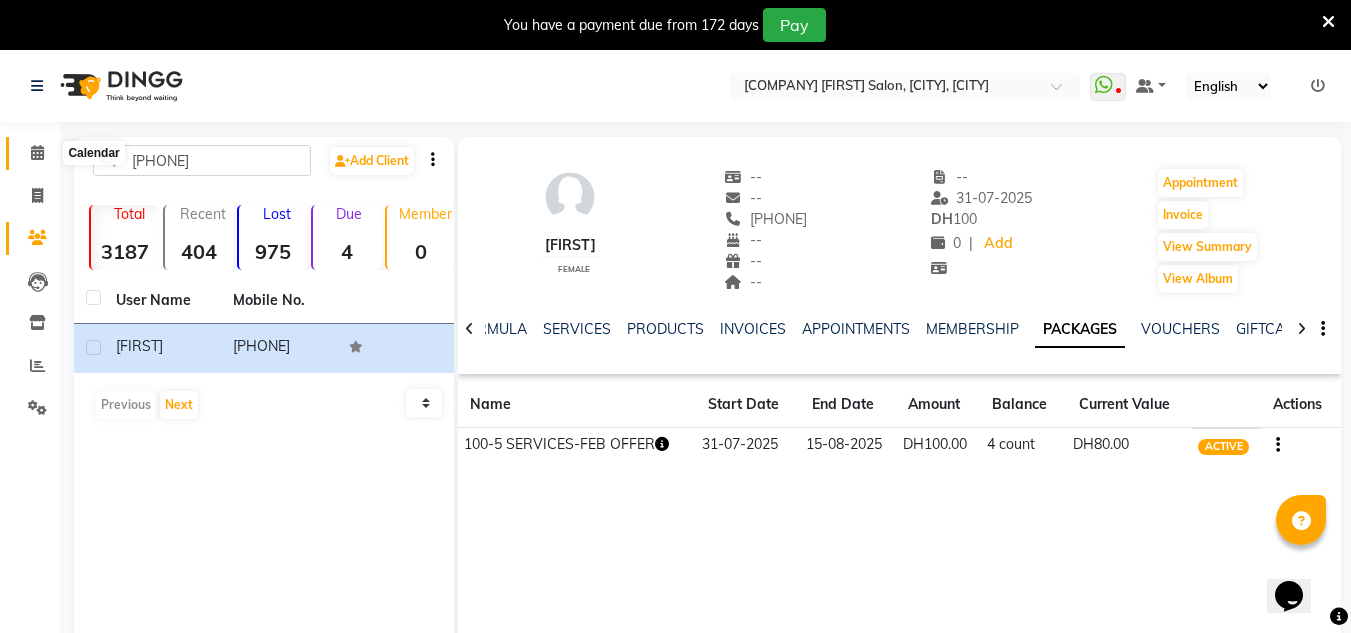 click 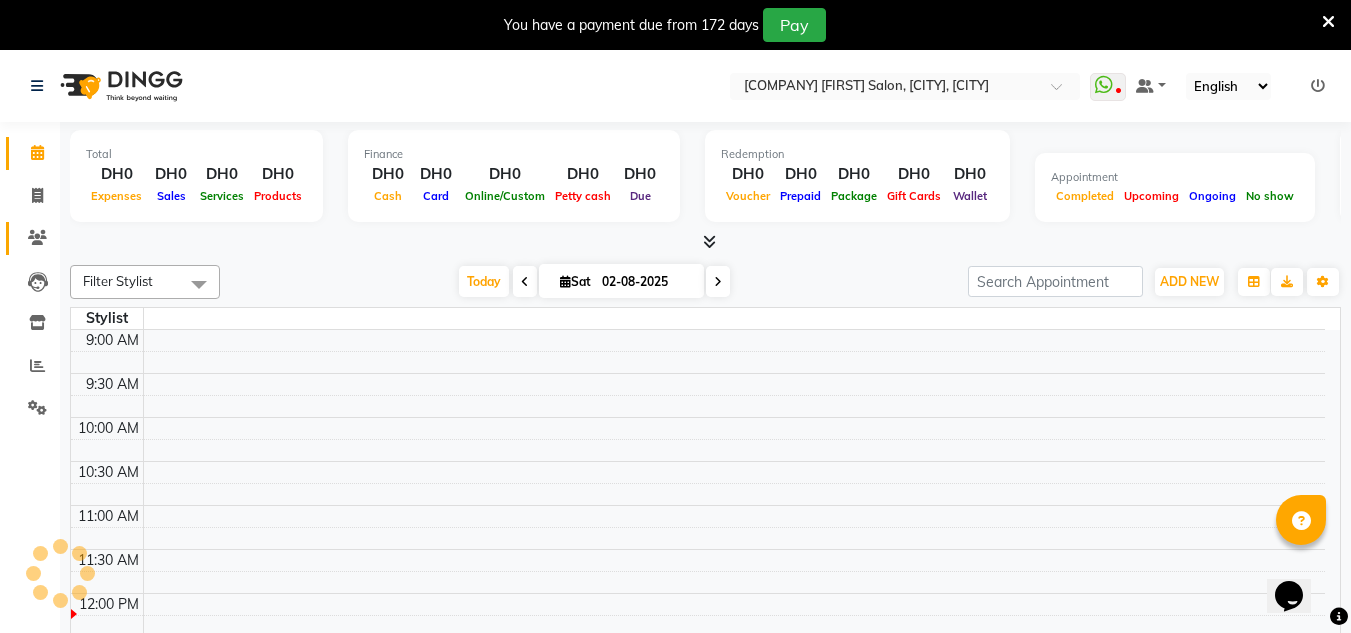 scroll, scrollTop: 0, scrollLeft: 0, axis: both 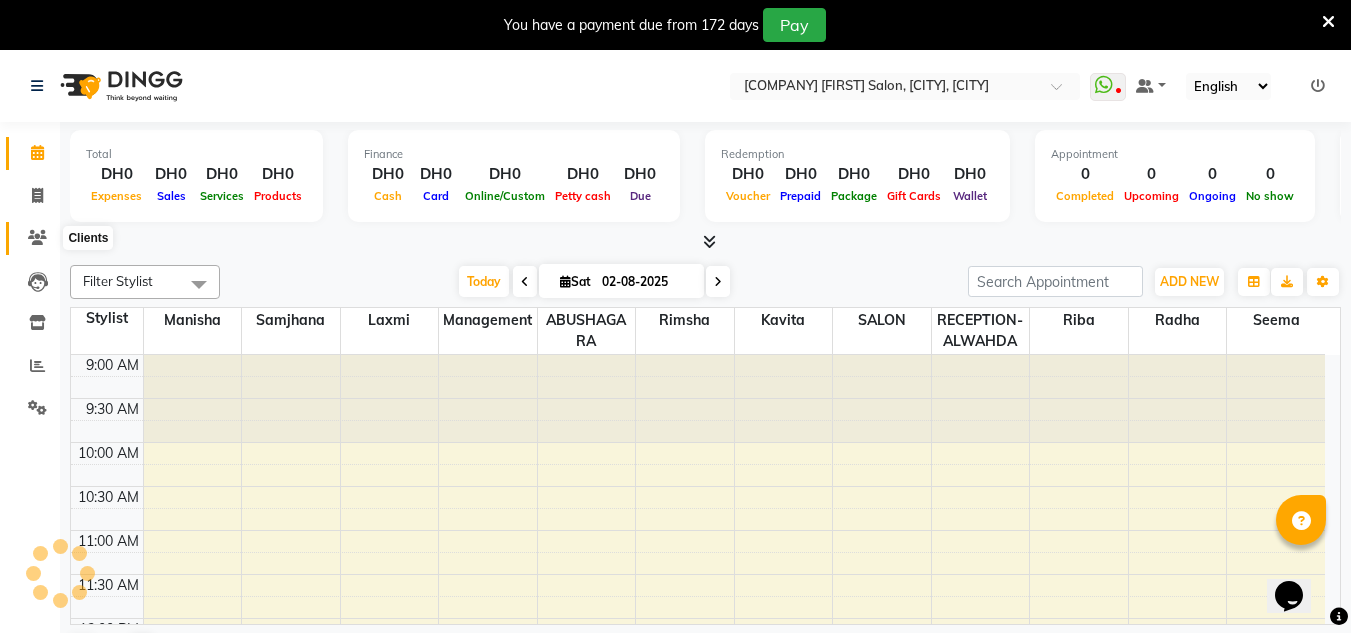 click 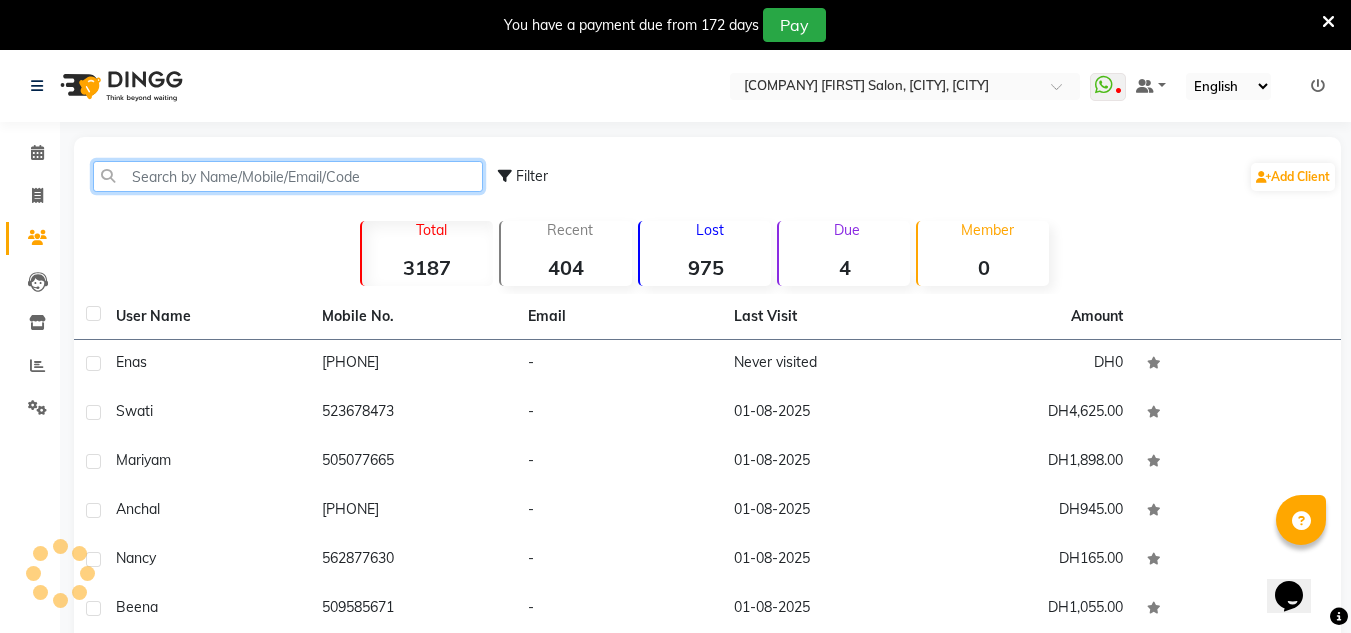 click 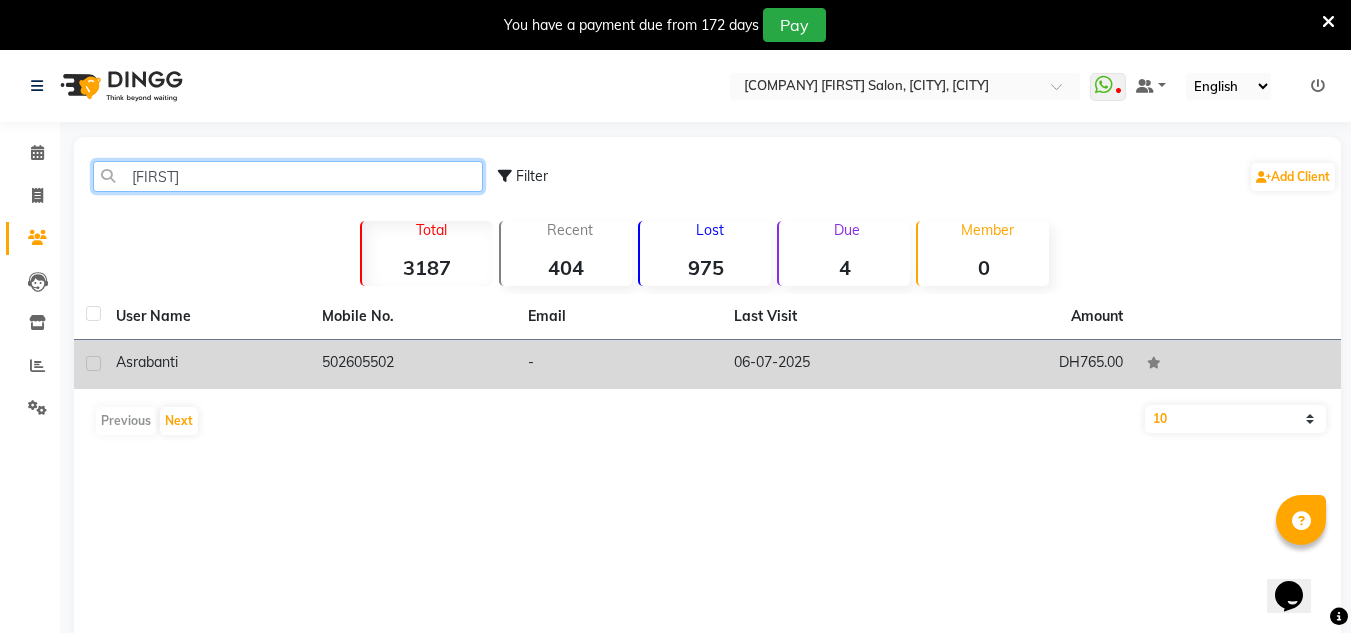type on "[FIRST]" 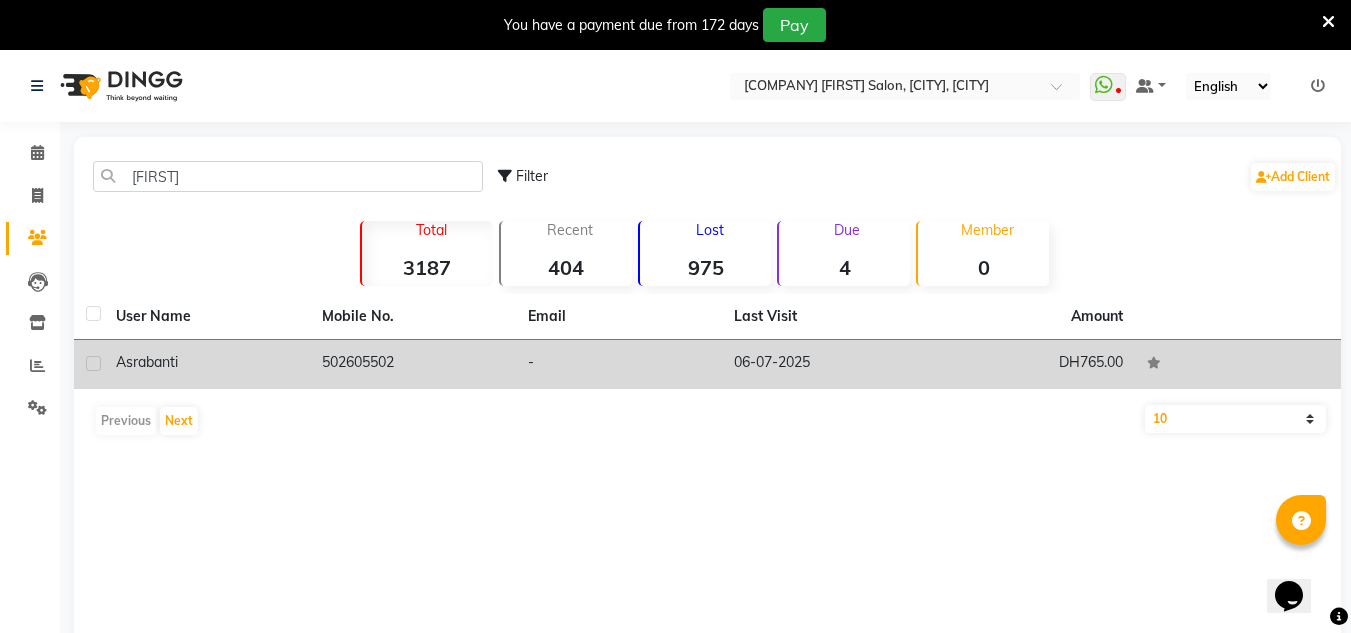 click on "06-07-2025" 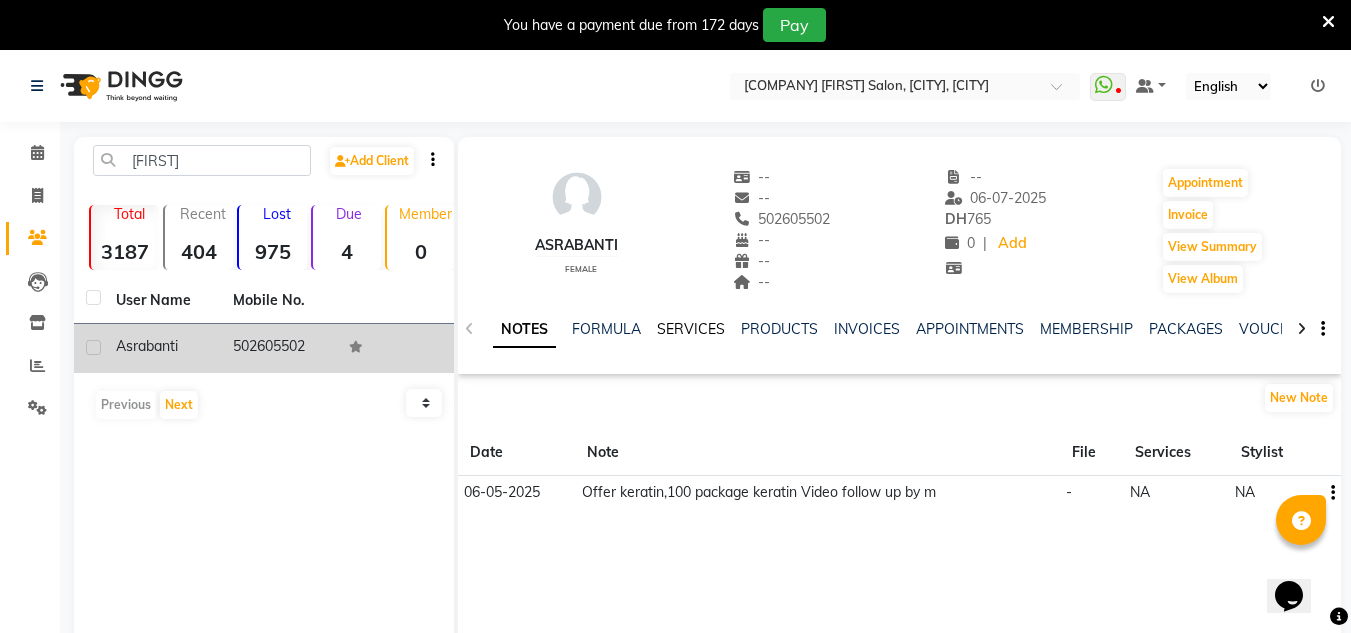click on "SERVICES" 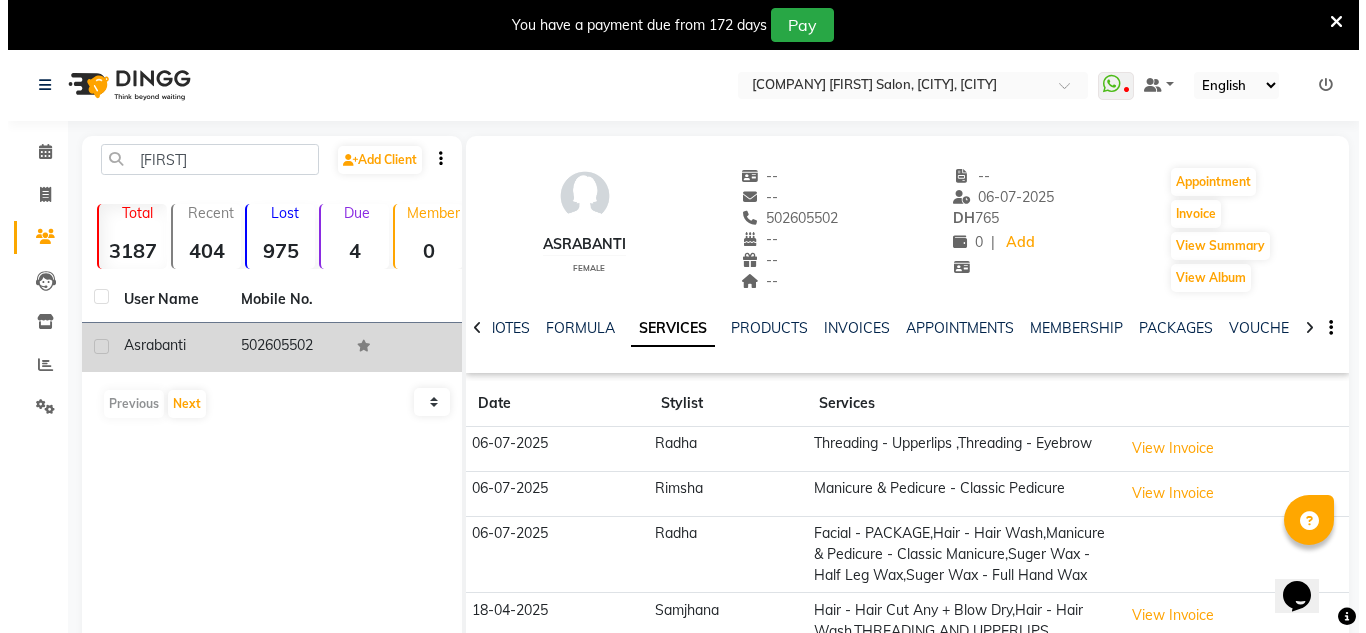 scroll, scrollTop: 0, scrollLeft: 0, axis: both 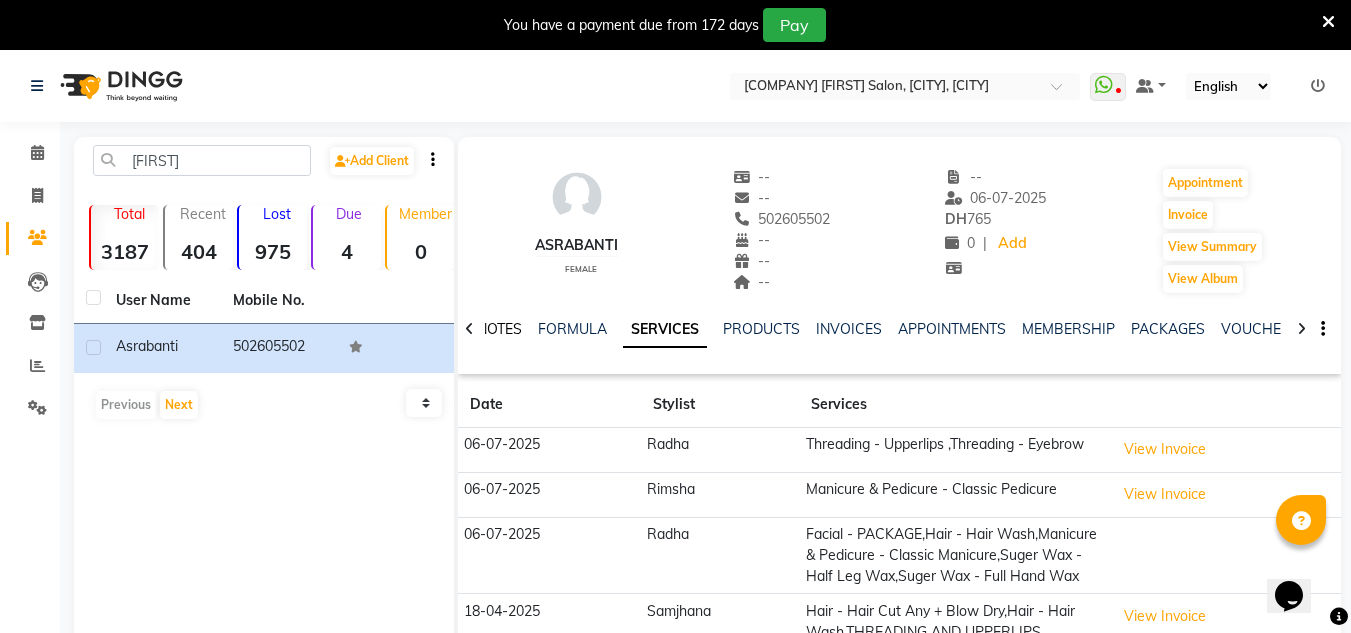 drag, startPoint x: 491, startPoint y: 320, endPoint x: 544, endPoint y: 324, distance: 53.15073 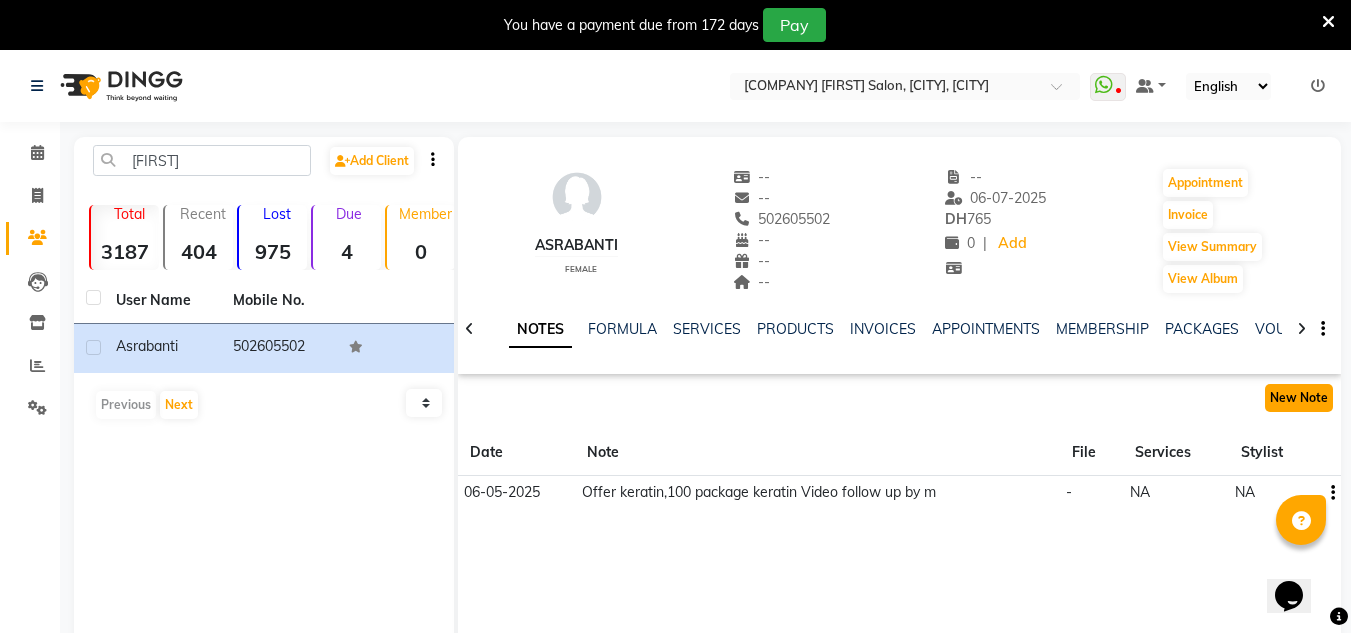 click on "New Note" 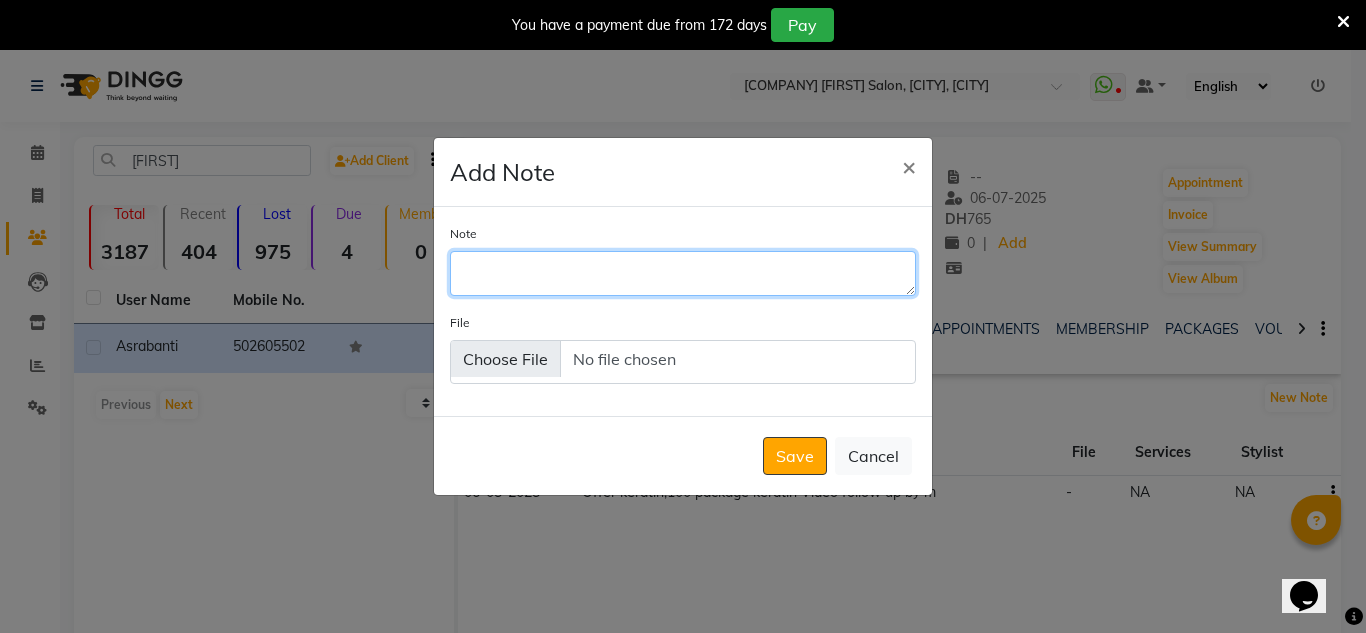 click on "Note" at bounding box center (683, 273) 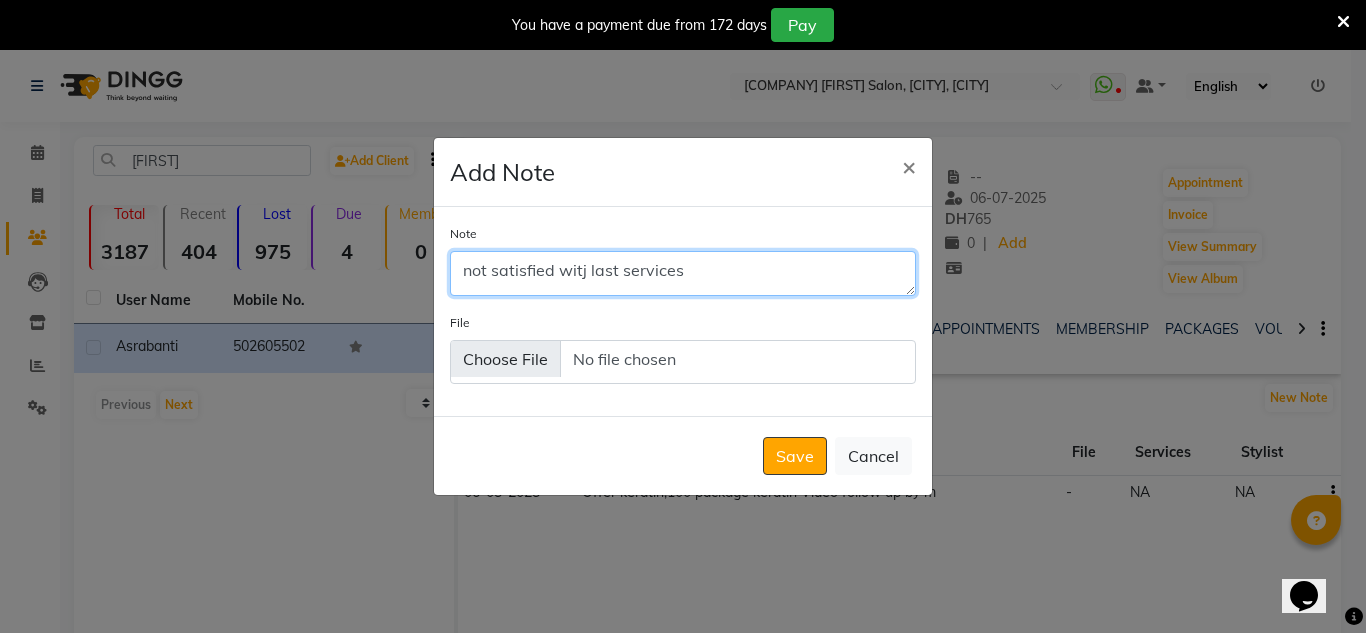 click on "not satisfied witj last services" at bounding box center [683, 273] 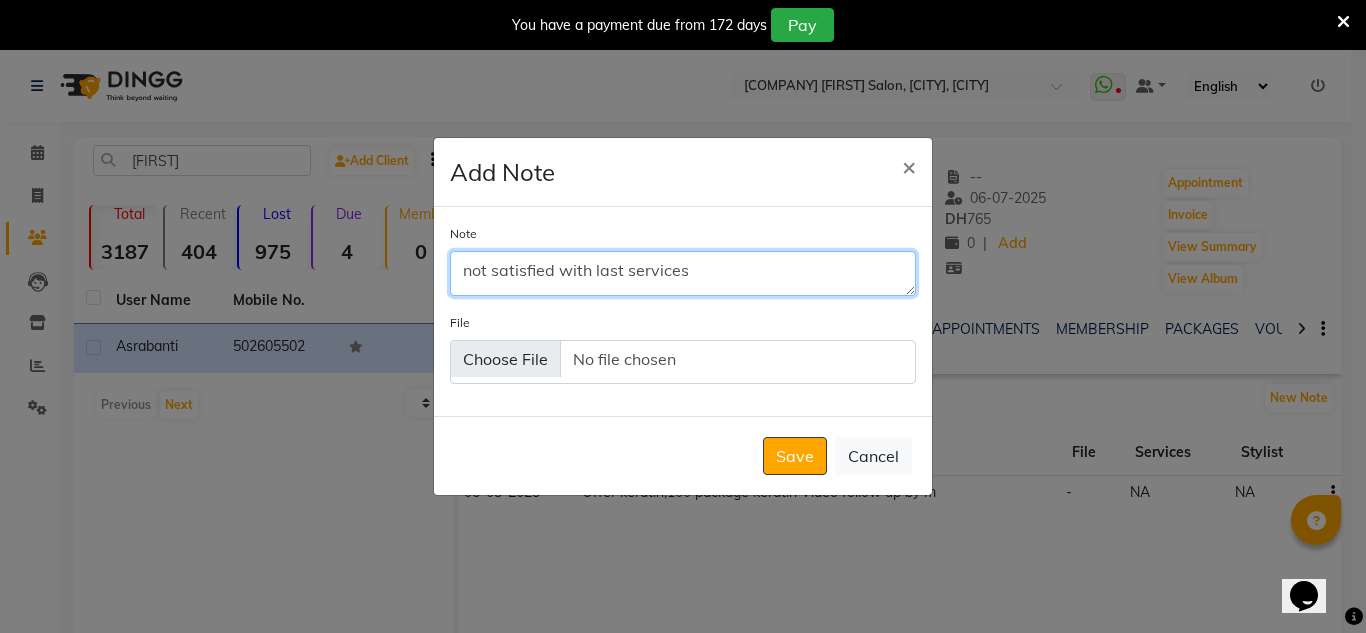 click on "not satisfied with last services" at bounding box center (683, 273) 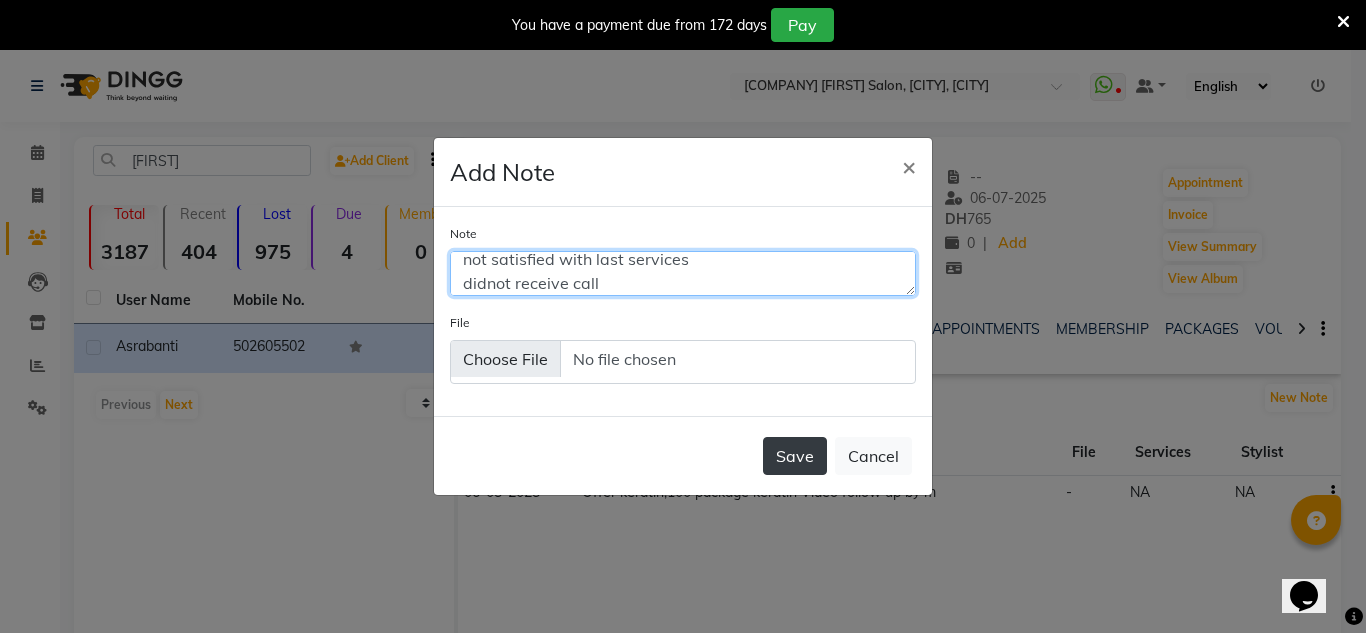 type on "not satisfied with last services
didnot receive call" 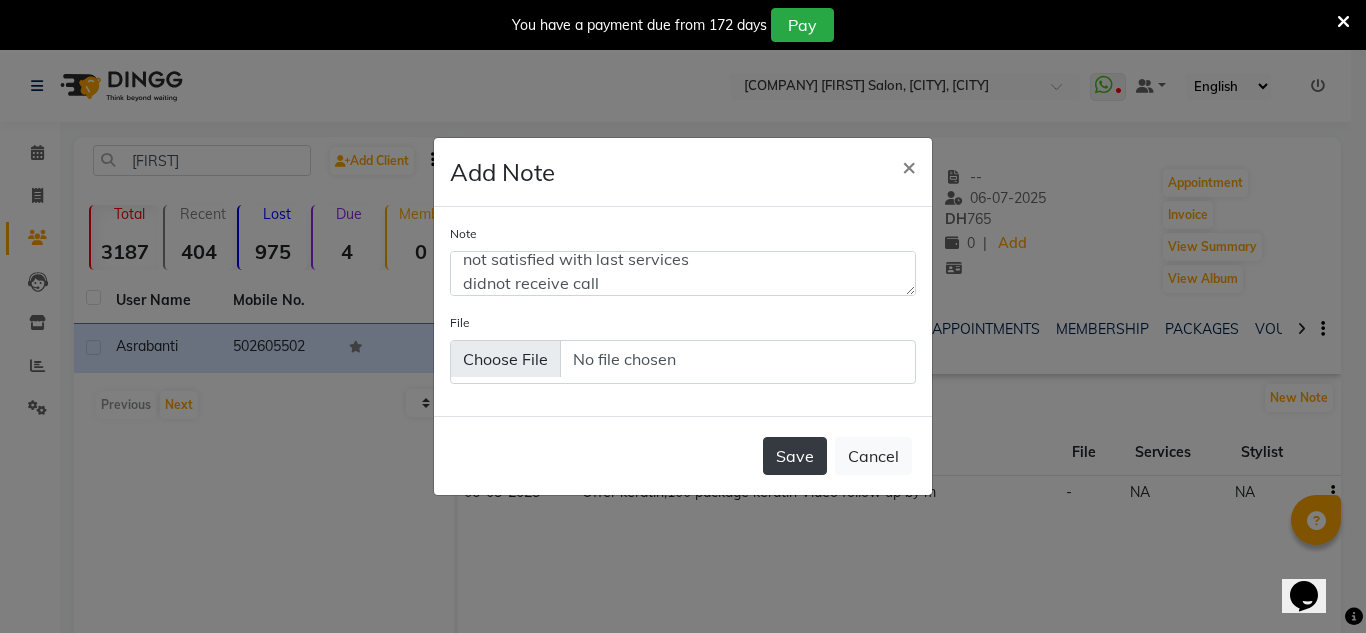 click on "Save" 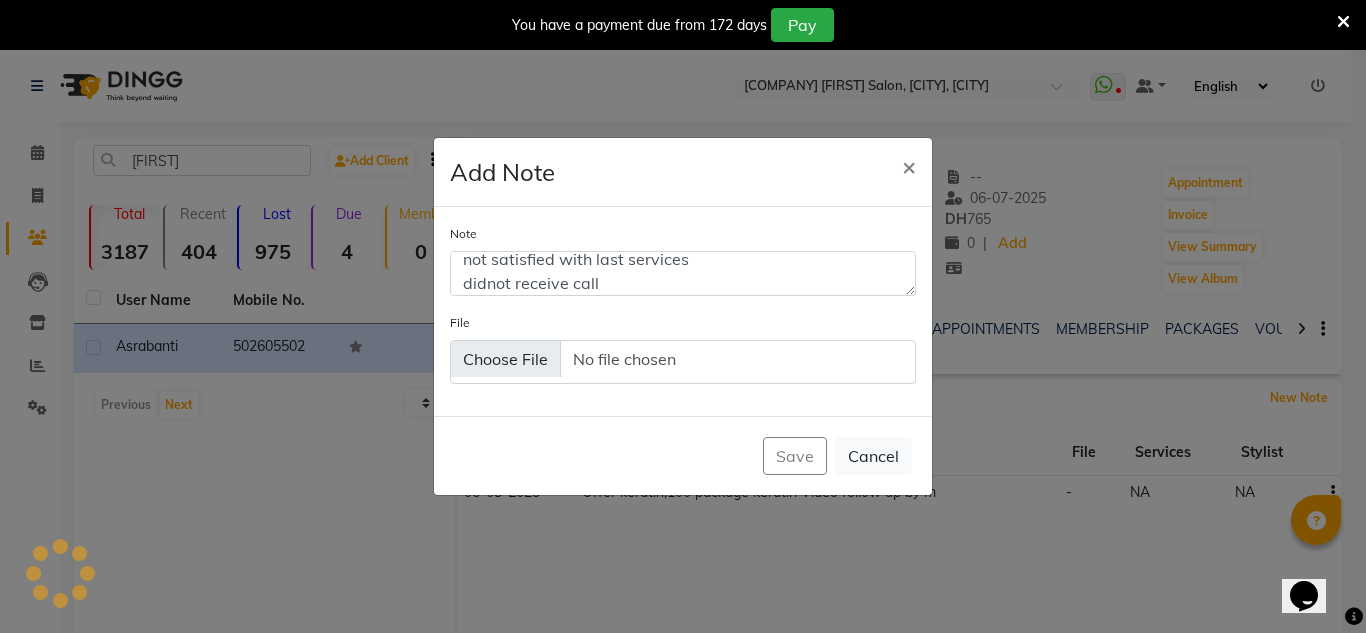 type 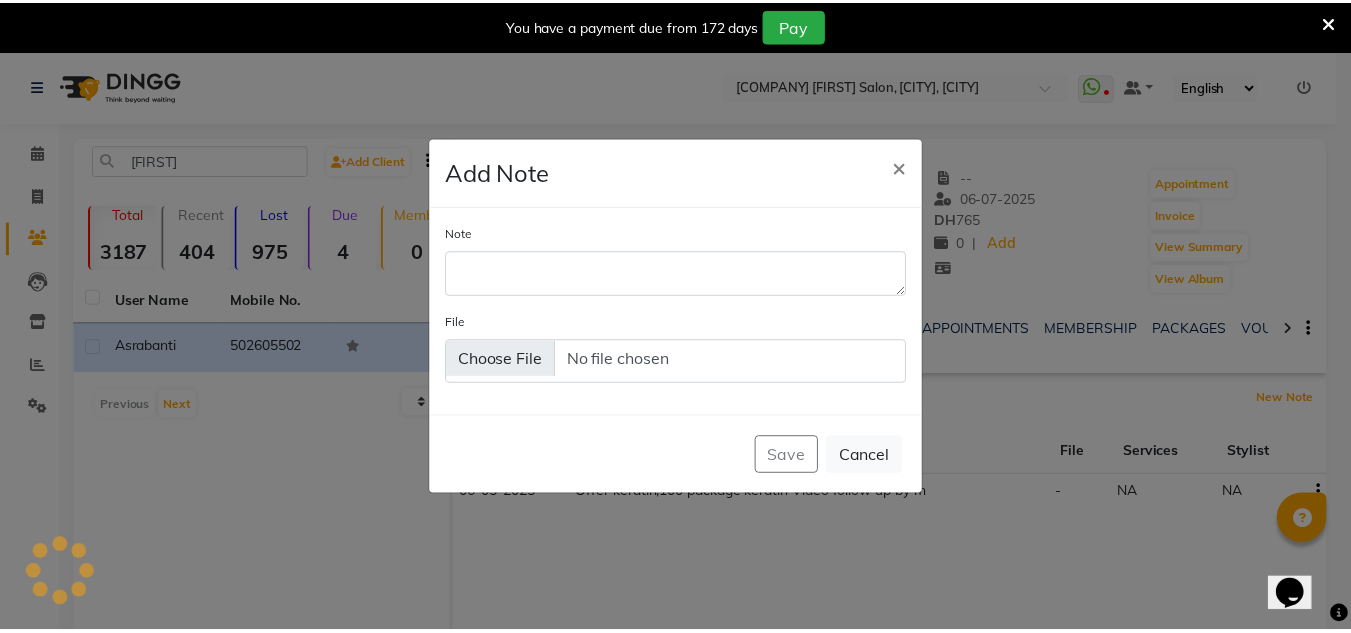 scroll, scrollTop: 0, scrollLeft: 0, axis: both 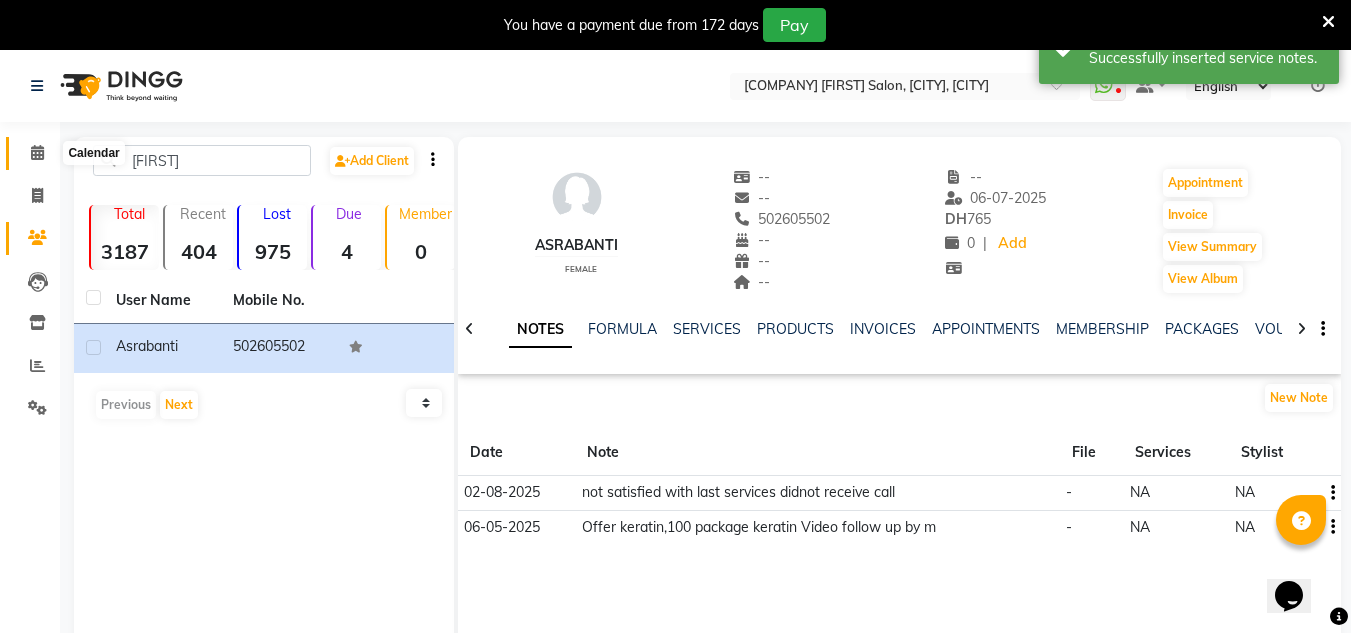 click 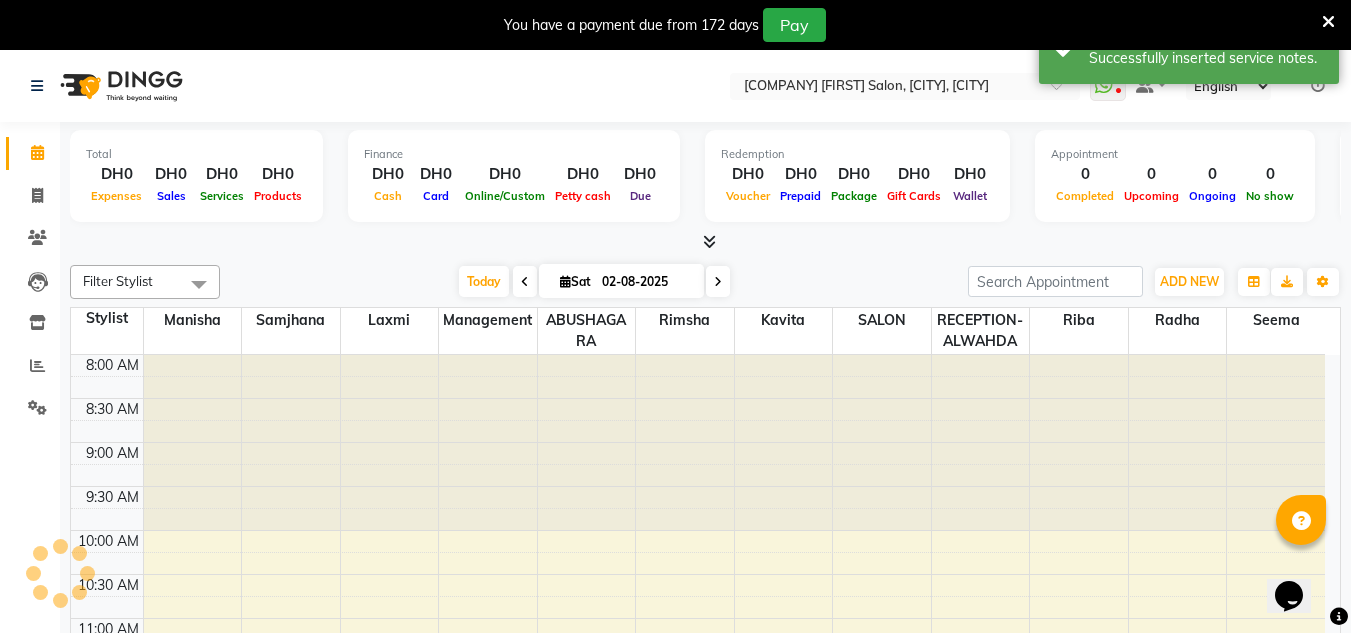 scroll, scrollTop: 0, scrollLeft: 0, axis: both 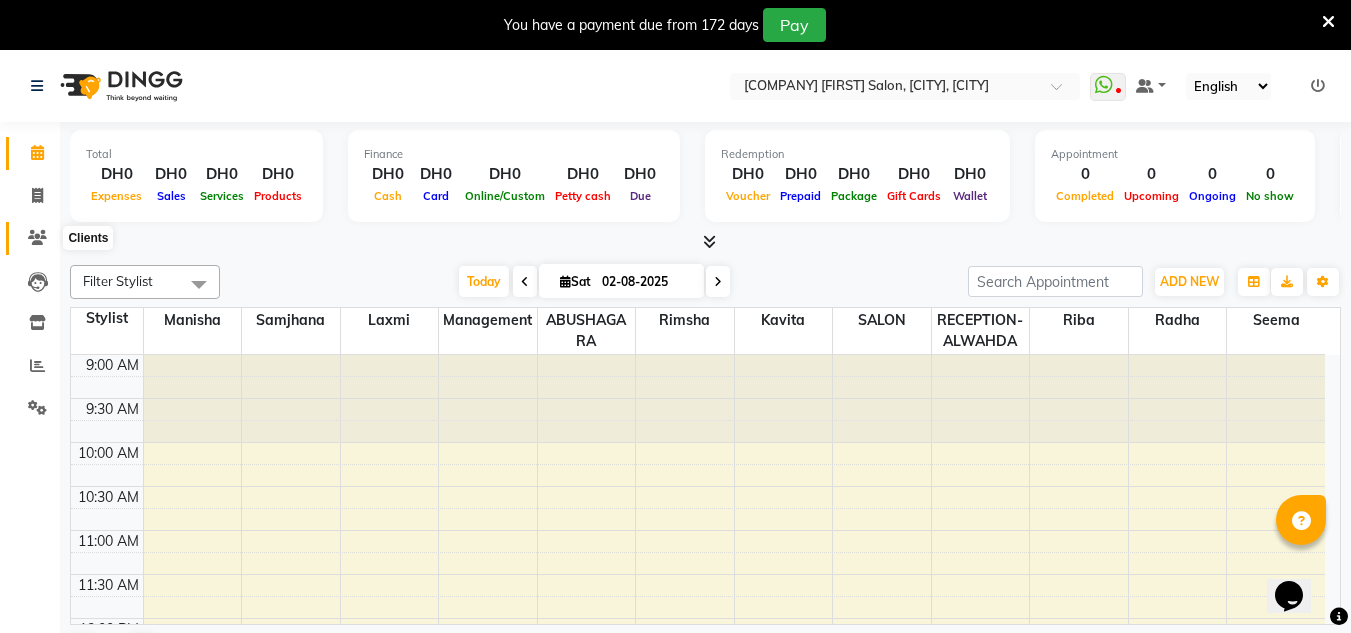 click 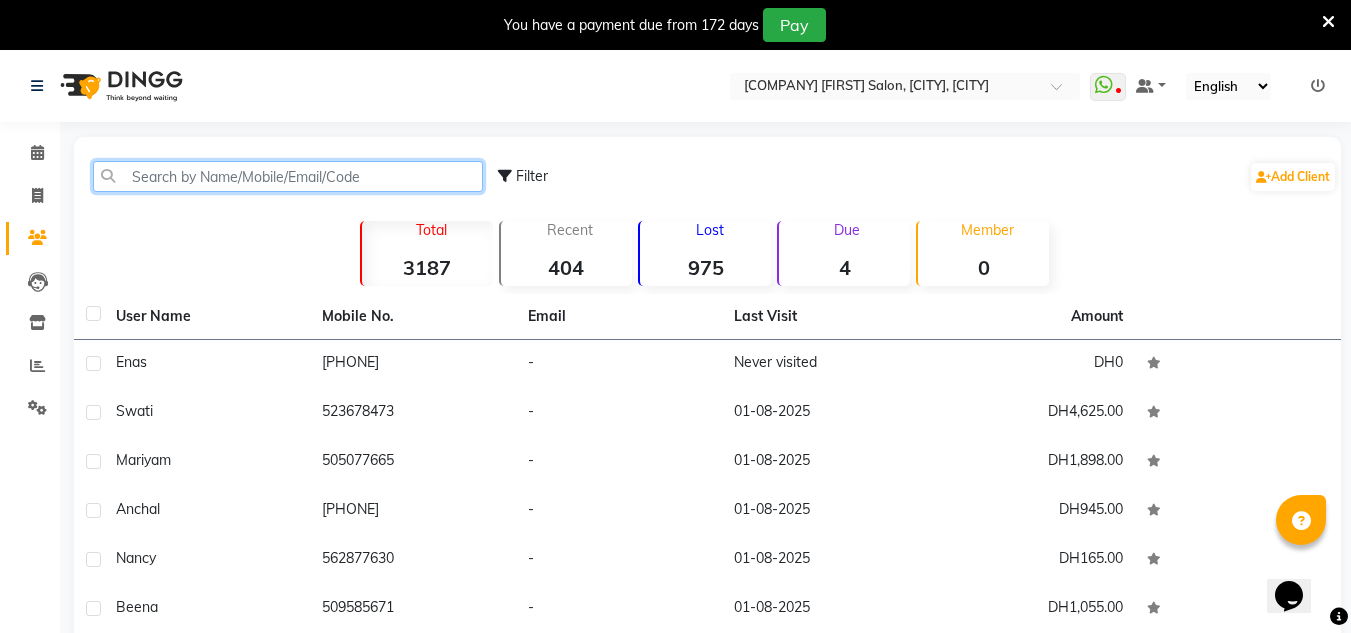 click 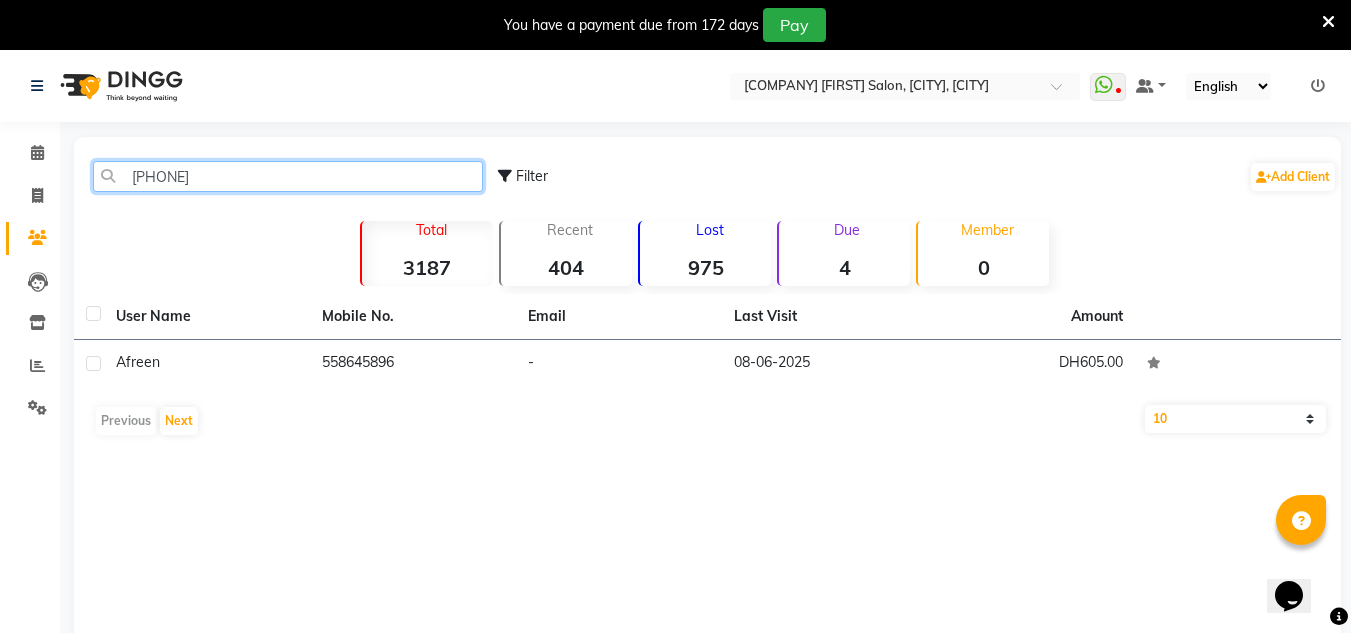 type on "[PHONE]" 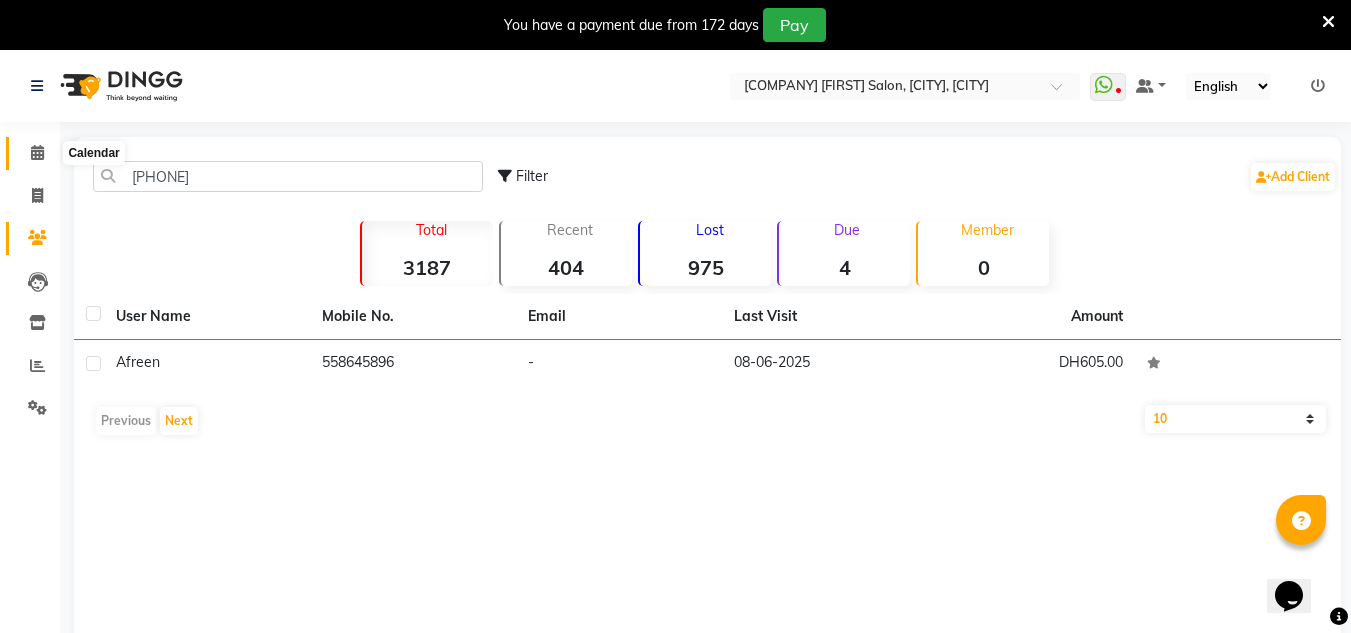 click 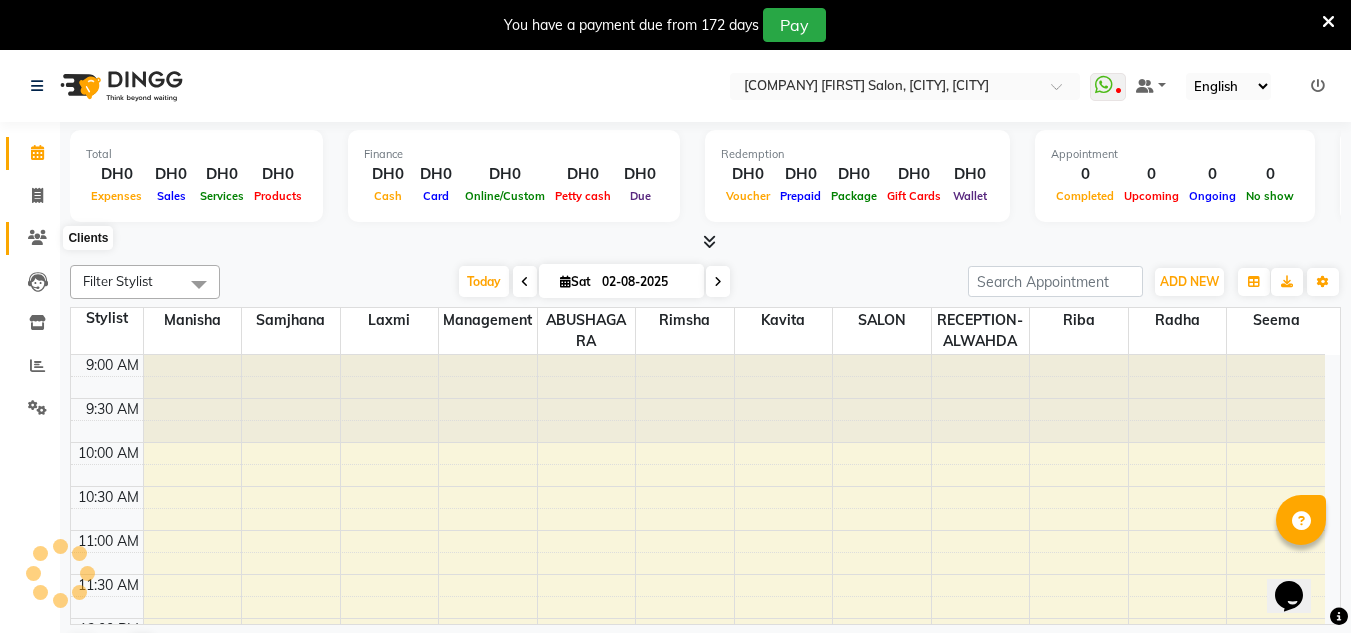 click 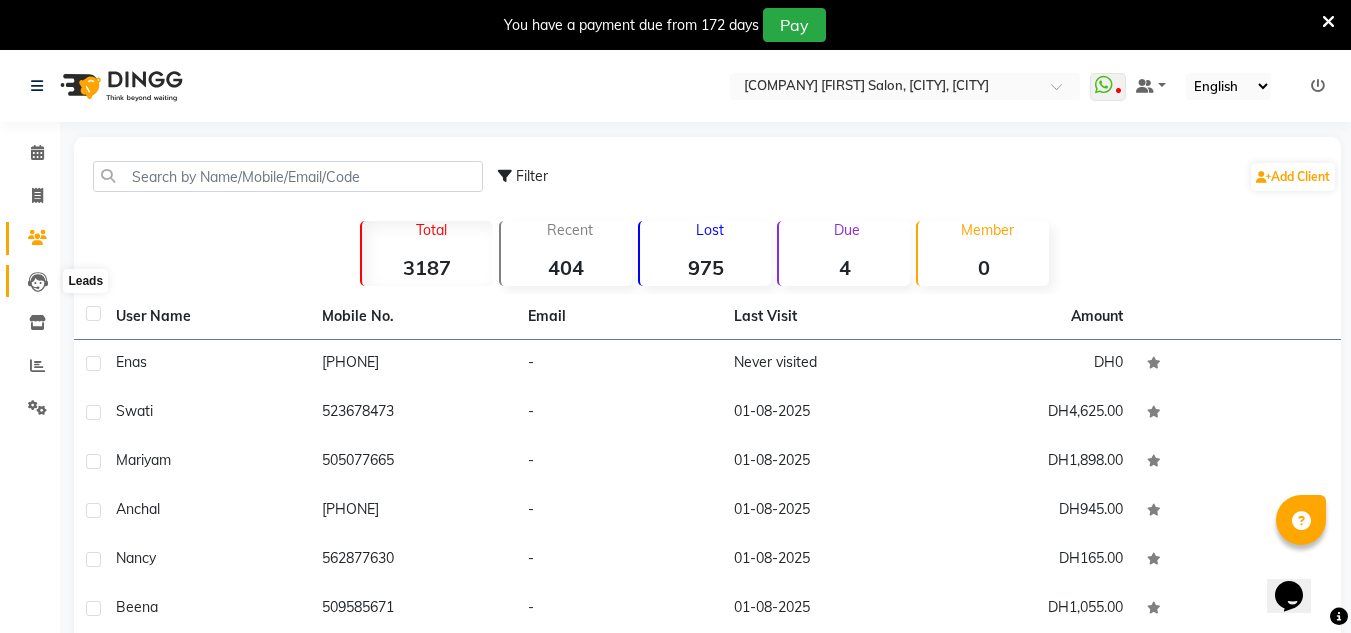 click 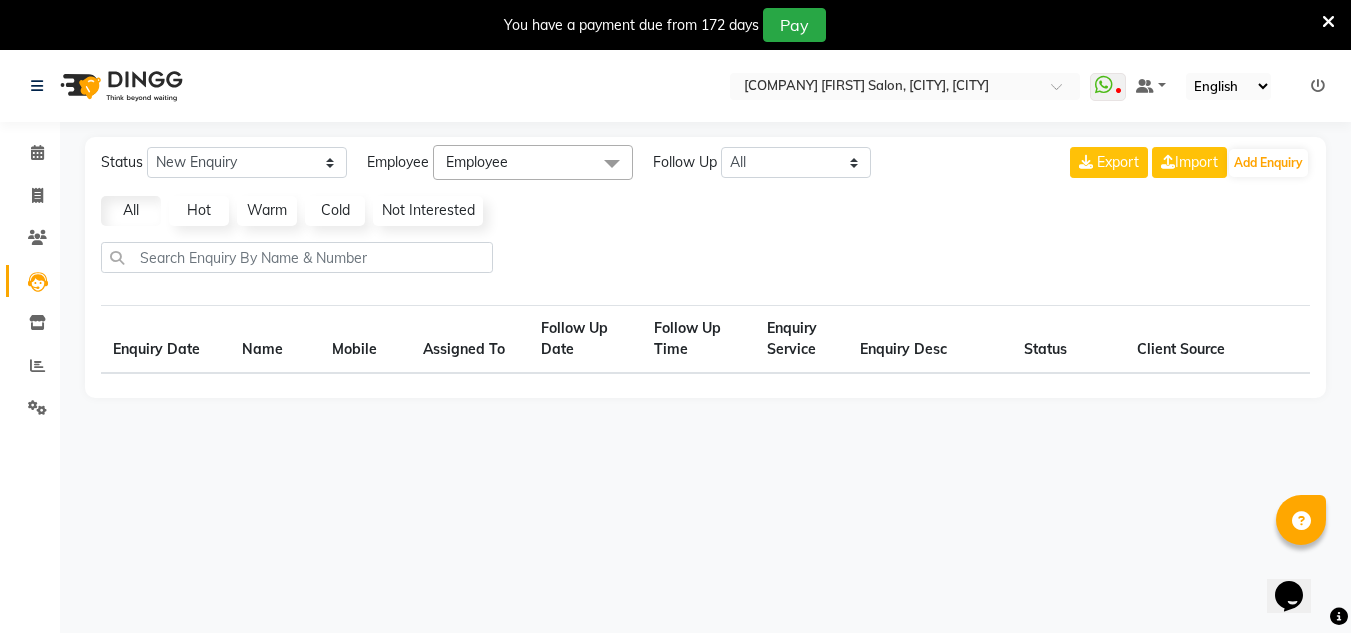 select on "10" 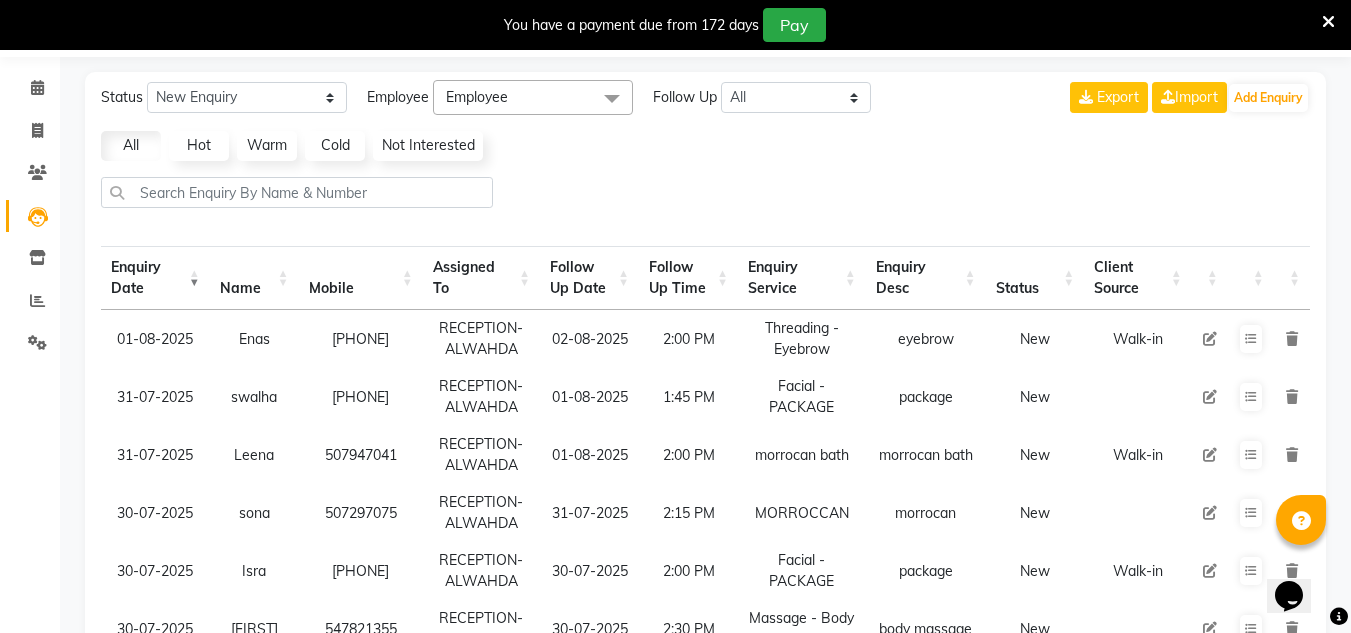 scroll, scrollTop: 100, scrollLeft: 0, axis: vertical 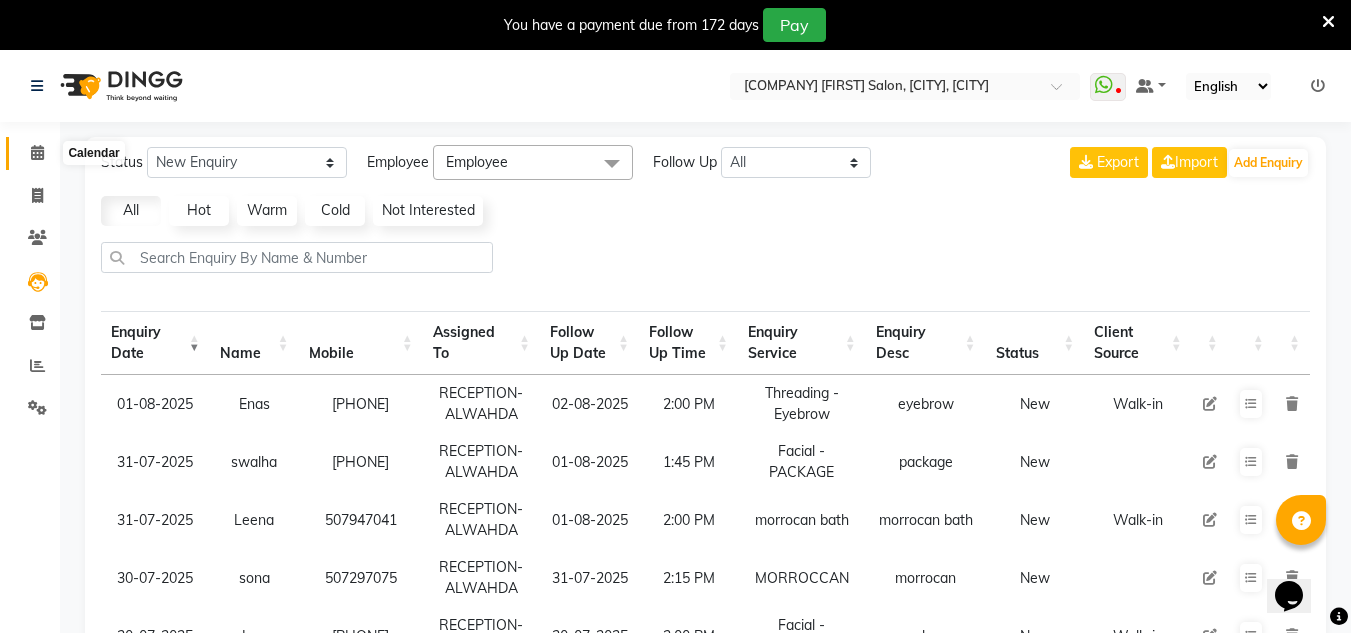 click 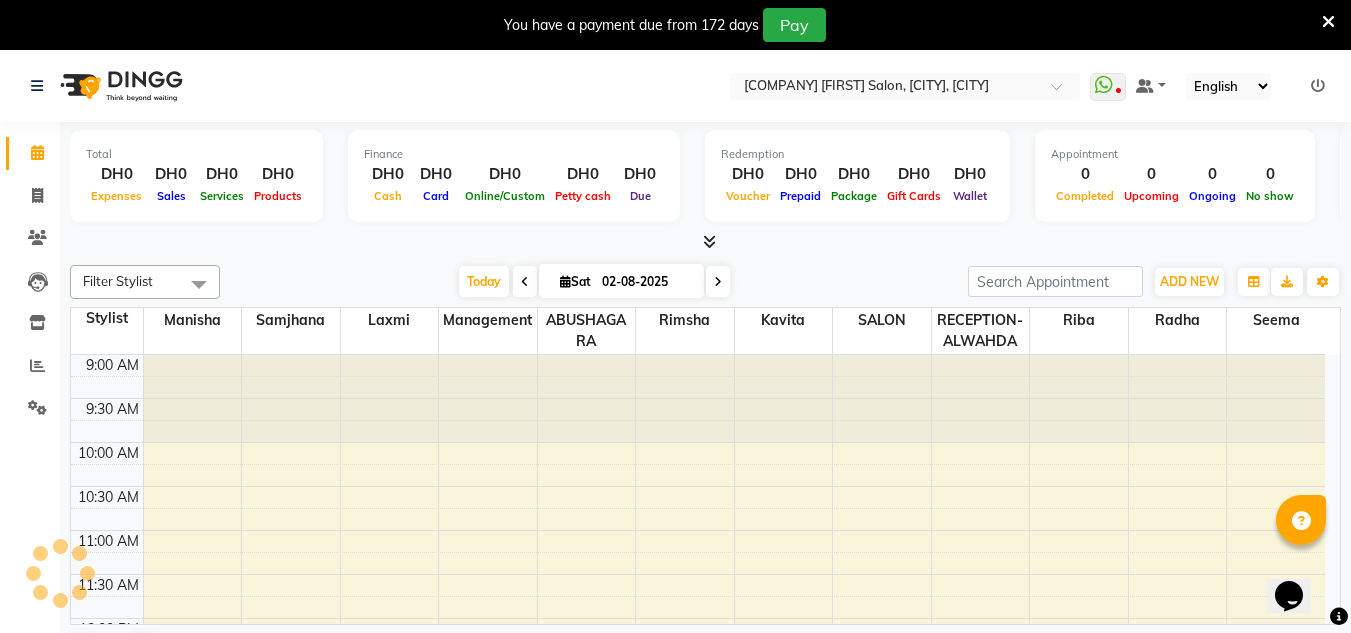 scroll, scrollTop: 265, scrollLeft: 0, axis: vertical 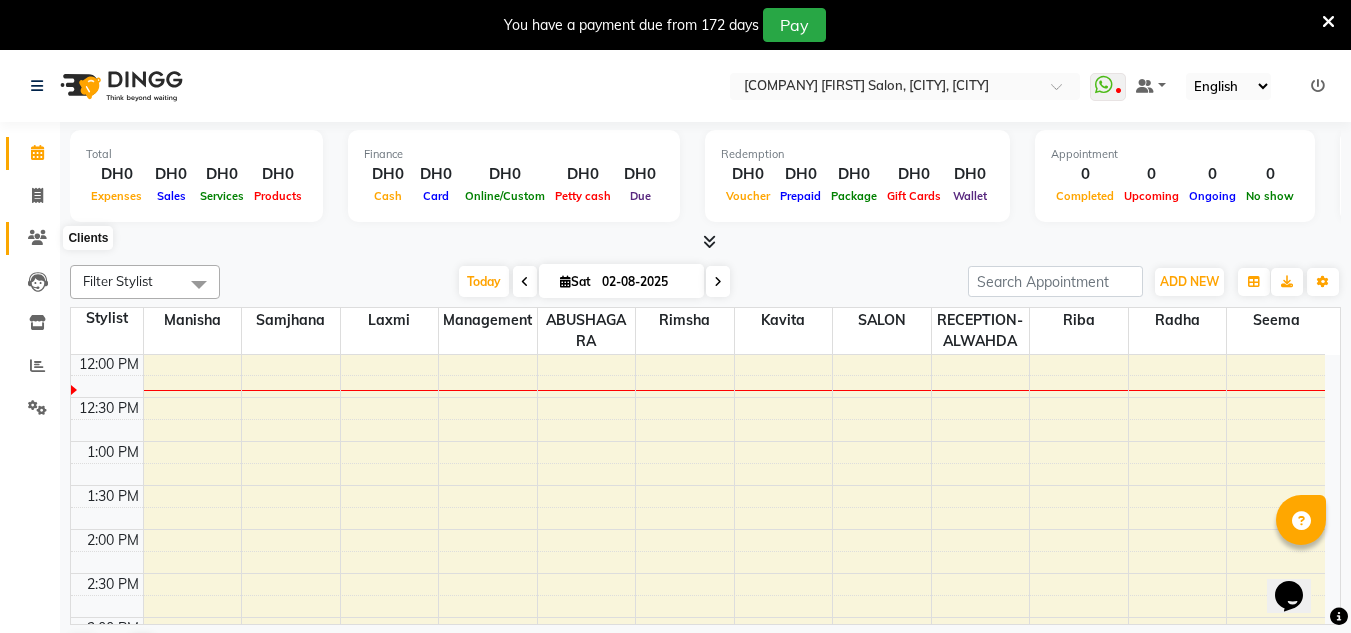 click 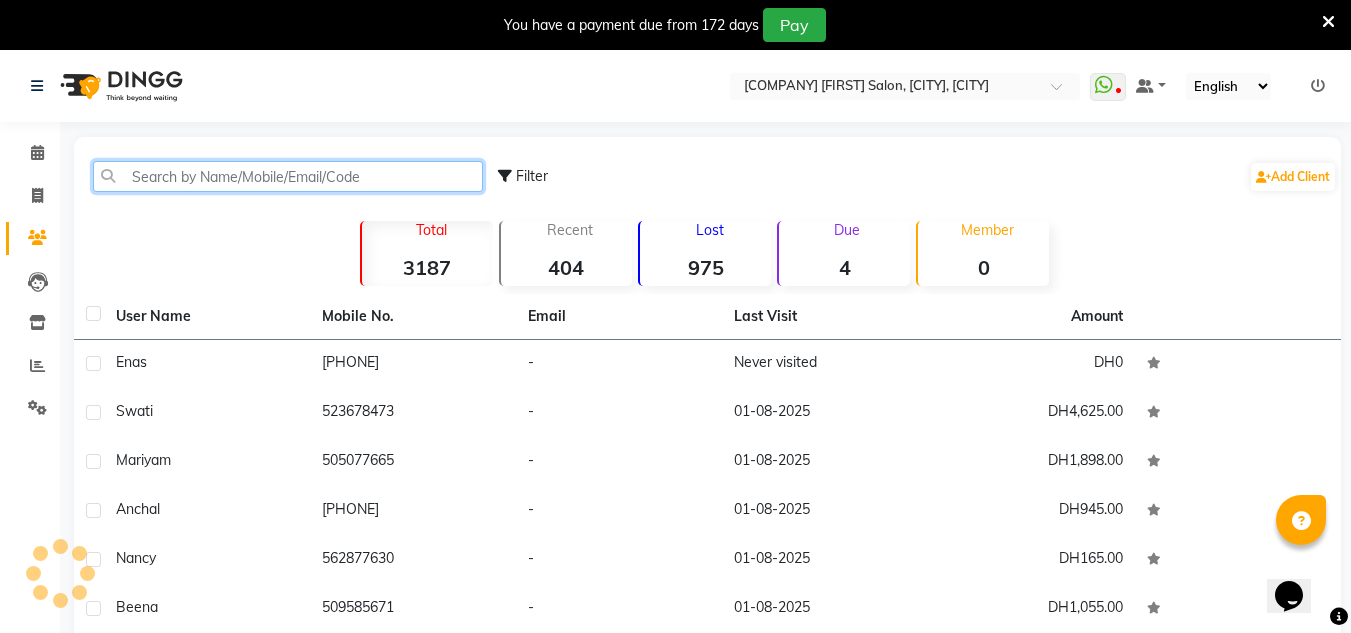 click 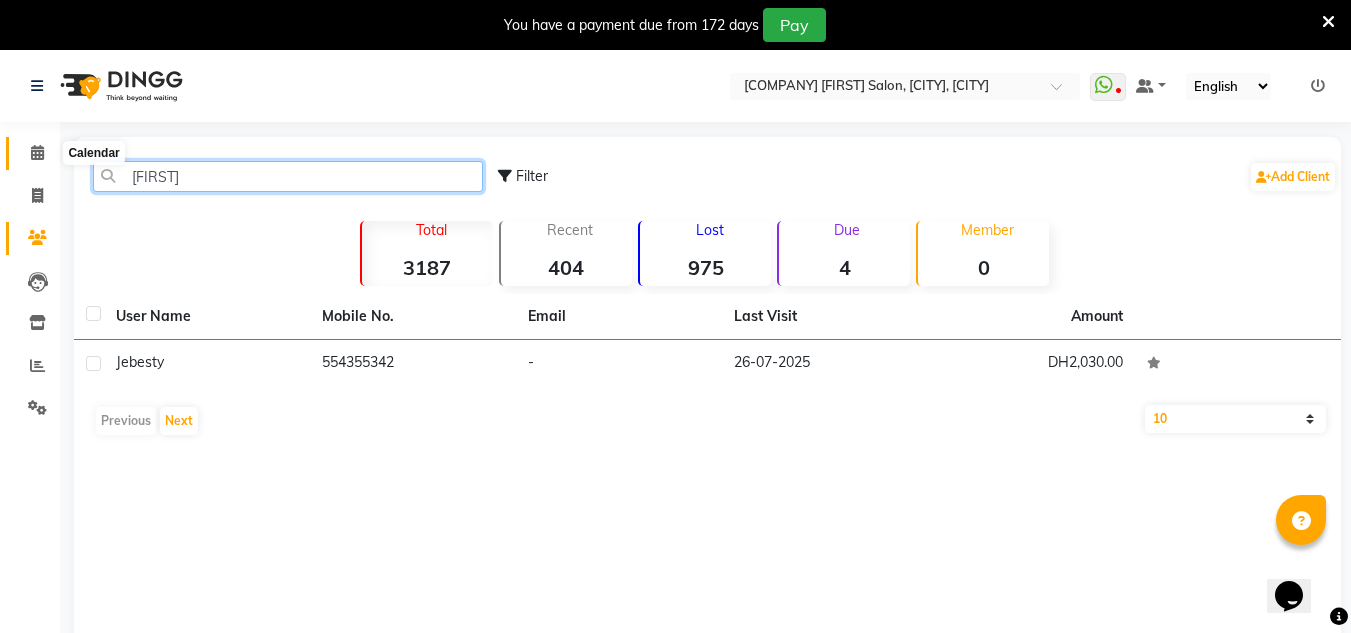 type on "[FIRST]" 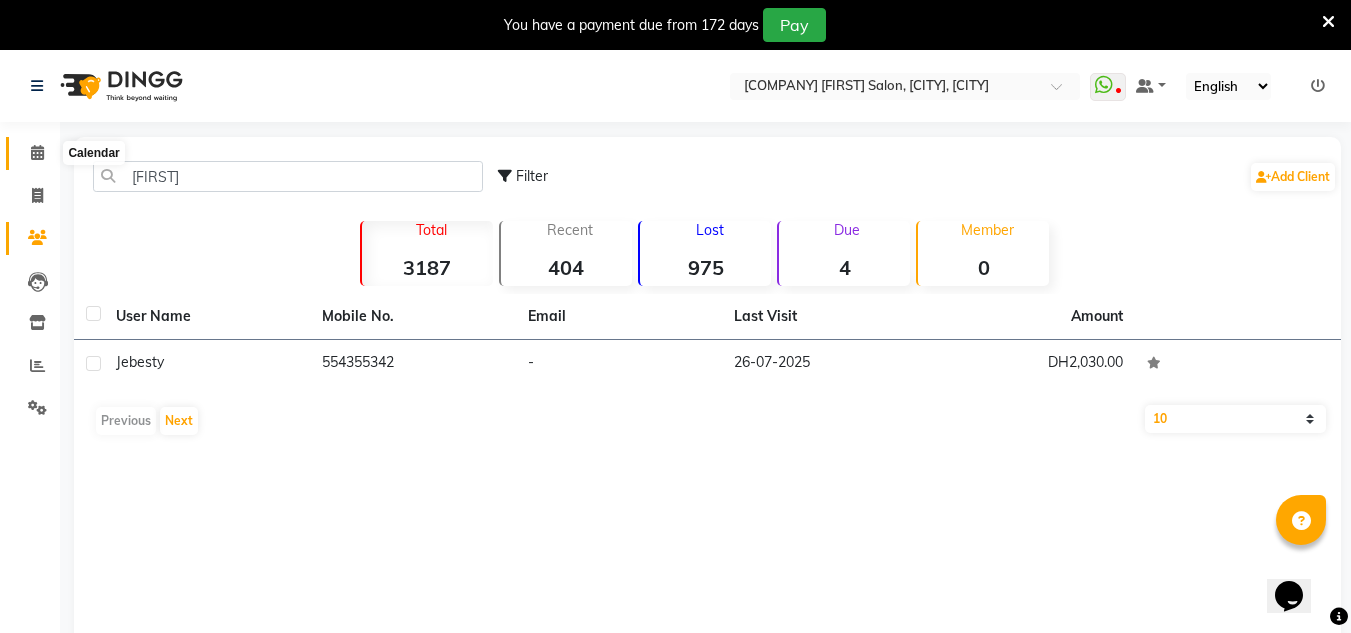 click 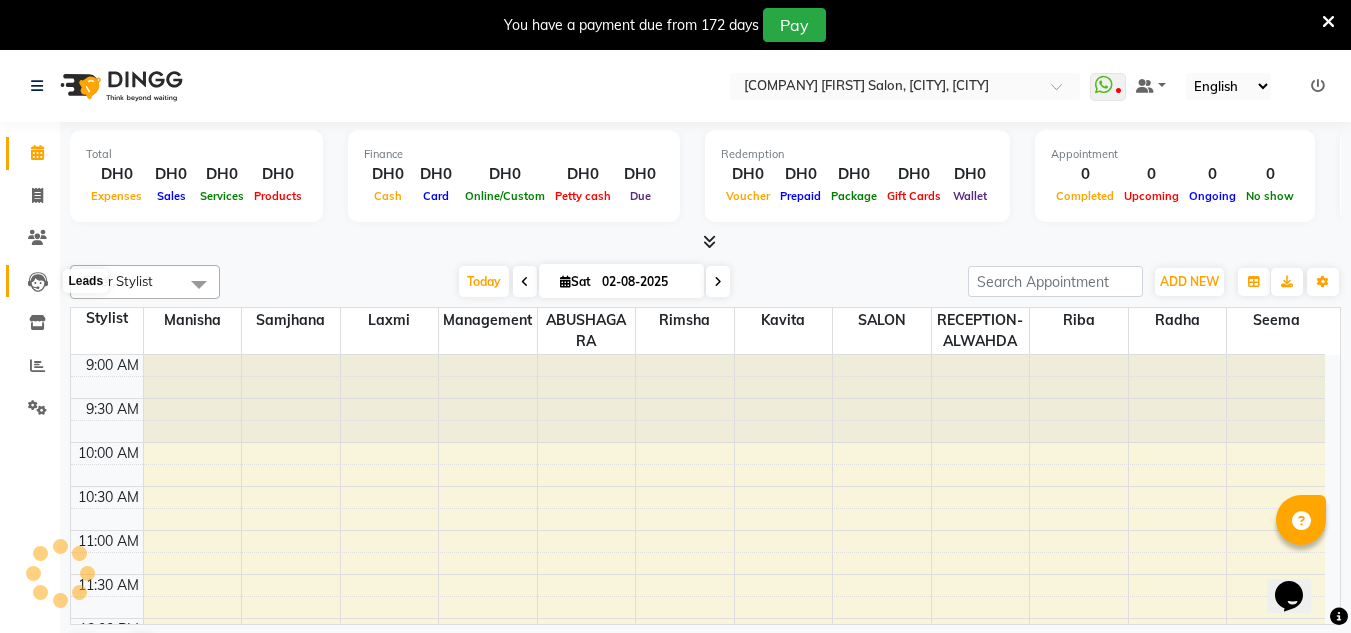 scroll, scrollTop: 265, scrollLeft: 0, axis: vertical 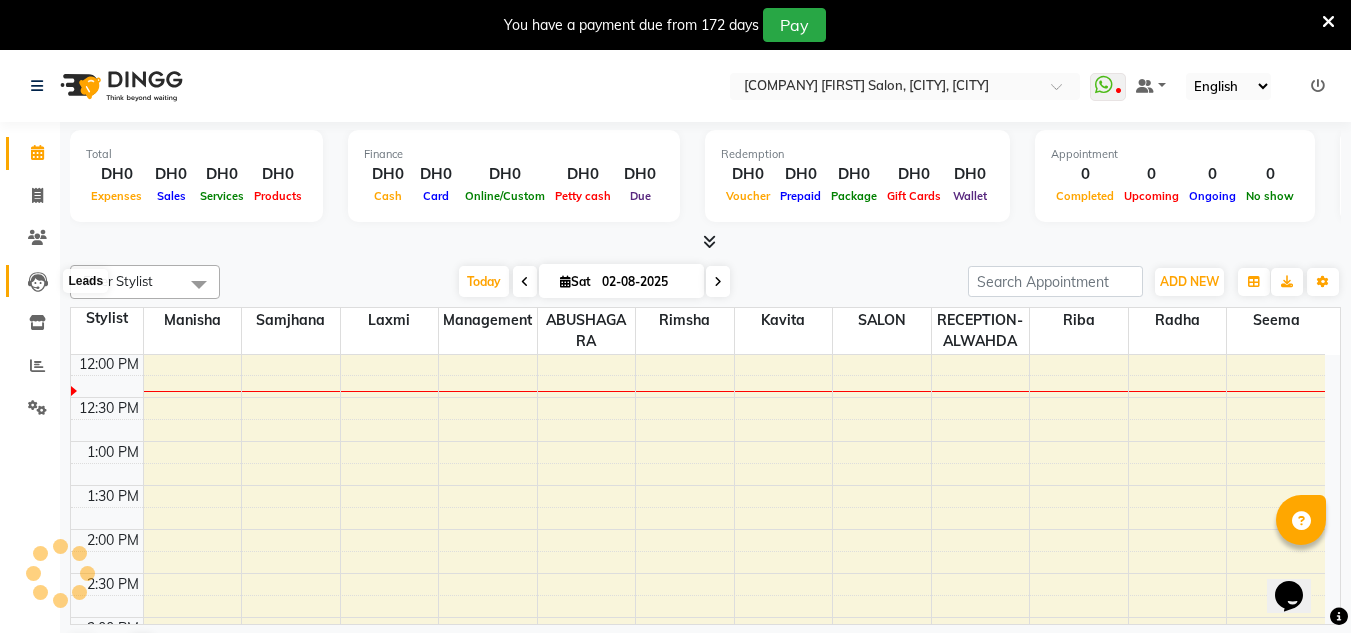 click 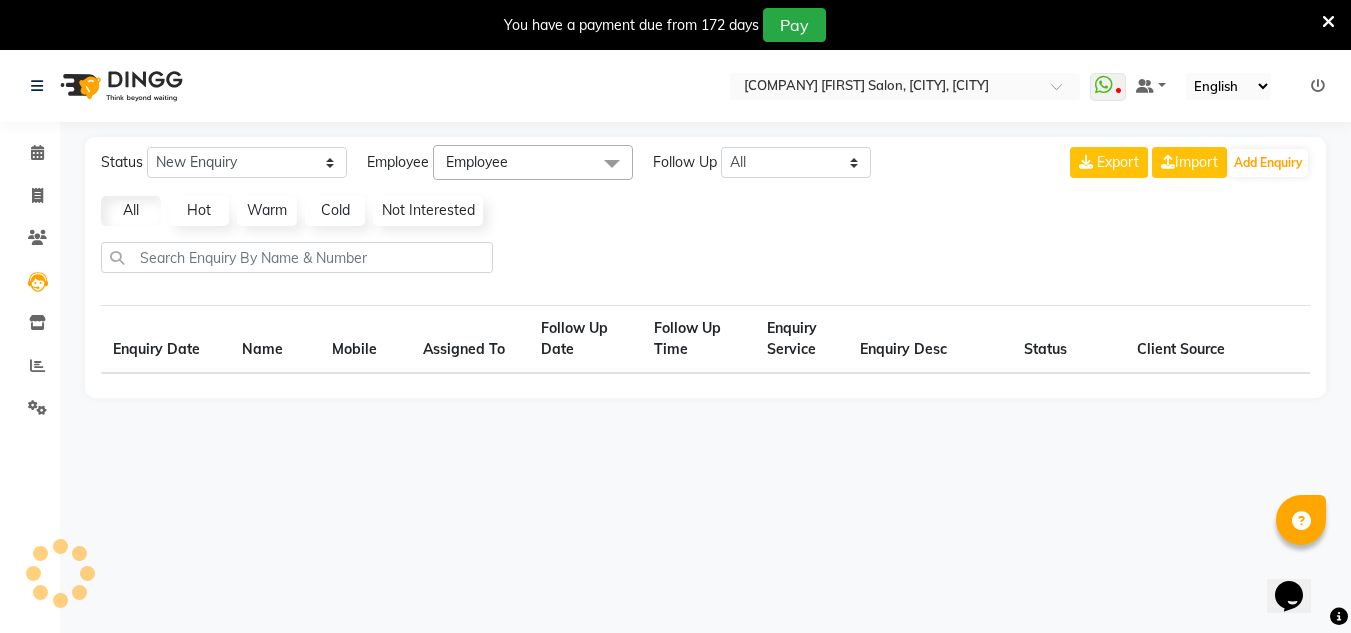 select on "10" 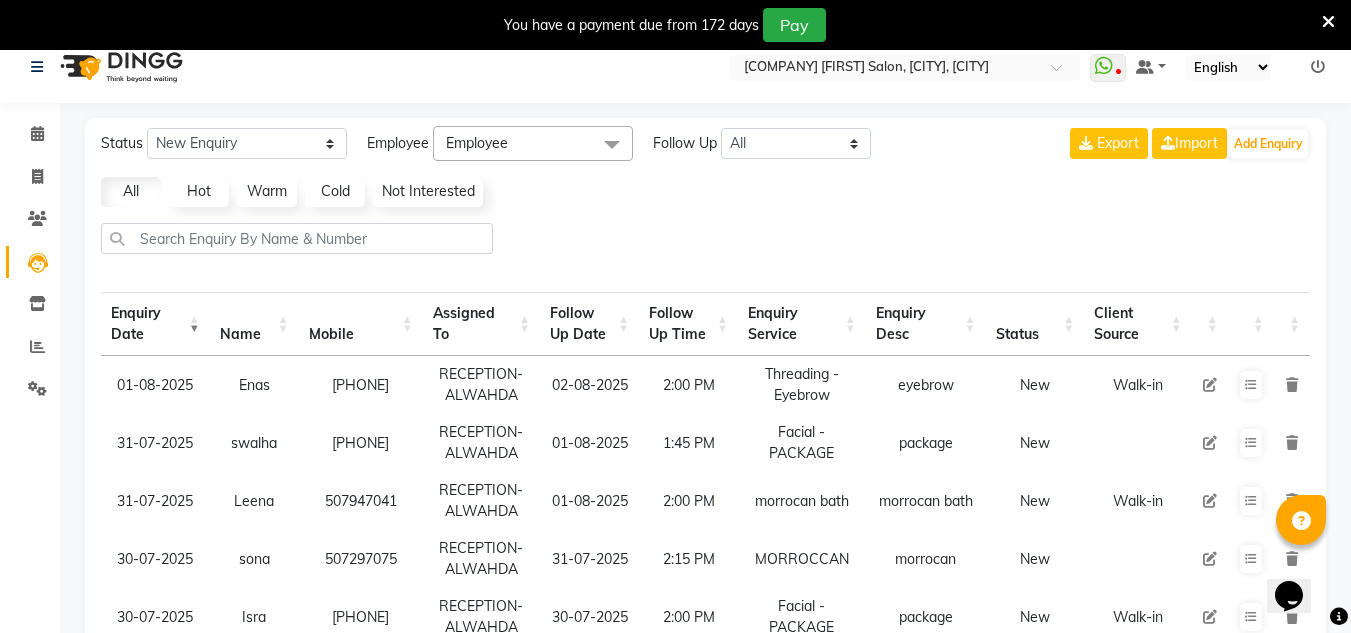 scroll, scrollTop: 0, scrollLeft: 0, axis: both 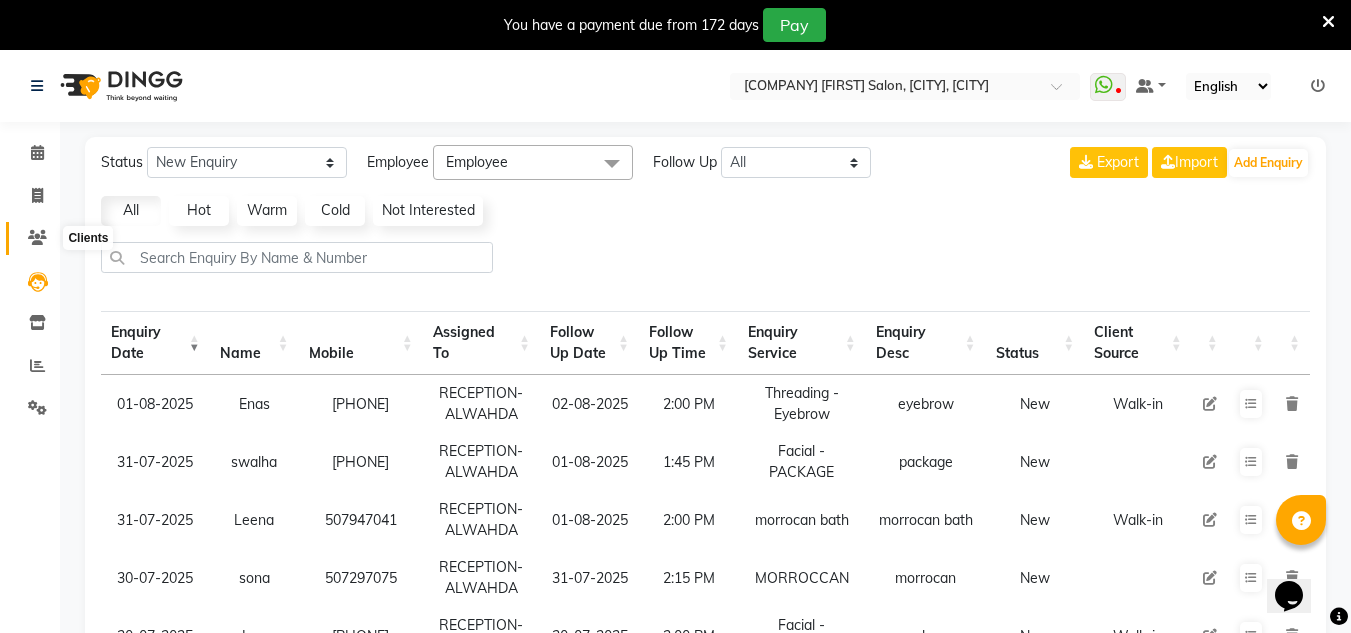 click 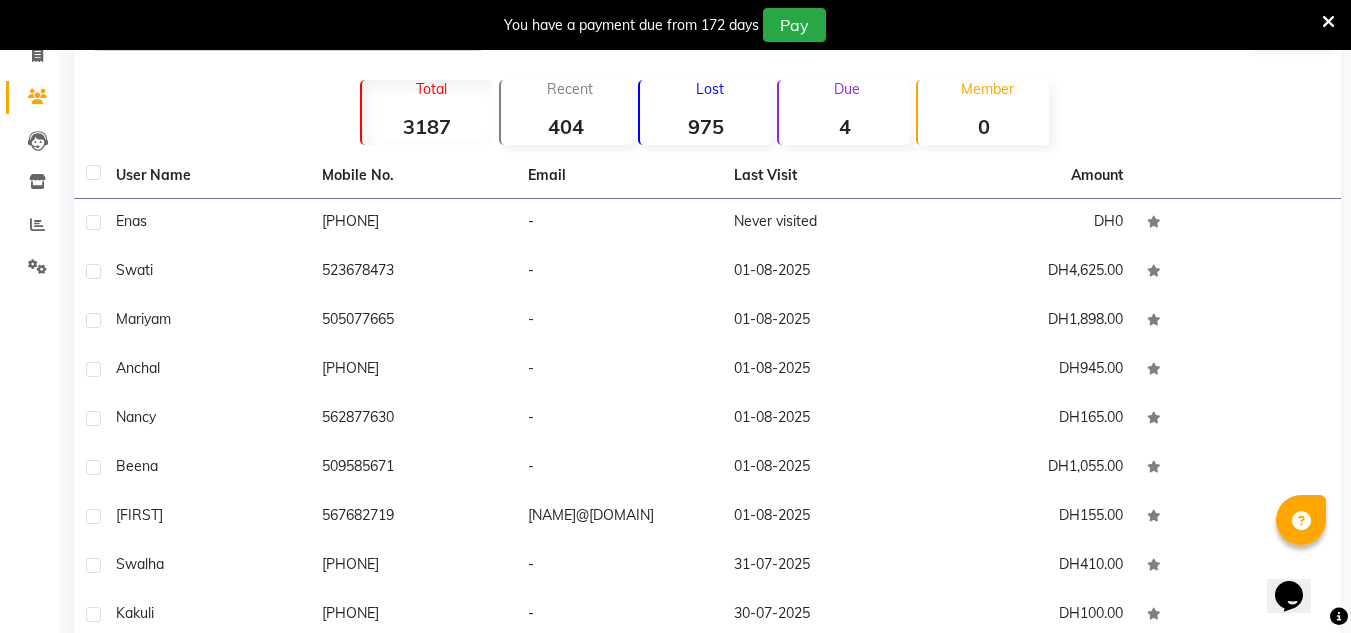 scroll, scrollTop: 300, scrollLeft: 0, axis: vertical 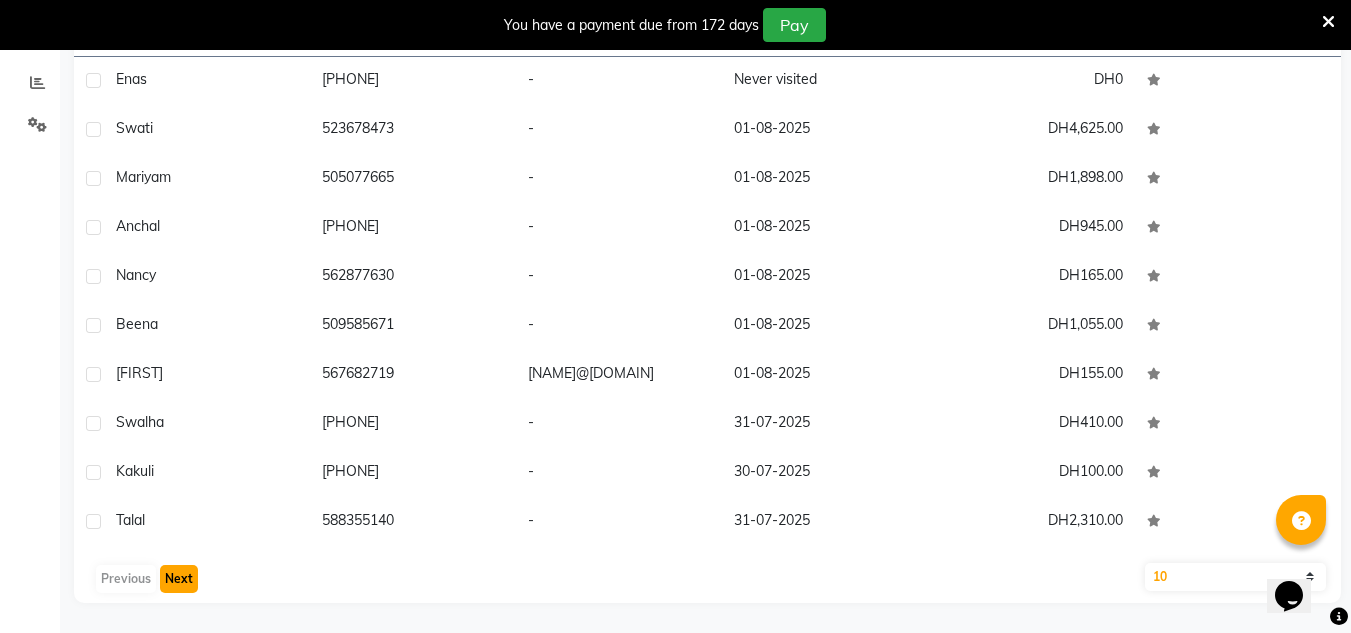 drag, startPoint x: 183, startPoint y: 579, endPoint x: 193, endPoint y: 572, distance: 12.206555 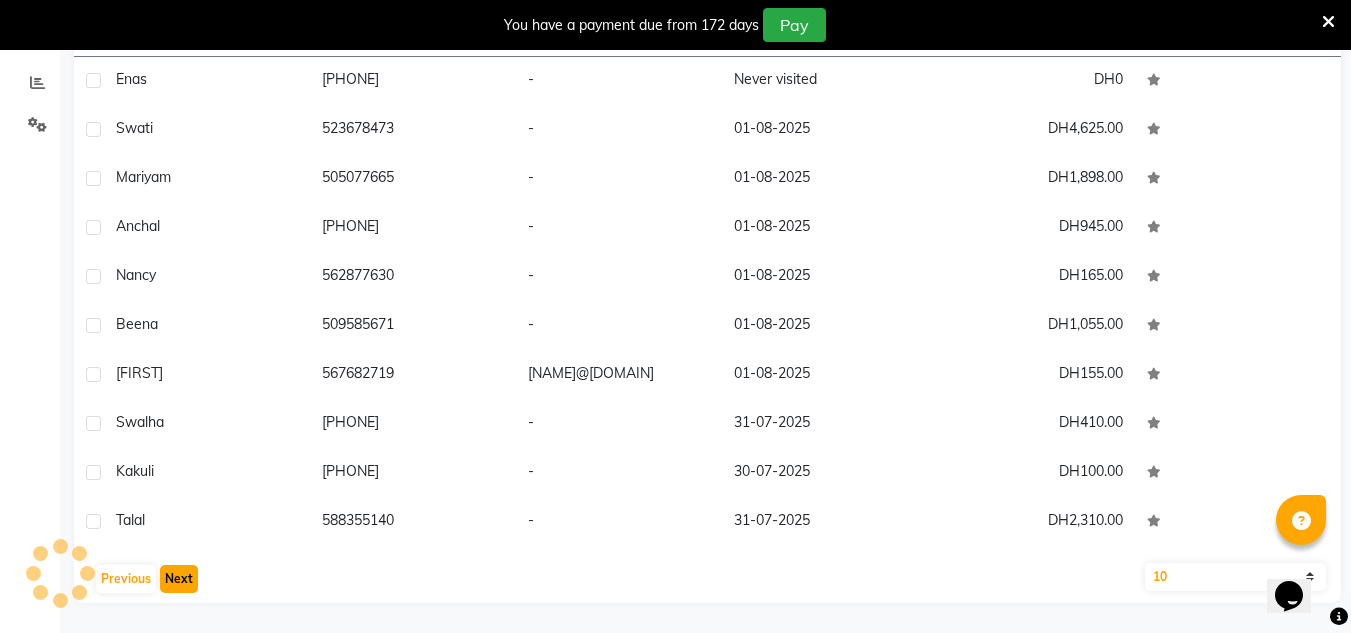 scroll, scrollTop: 283, scrollLeft: 0, axis: vertical 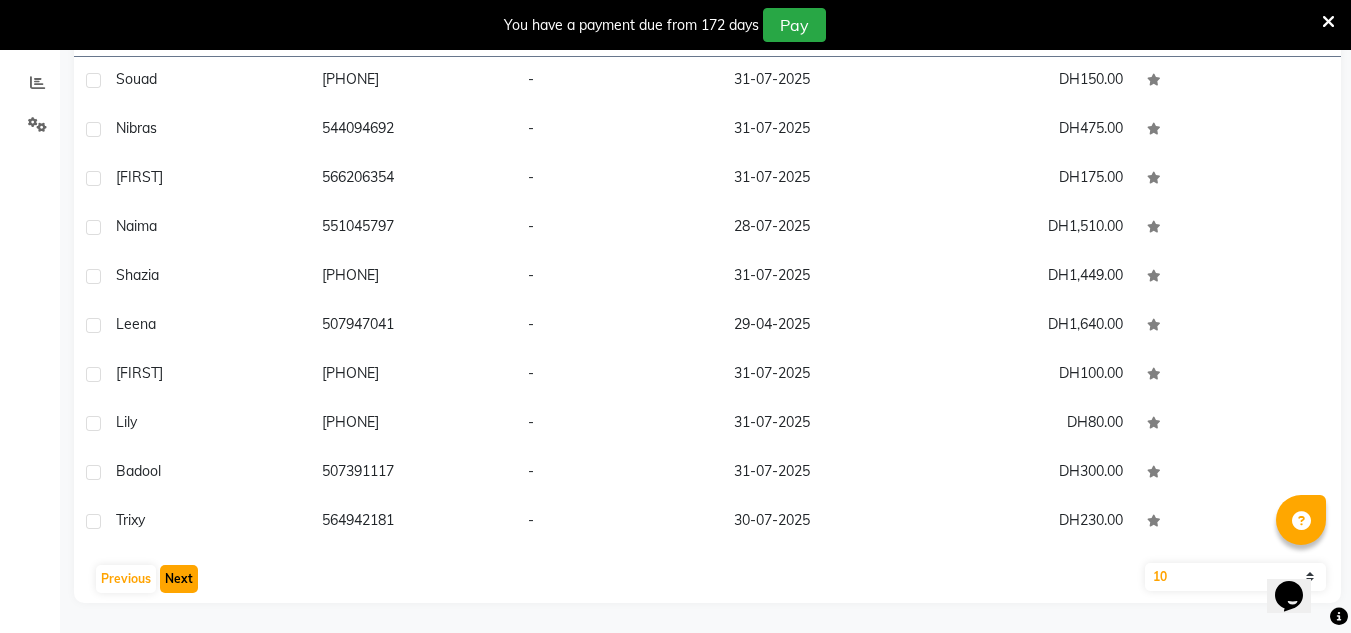 click on "Next" 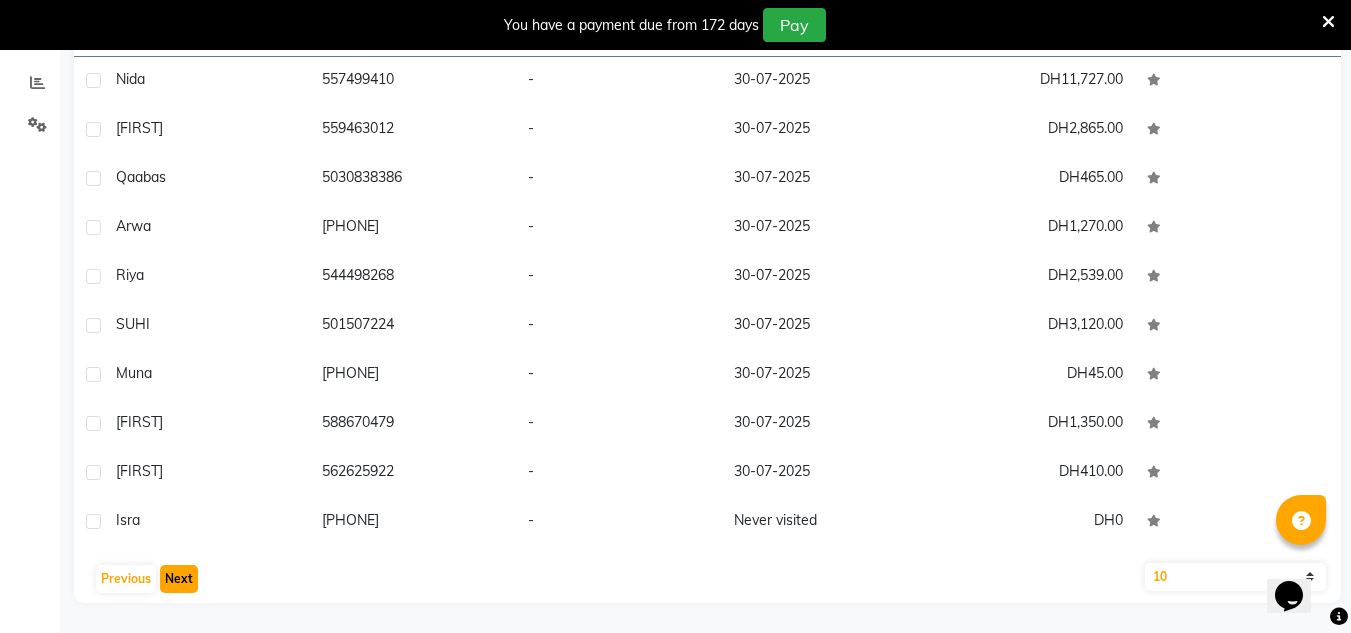 click on "Next" 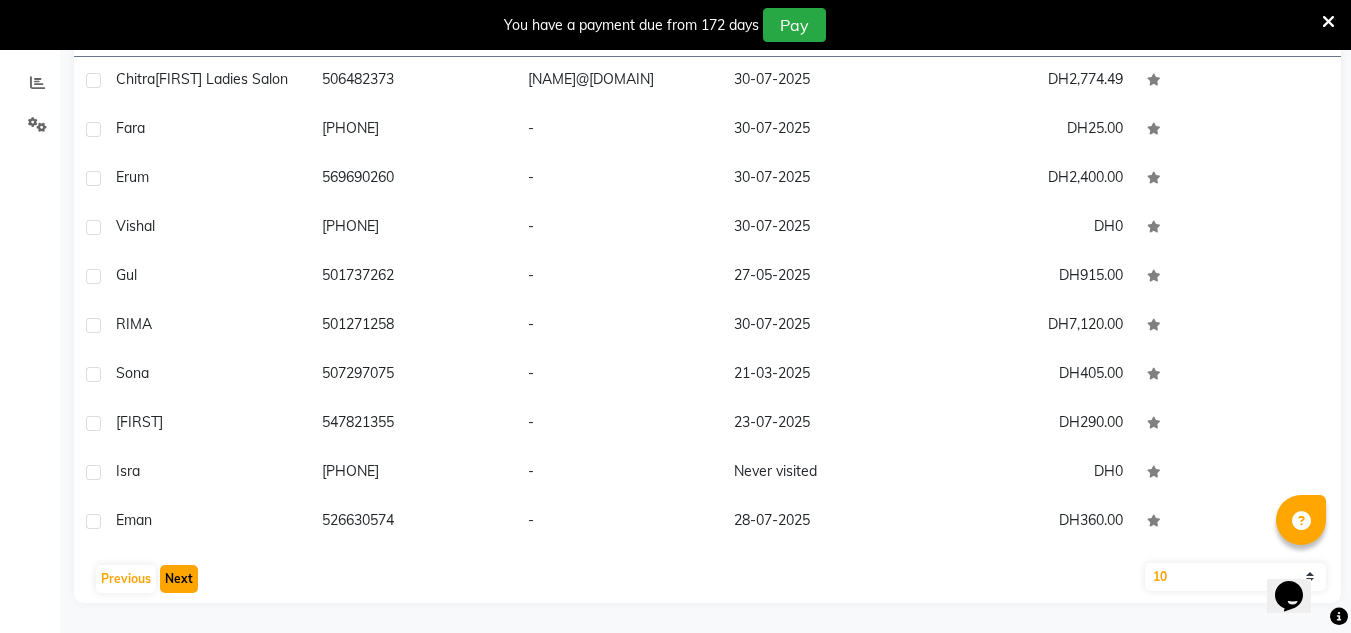 click on "Next" 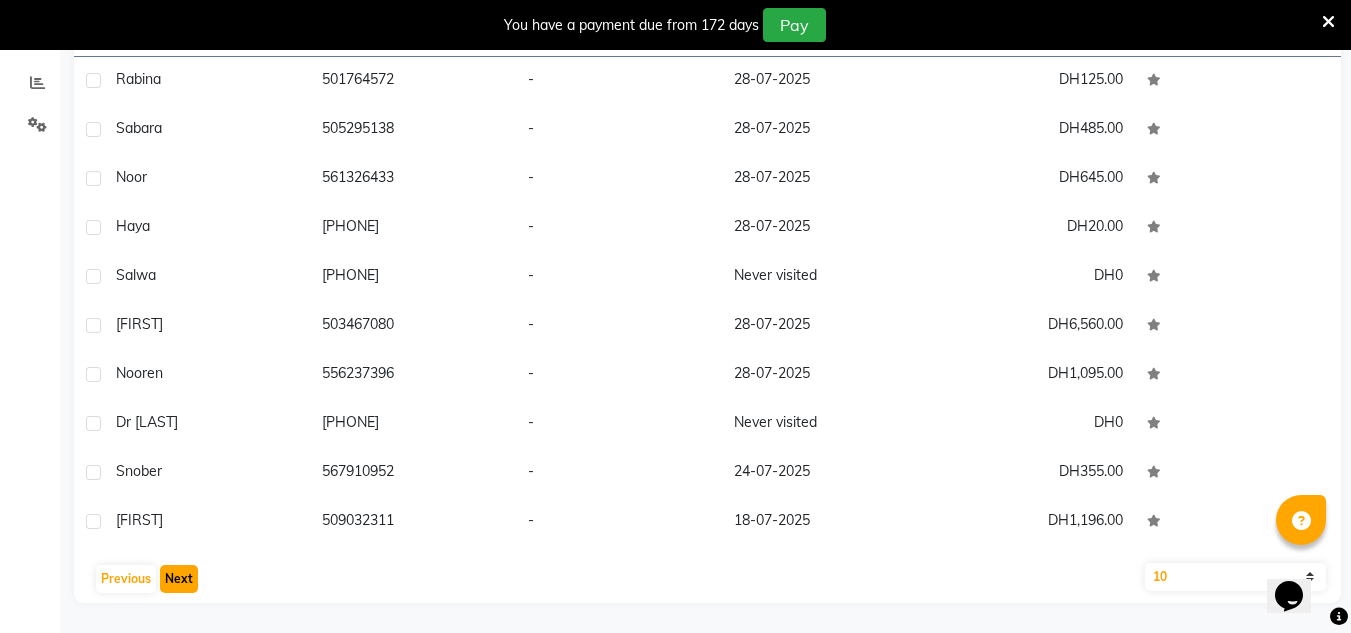 click on "Next" 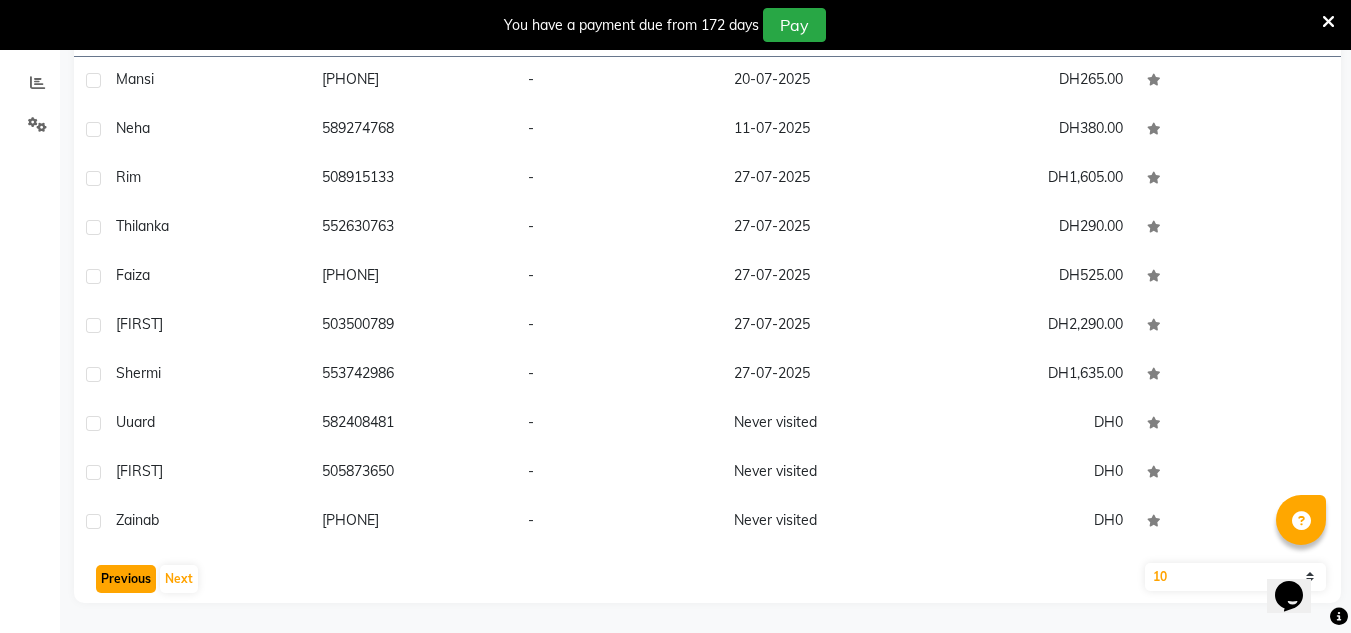click on "Previous" 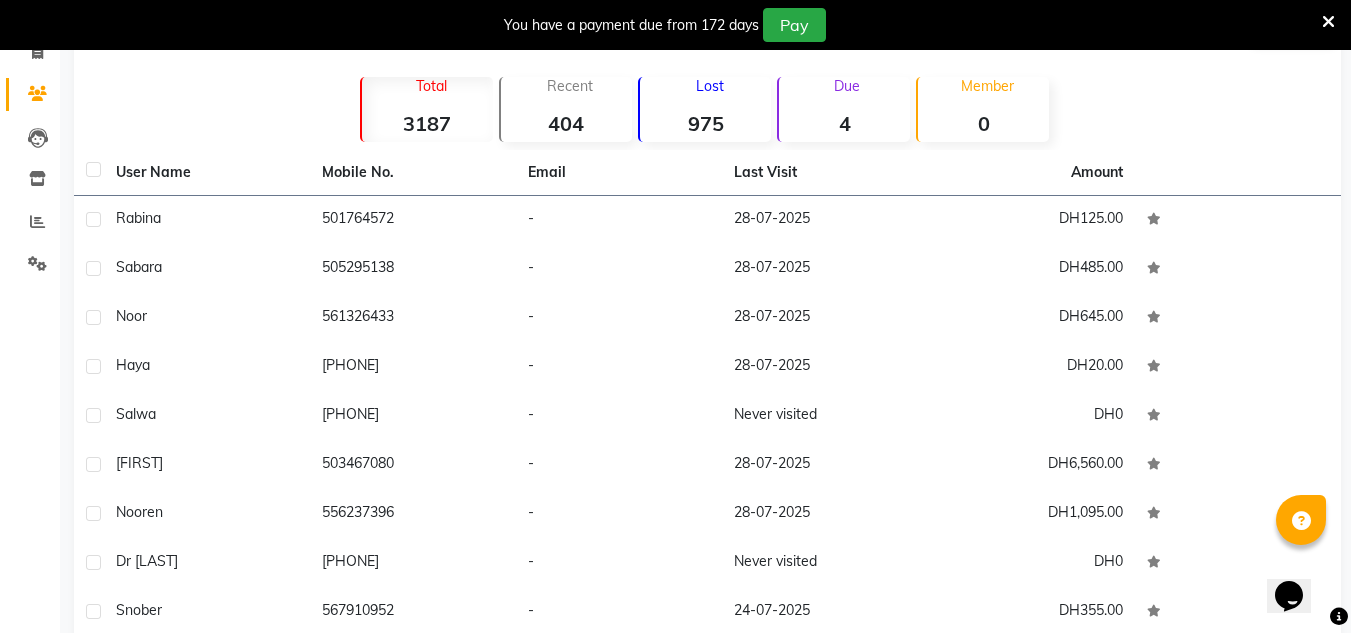 scroll, scrollTop: 283, scrollLeft: 0, axis: vertical 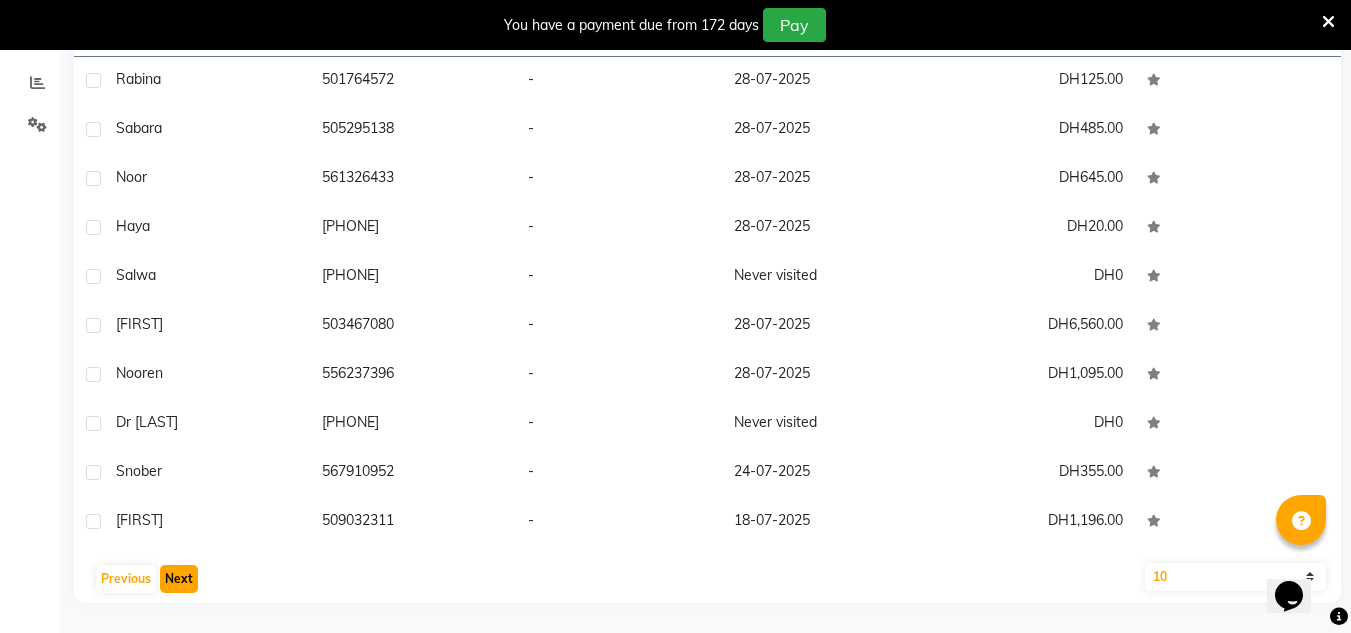 click on "Next" 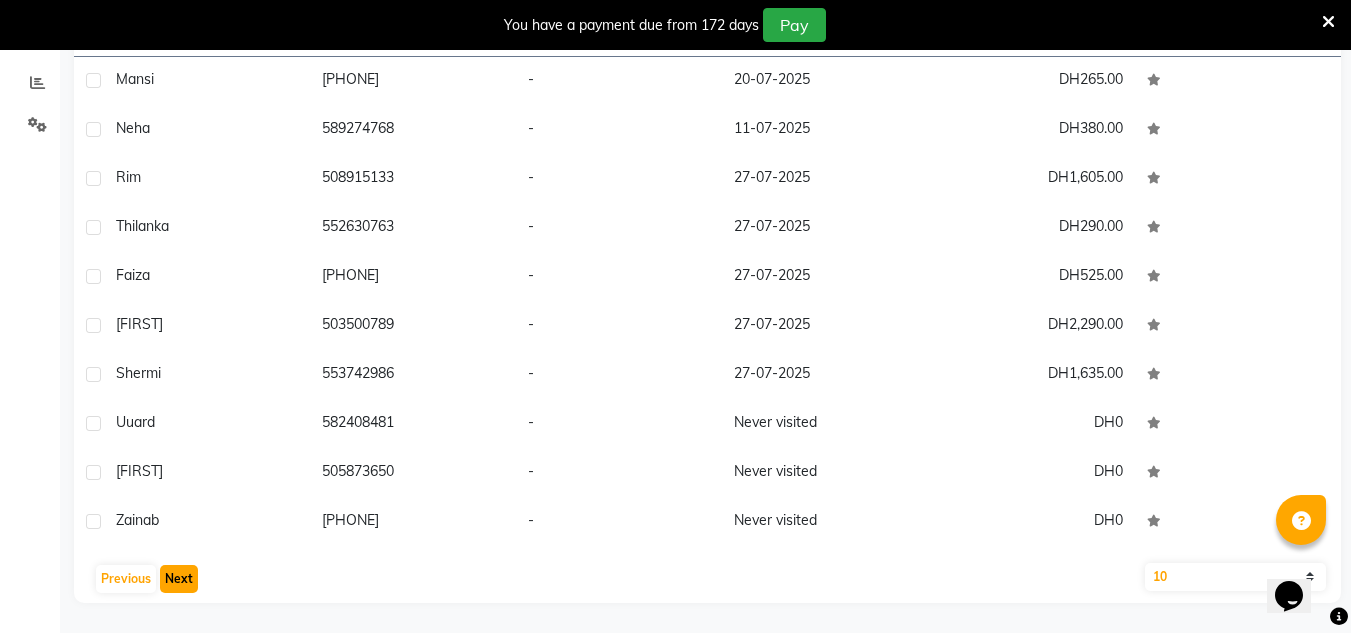 click on "Next" 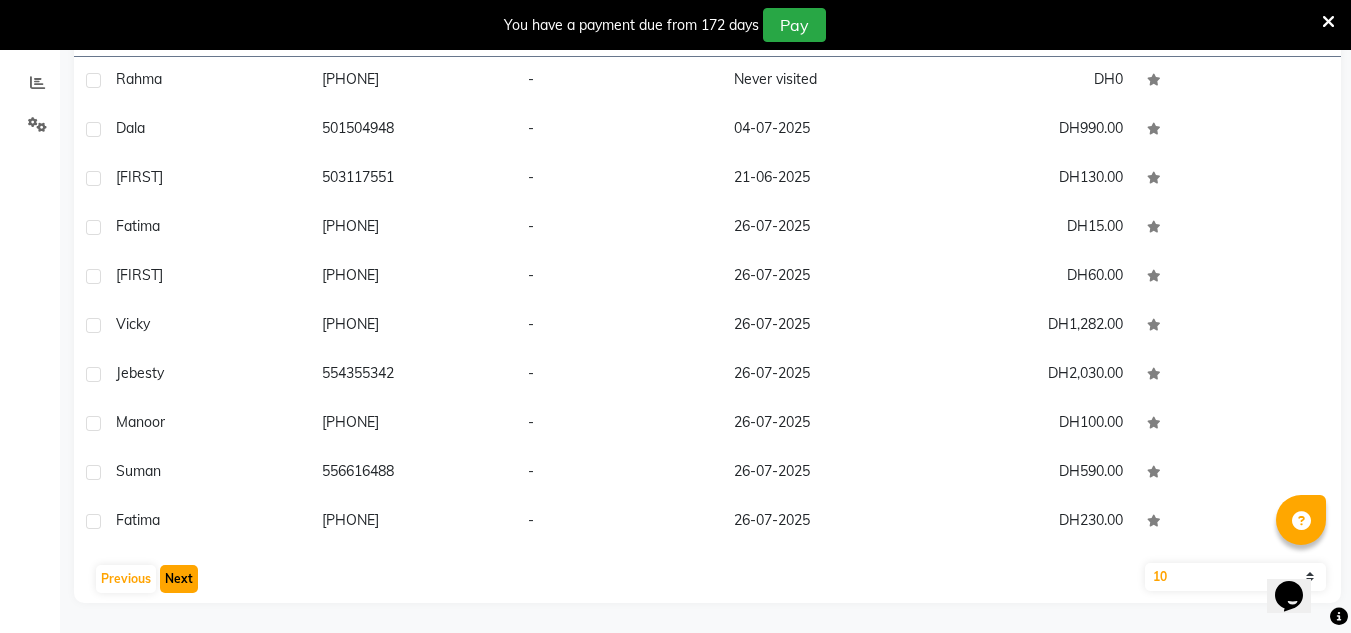click on "Next" 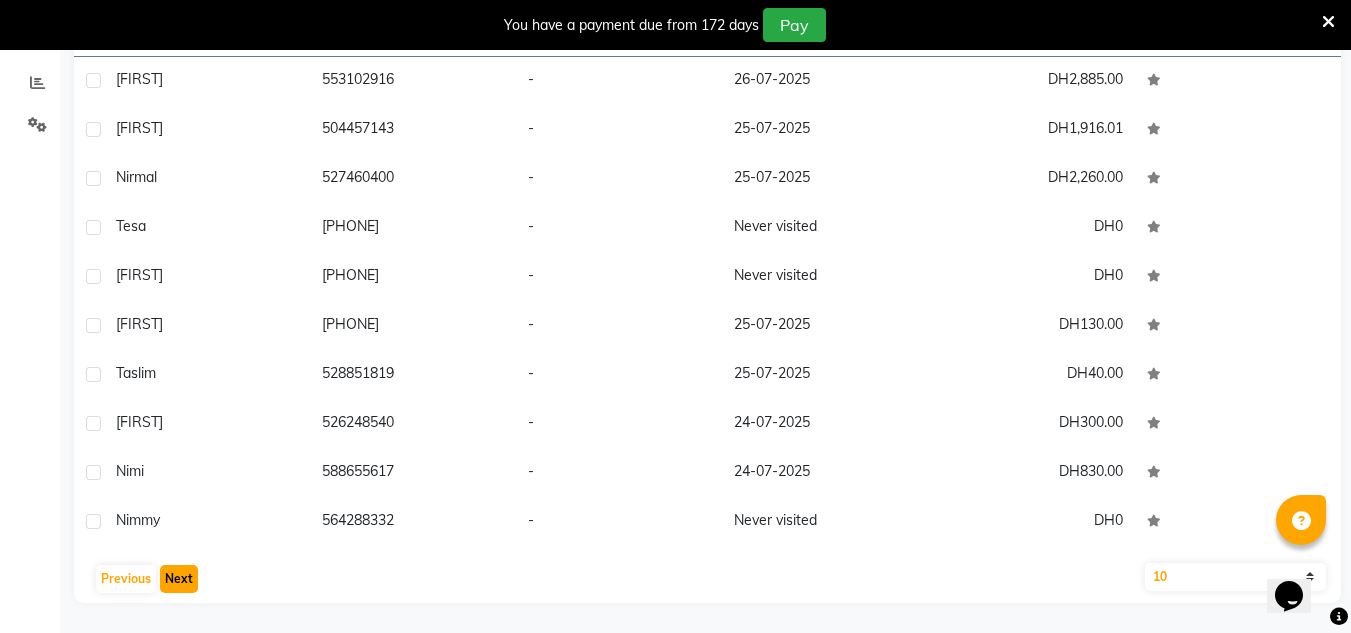 click on "Next" 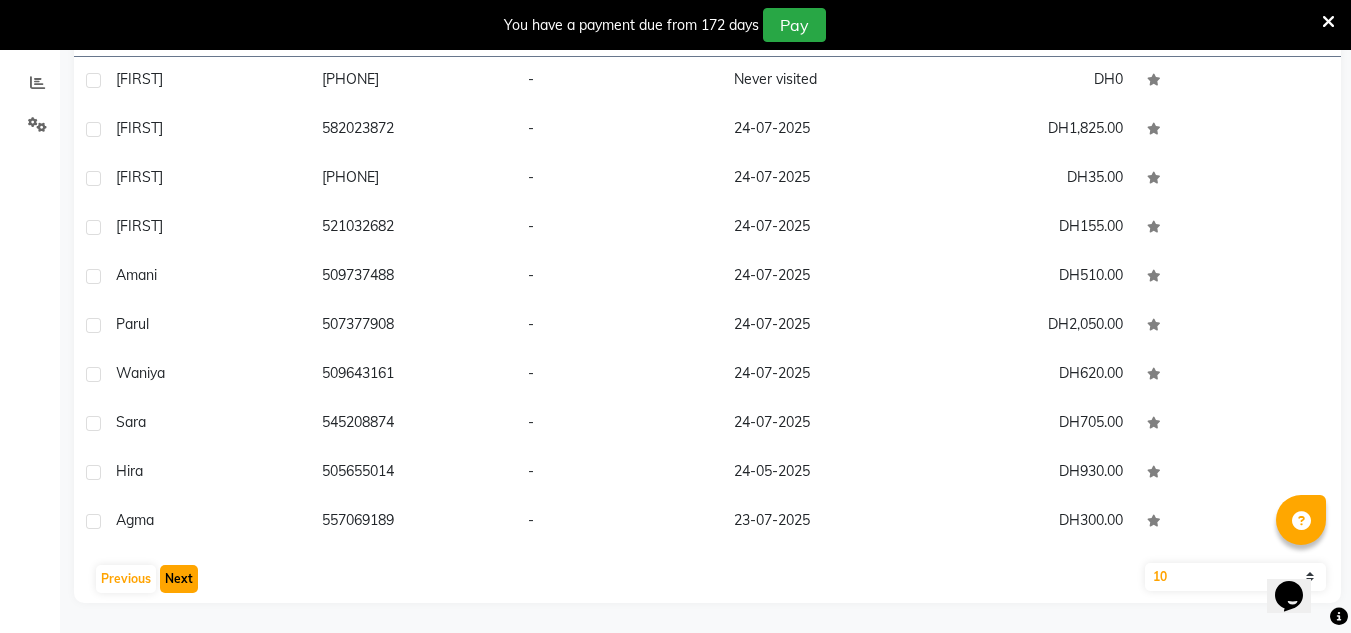 click on "Next" 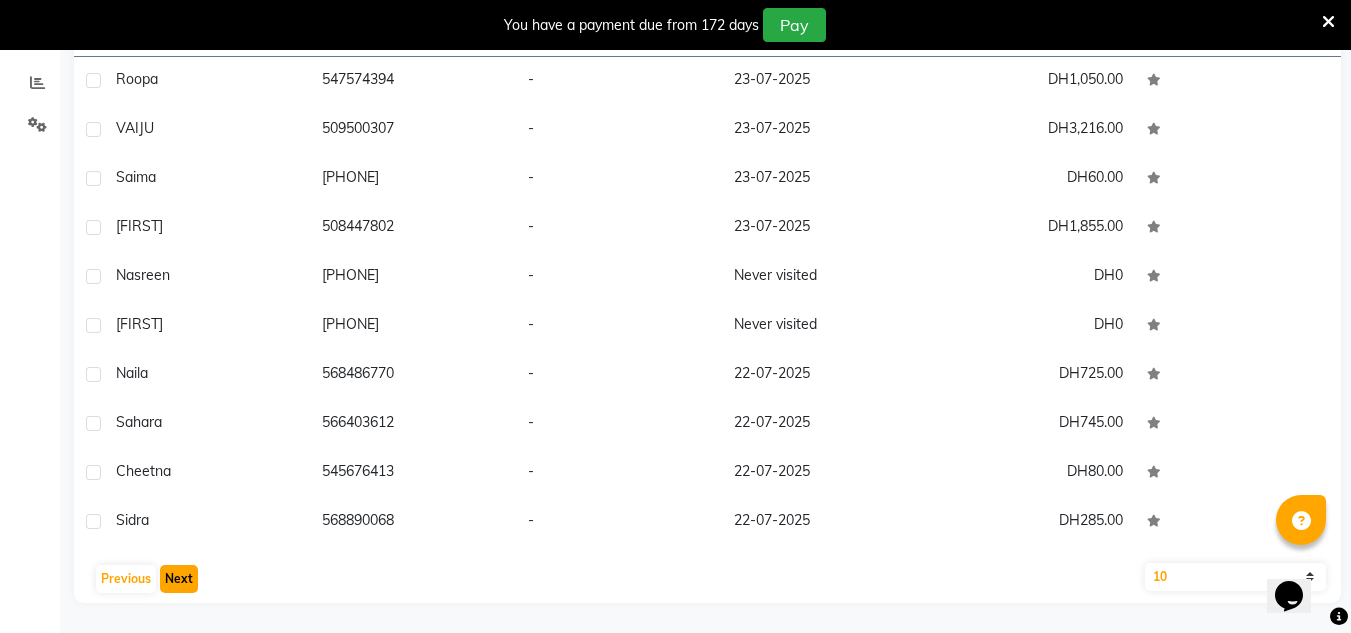 click on "Next" 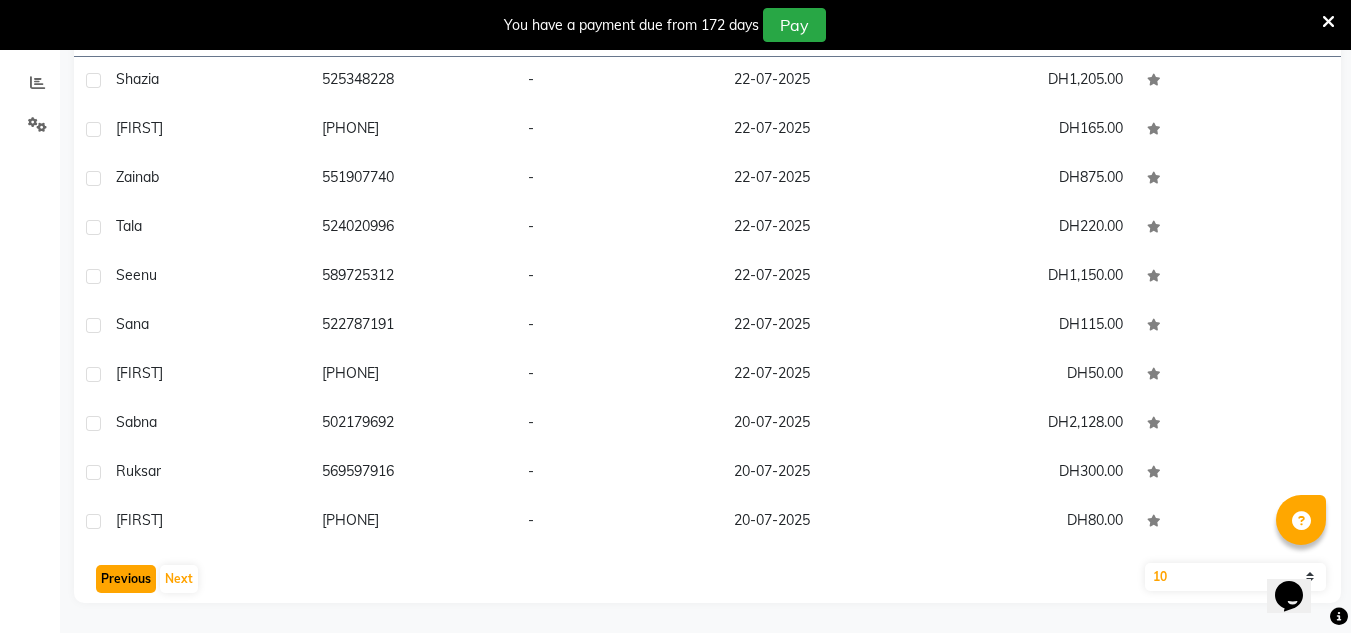 click on "Previous" 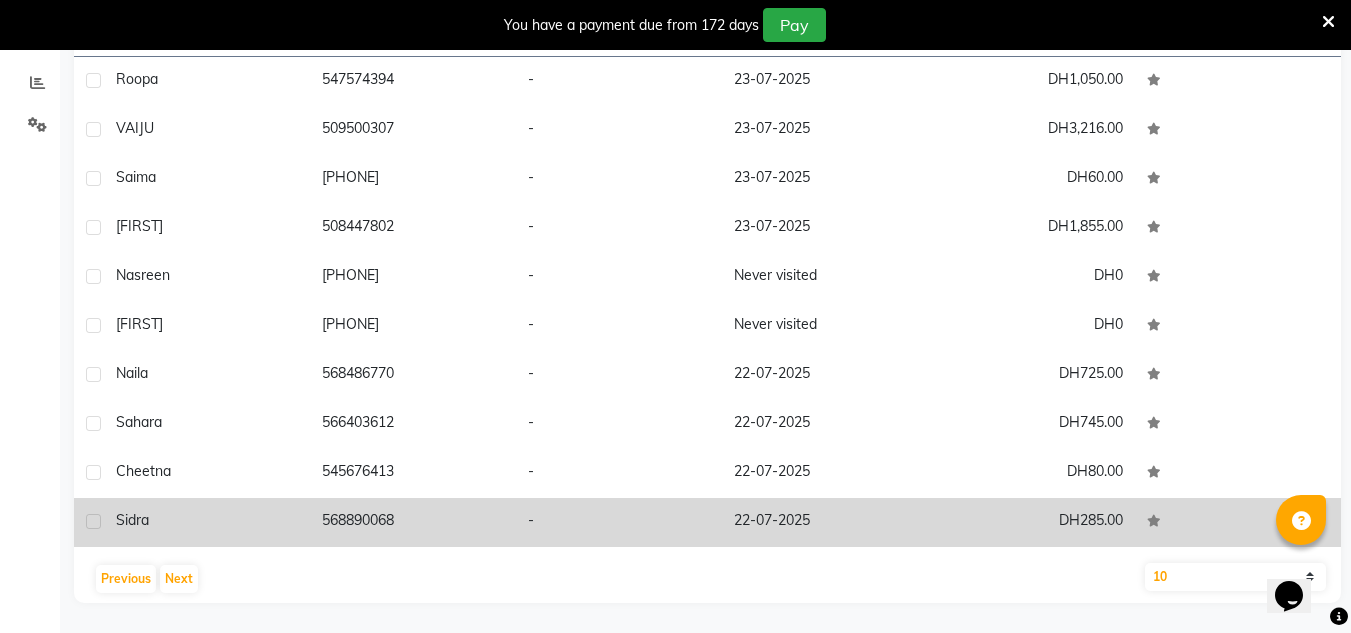 click on "Sidra" 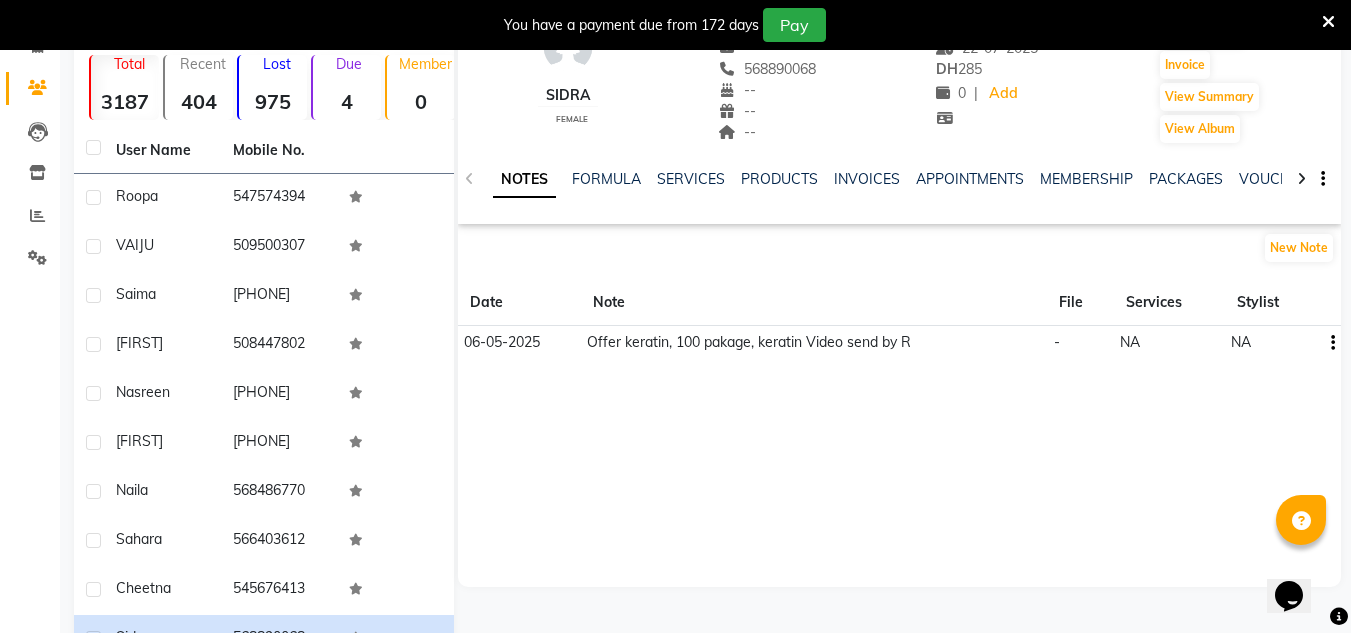 scroll, scrollTop: 0, scrollLeft: 0, axis: both 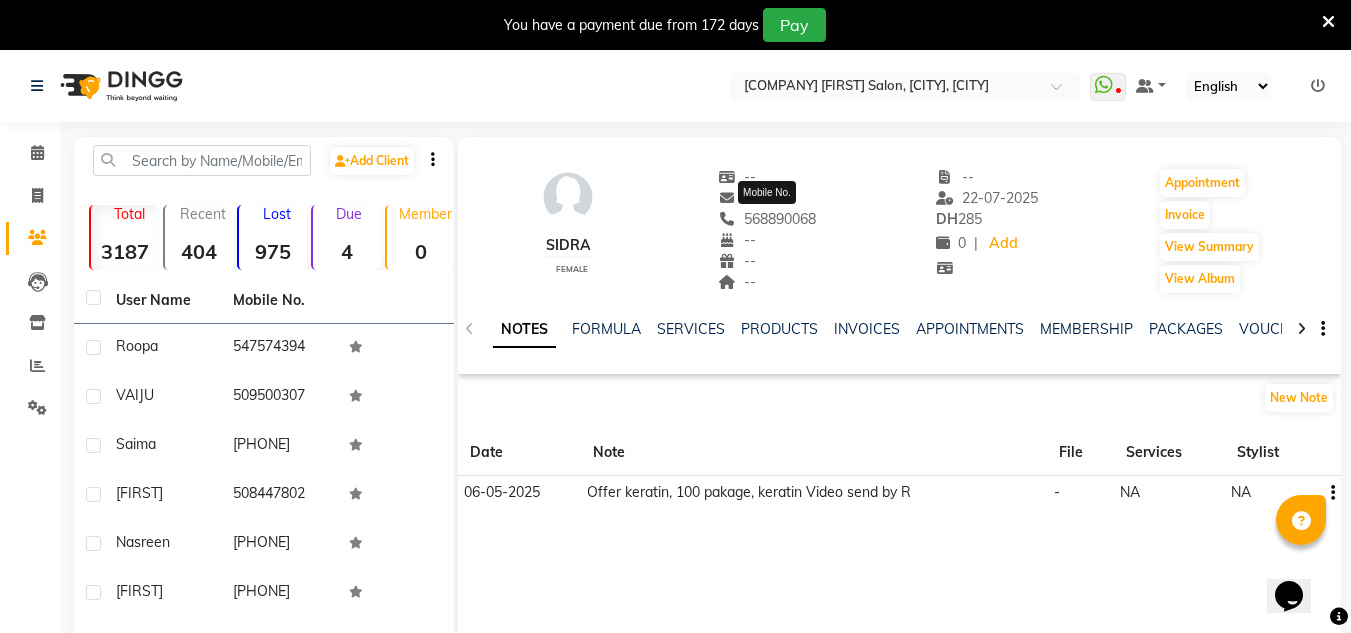 drag, startPoint x: 815, startPoint y: 217, endPoint x: 832, endPoint y: 225, distance: 18.788294 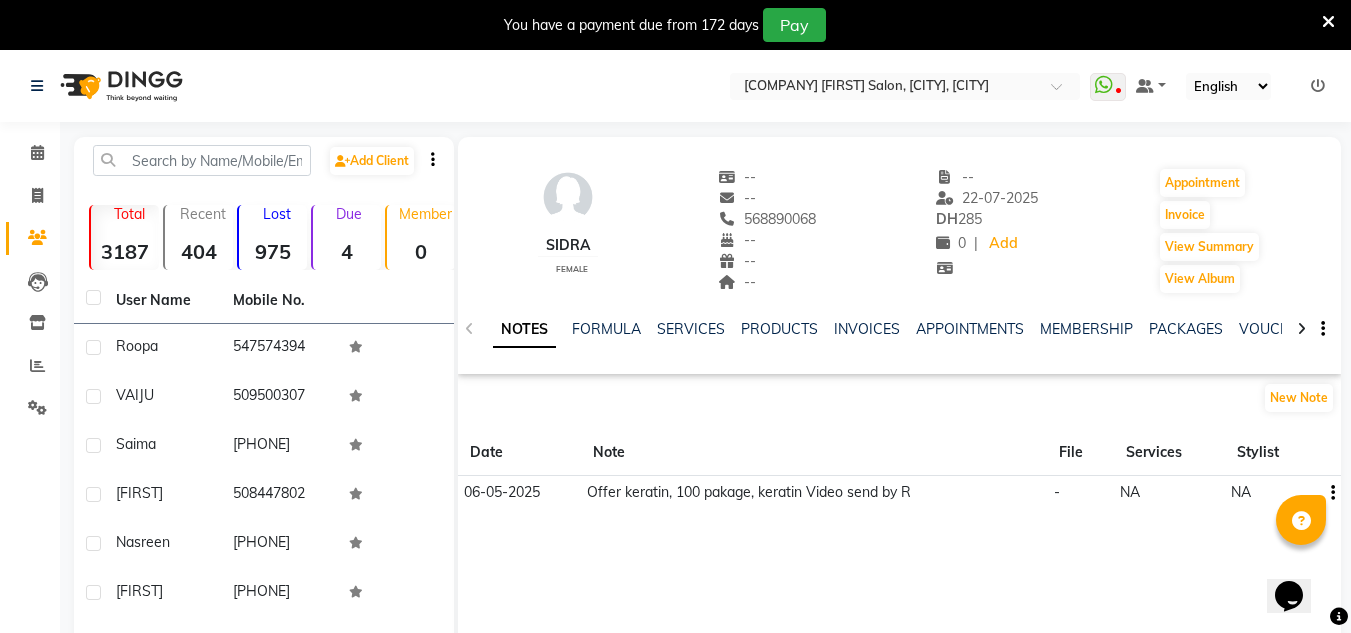 click on "[FIRST]  female  --   --   [PHONE]  --  --  --  -- [DATE] [CURRENCY]  [AMOUNT] |  Add   Appointment   Invoice  View Summary  View Album" 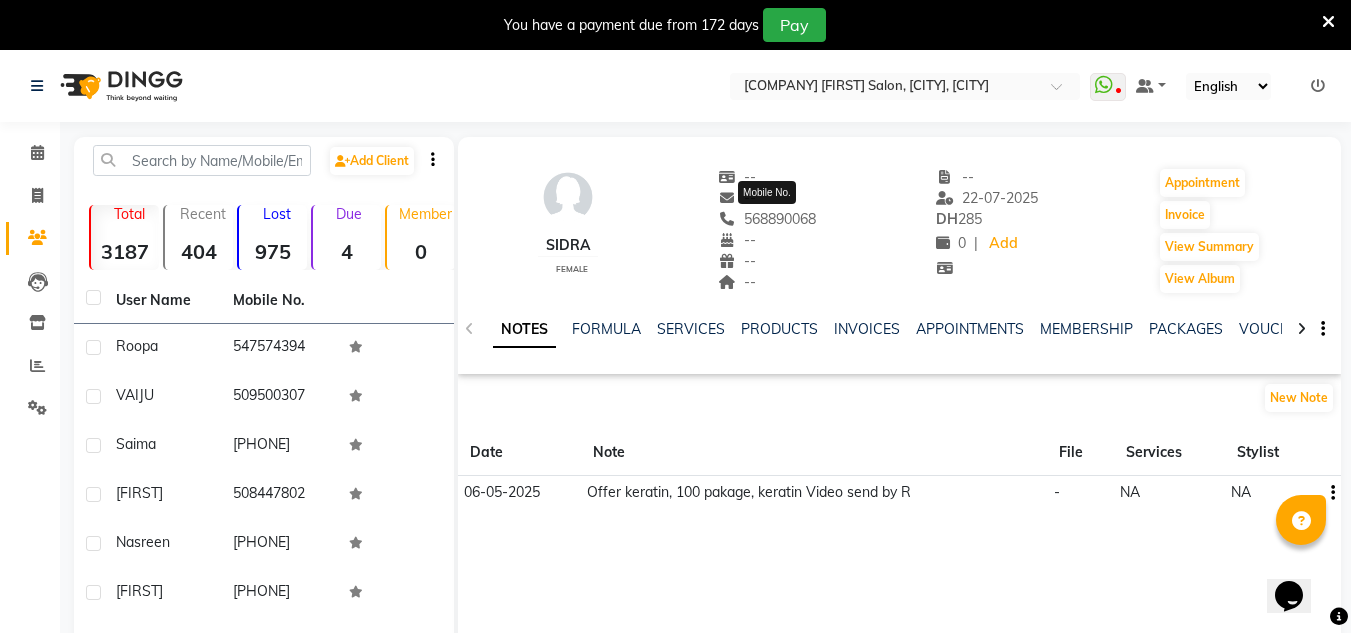 drag, startPoint x: 818, startPoint y: 214, endPoint x: 742, endPoint y: 220, distance: 76.23647 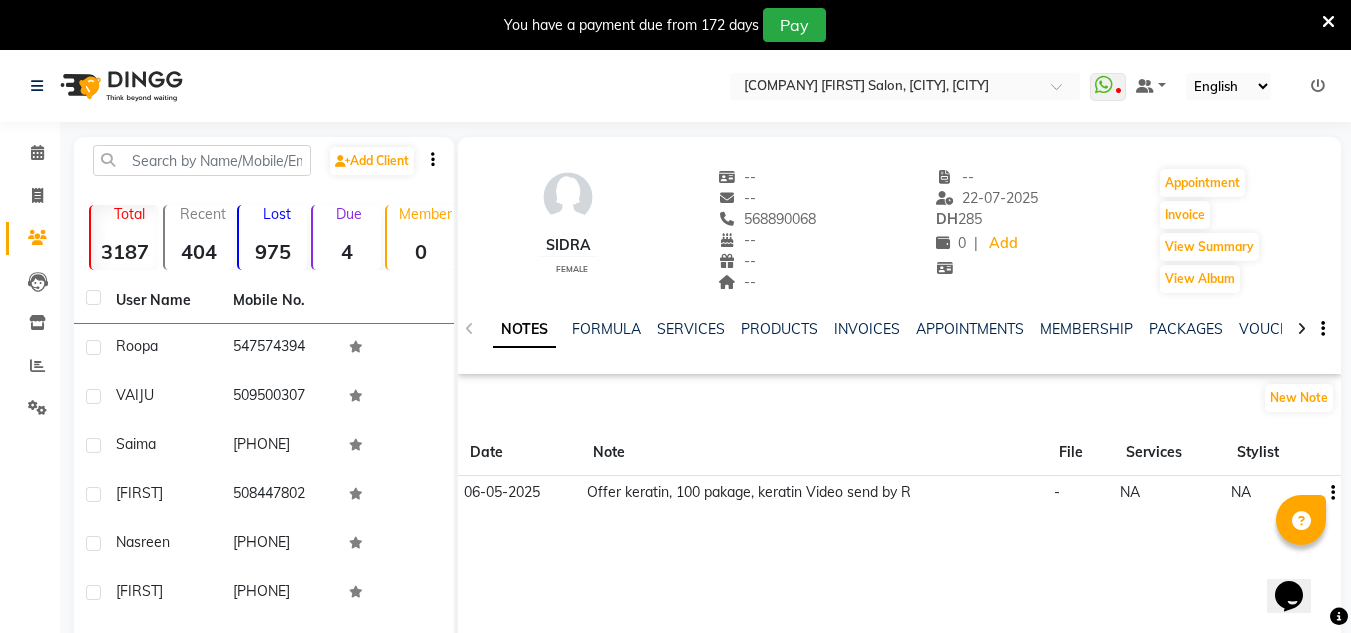 copy on "568890068" 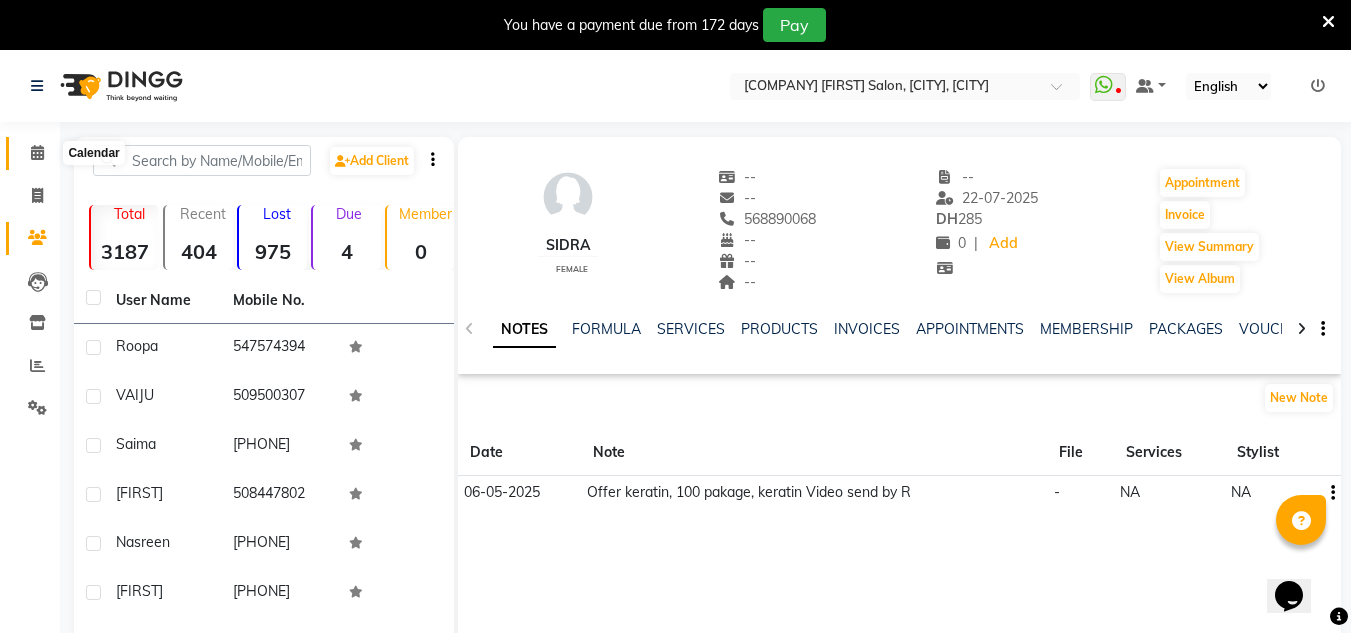 click 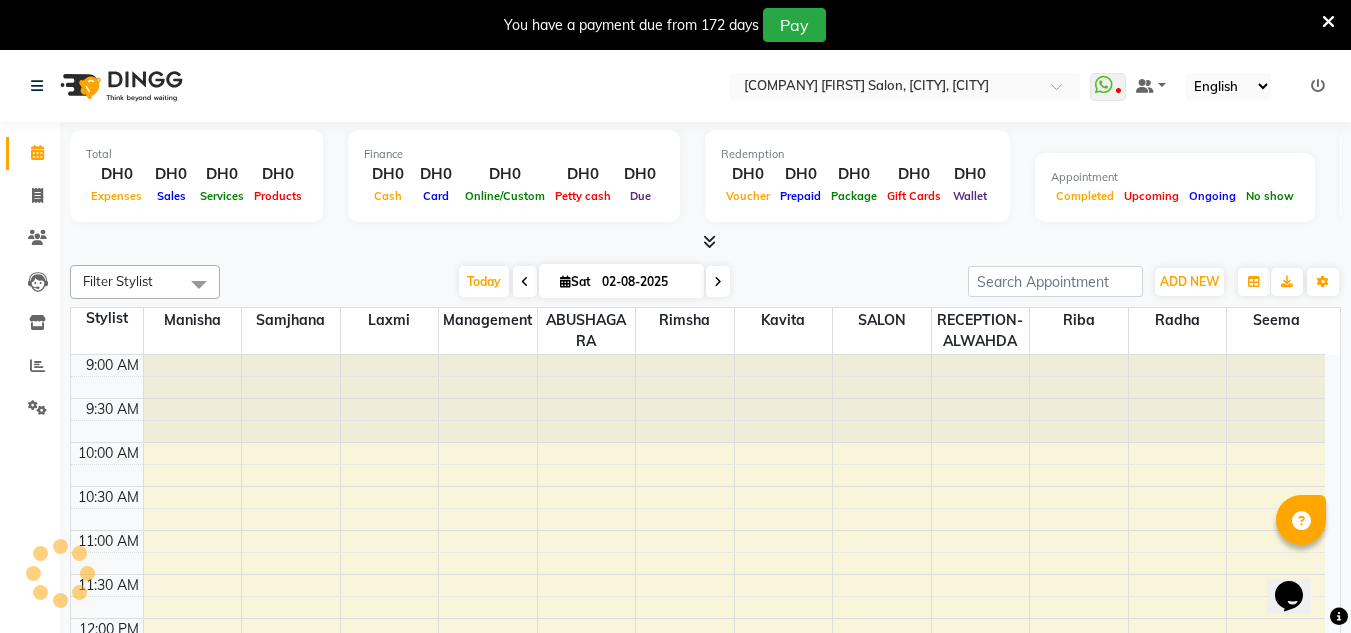 scroll, scrollTop: 0, scrollLeft: 0, axis: both 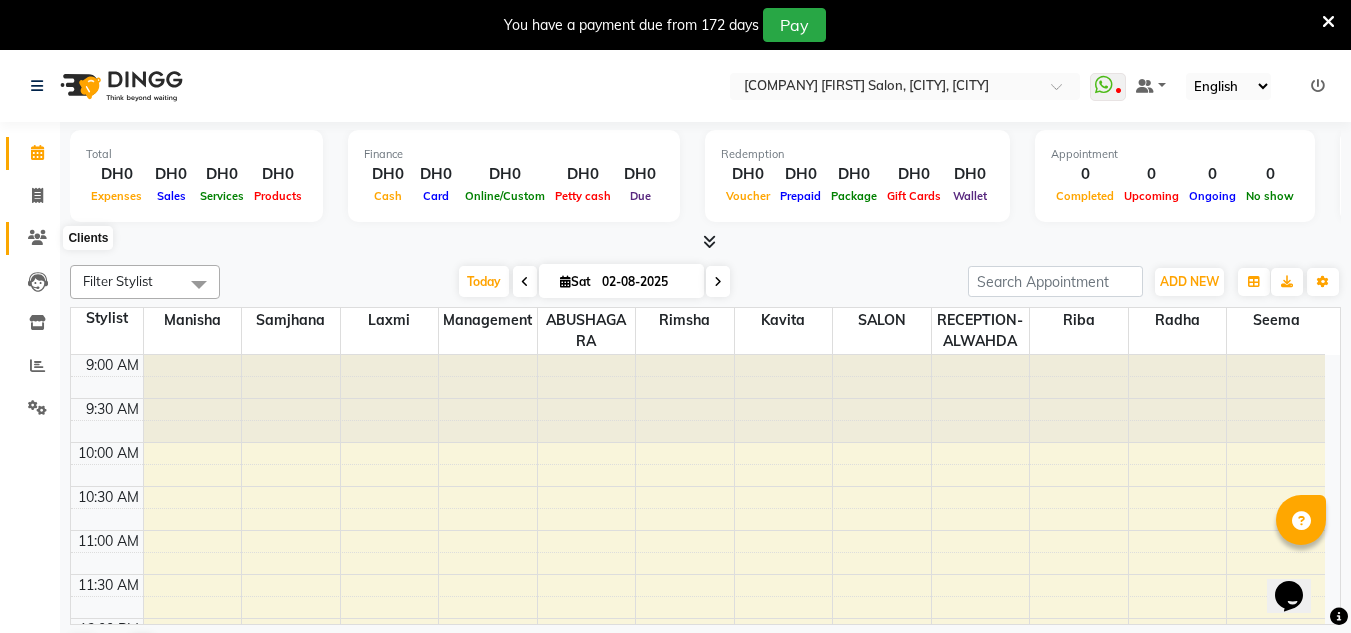 click 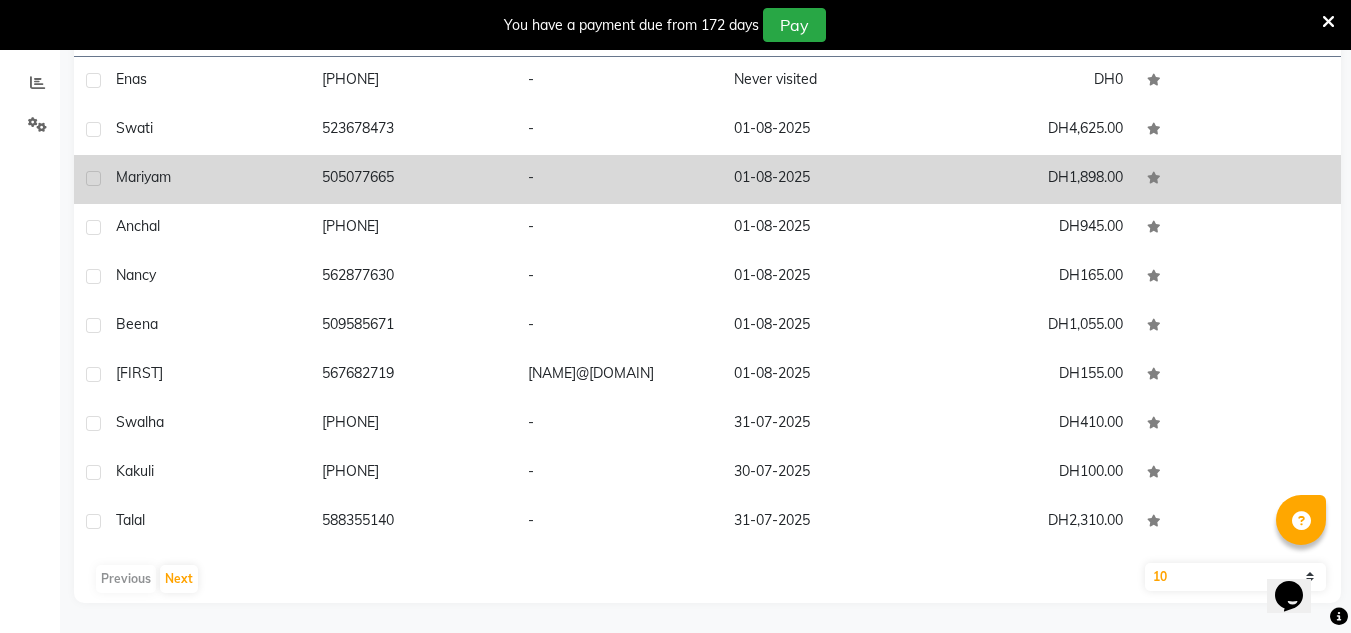 scroll, scrollTop: 300, scrollLeft: 0, axis: vertical 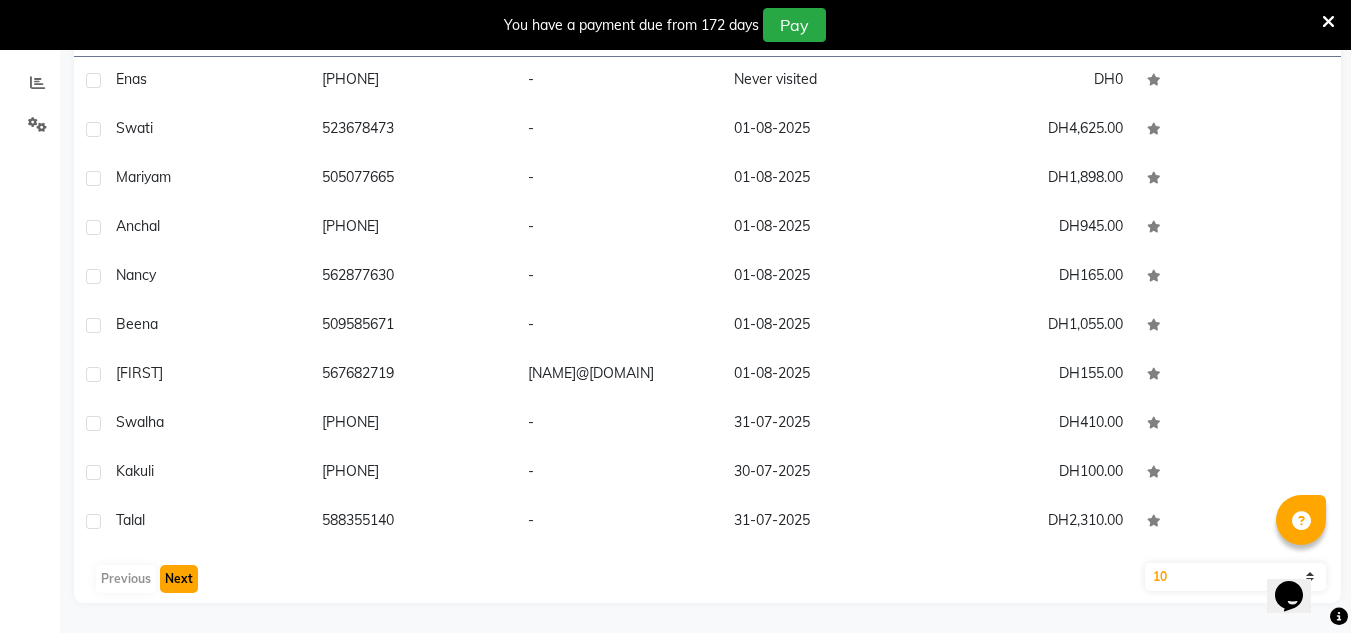 click on "Next" 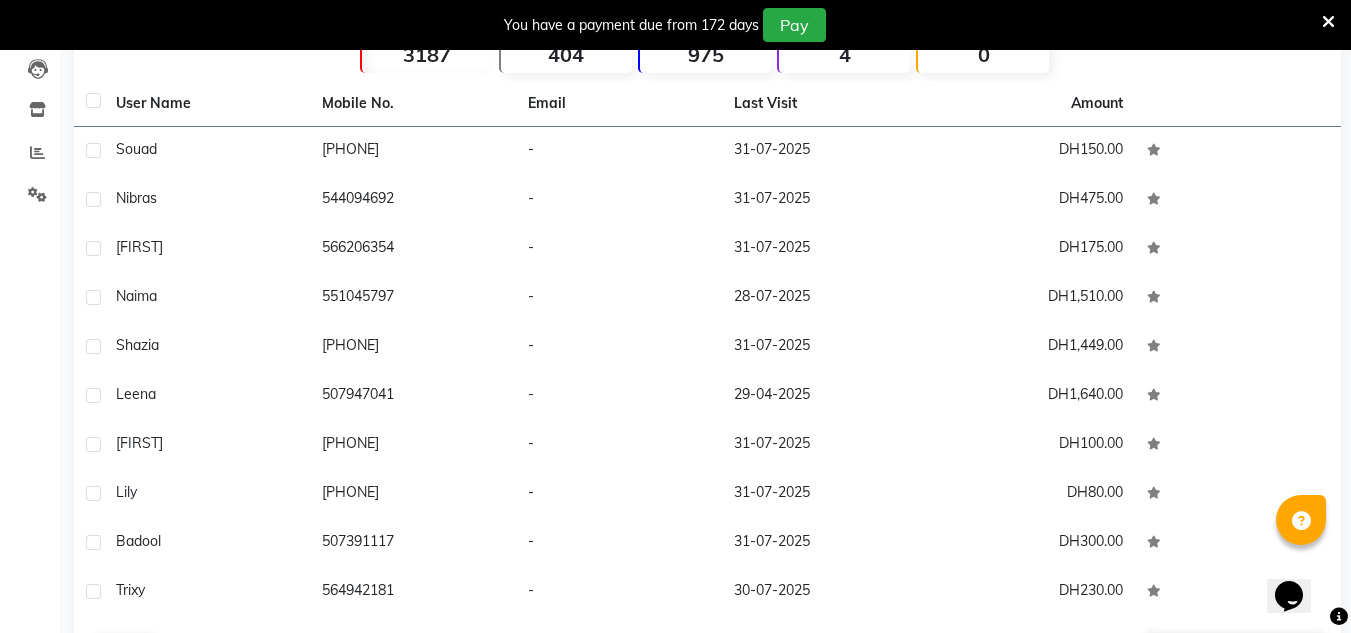 scroll, scrollTop: 0, scrollLeft: 0, axis: both 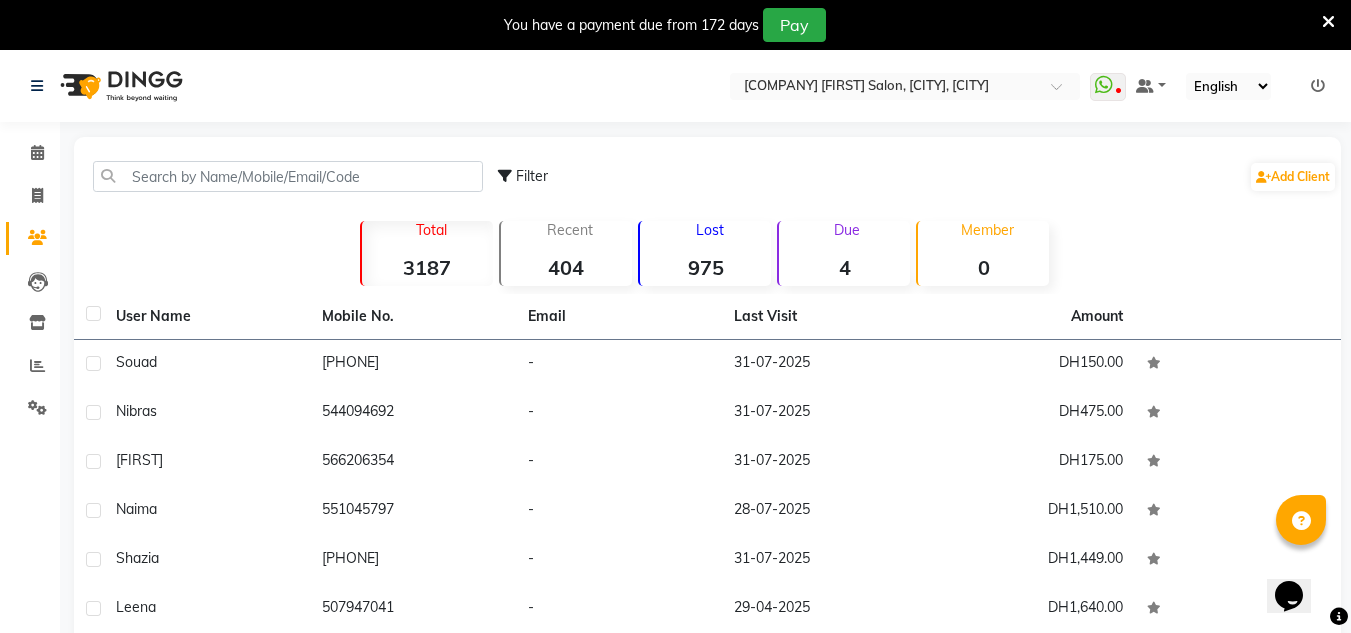 click on "975" 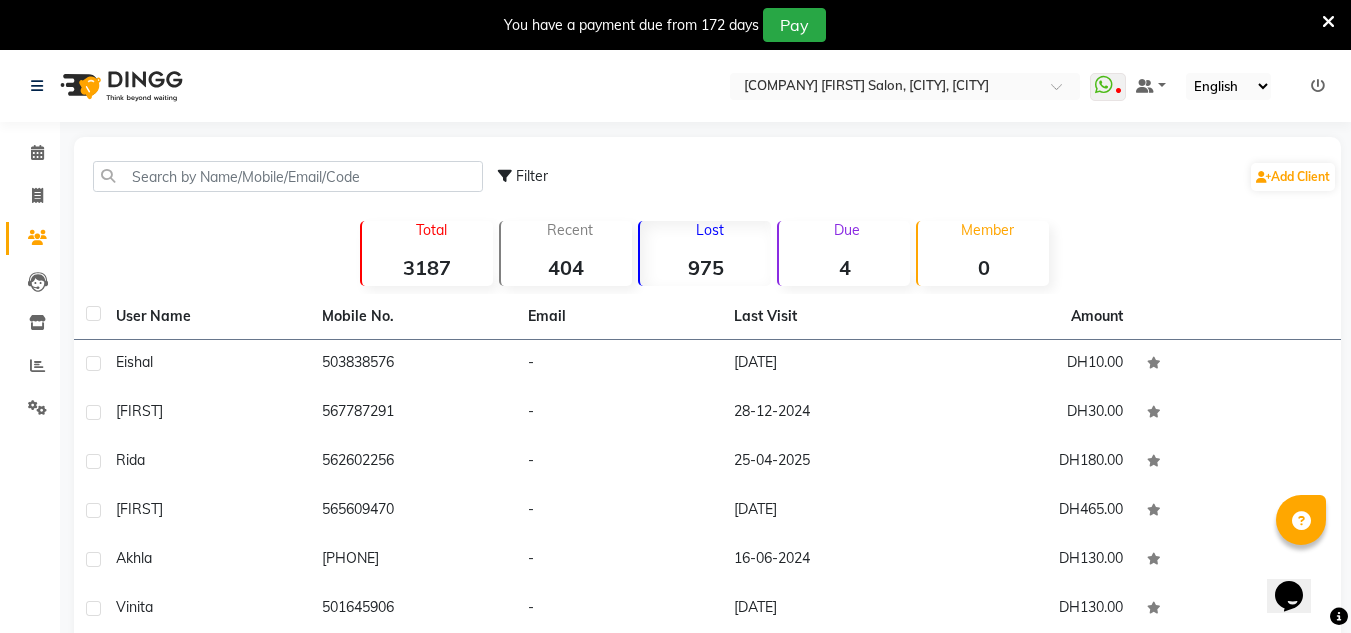 click on "Total  3187" 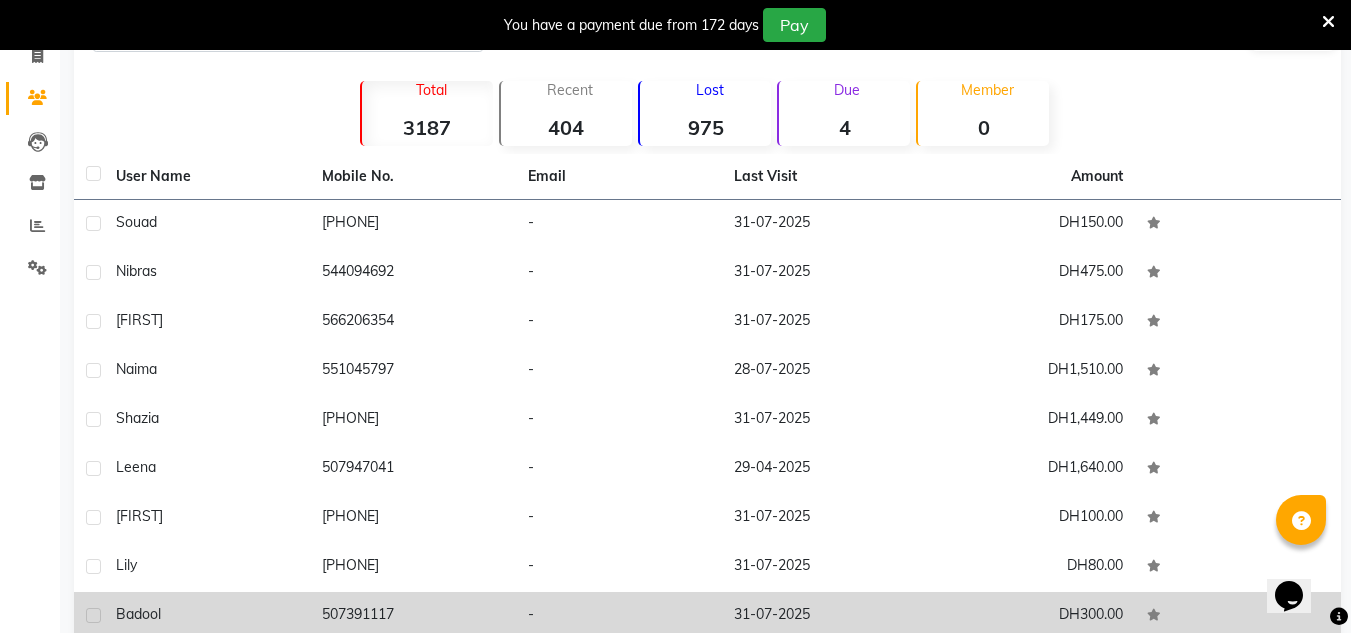 scroll, scrollTop: 283, scrollLeft: 0, axis: vertical 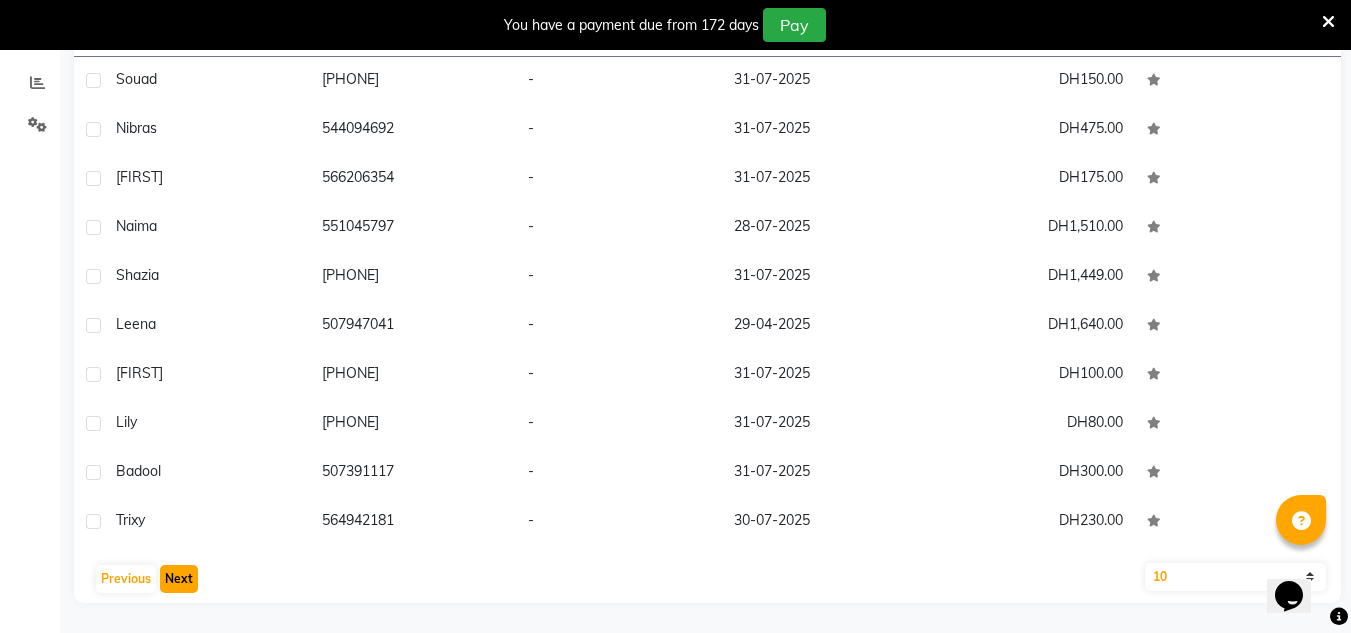 click on "Next" 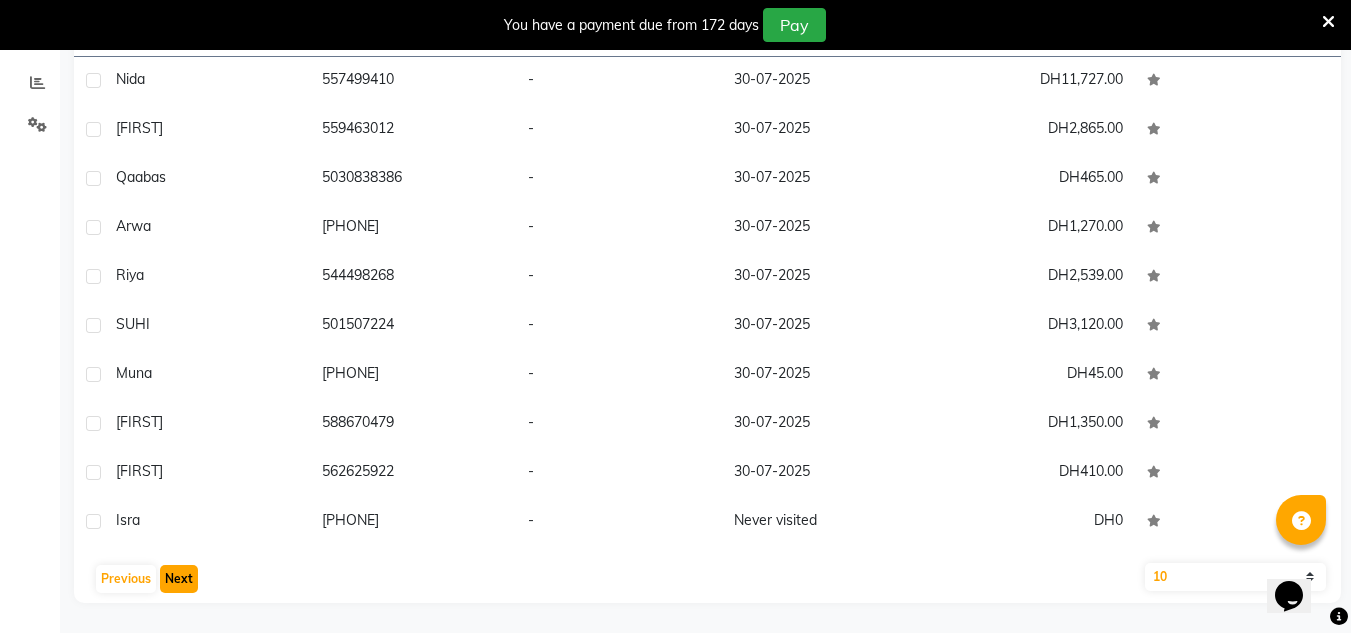click on "Next" 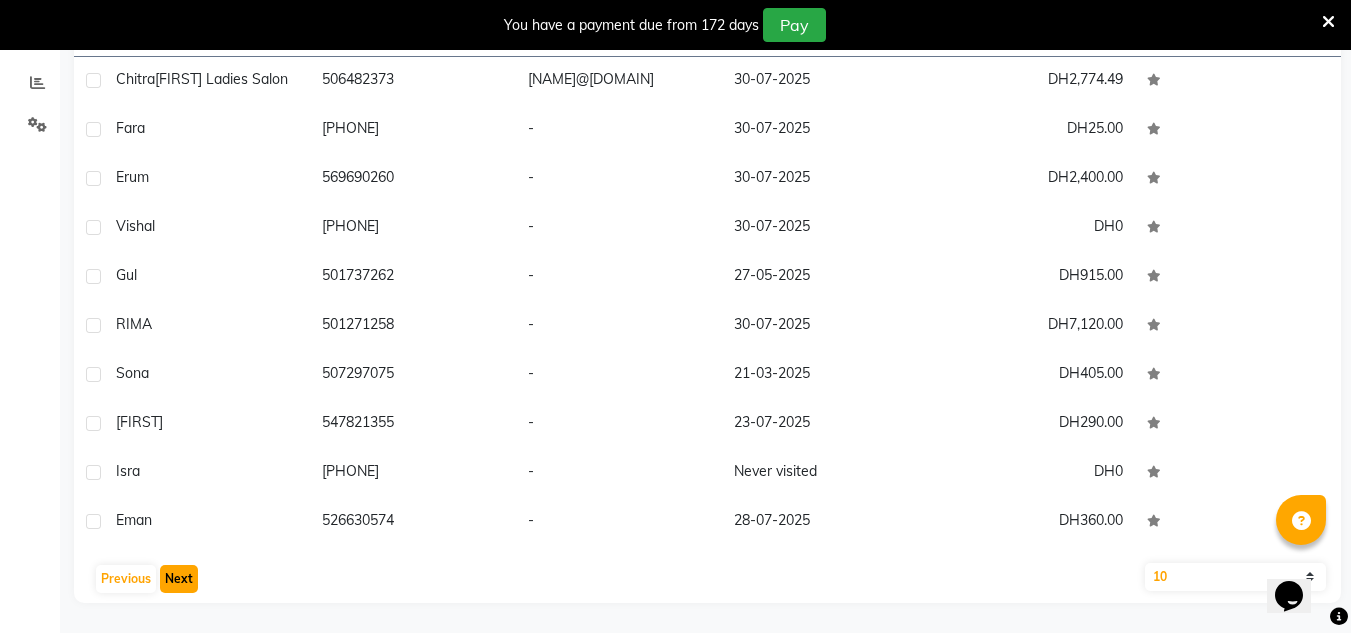 click on "Next" 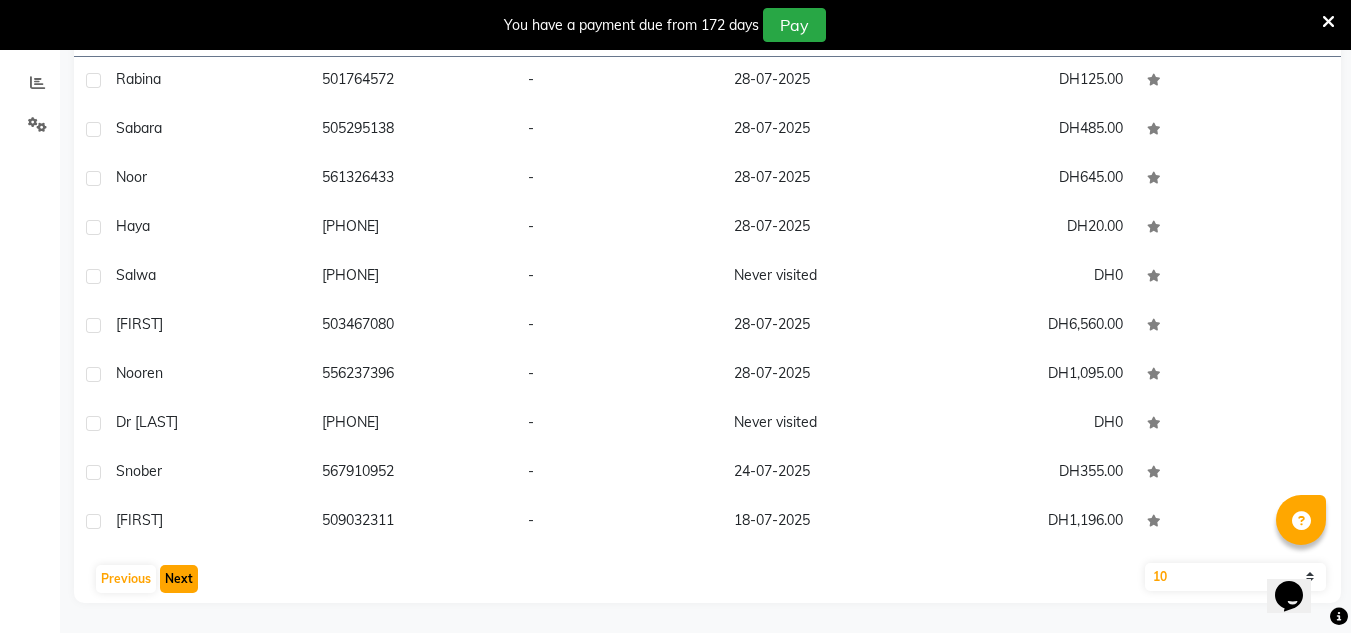 click on "Next" 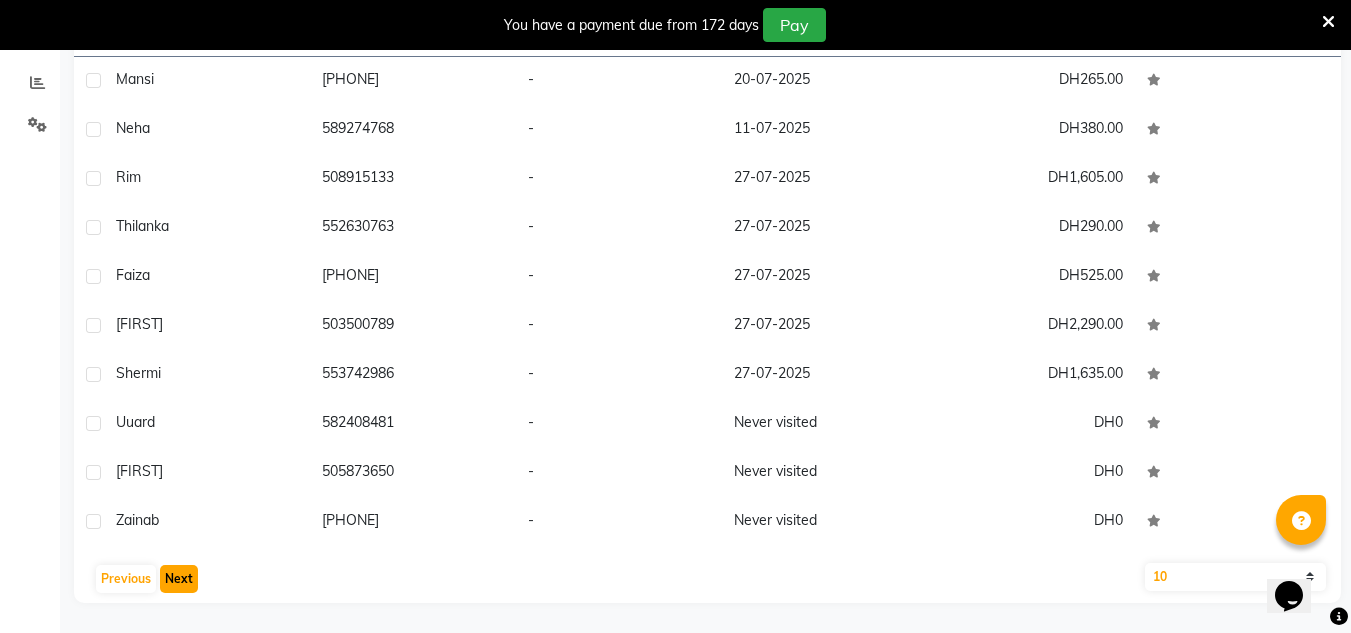 click on "Next" 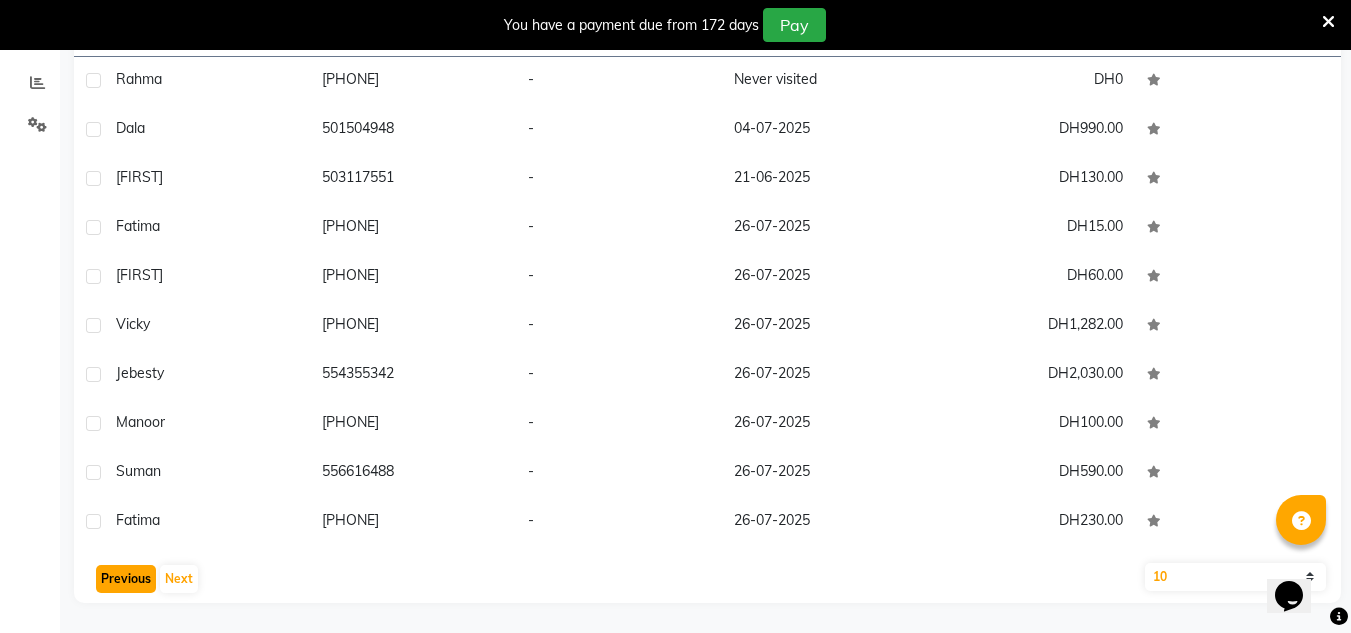 click on "Previous" 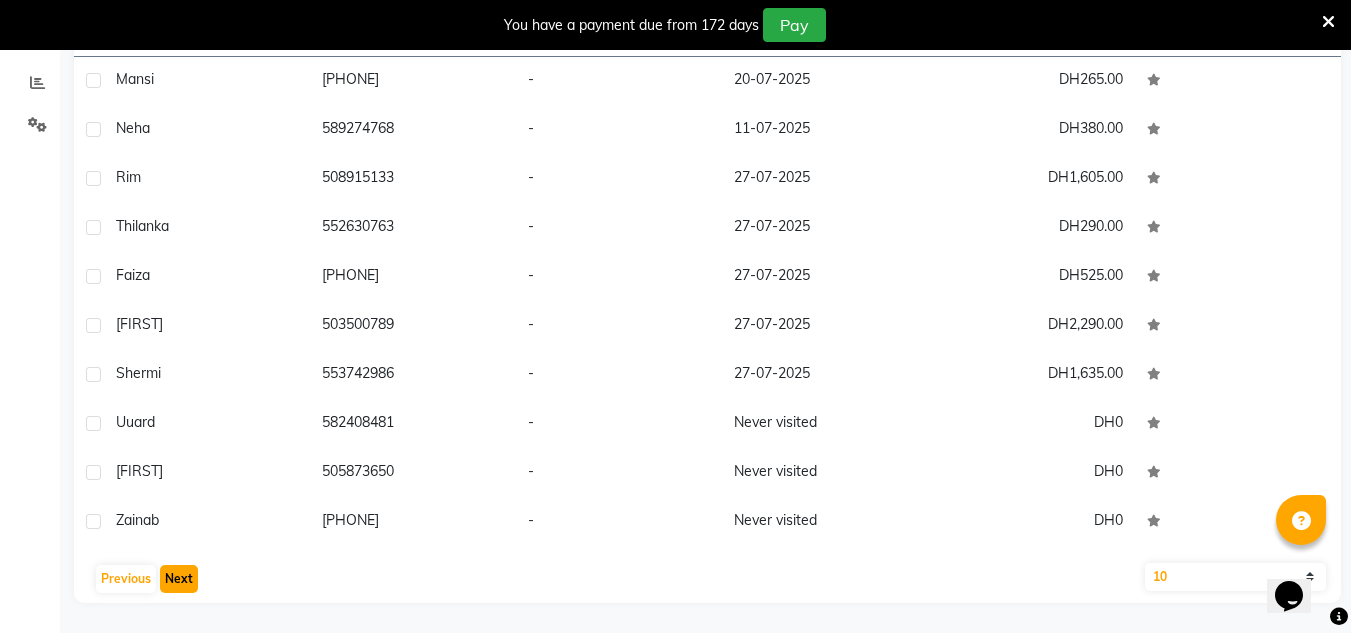 click on "Next" 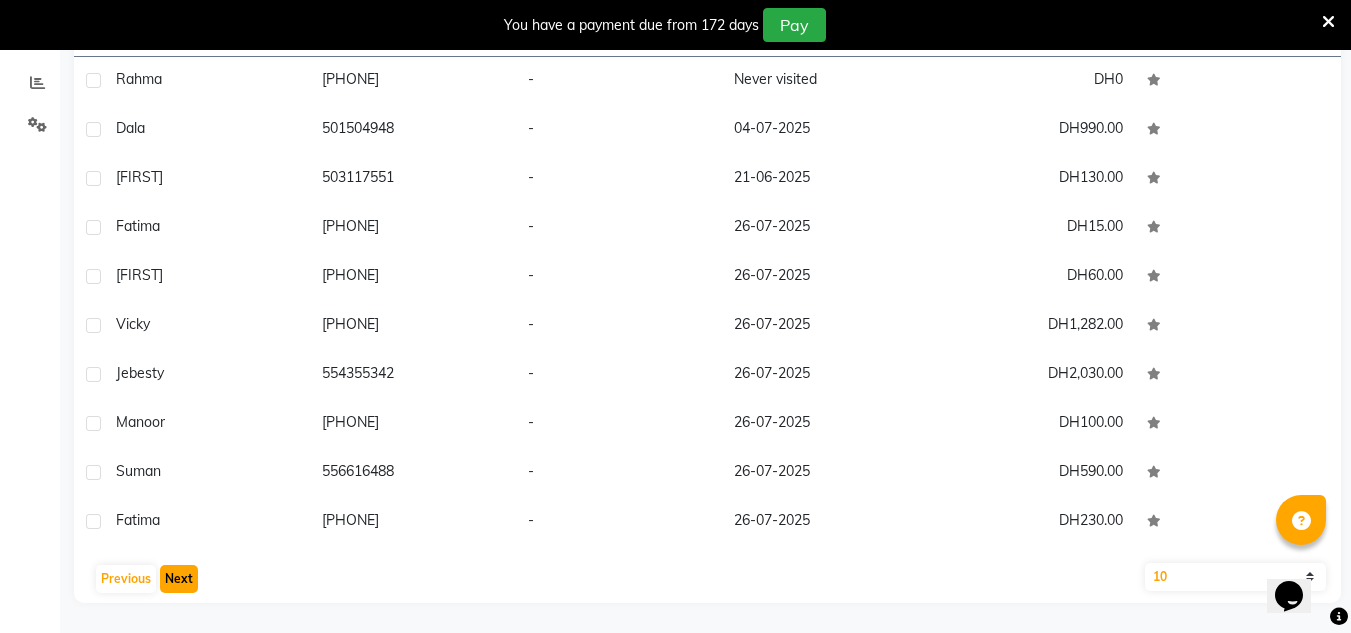 click on "Next" 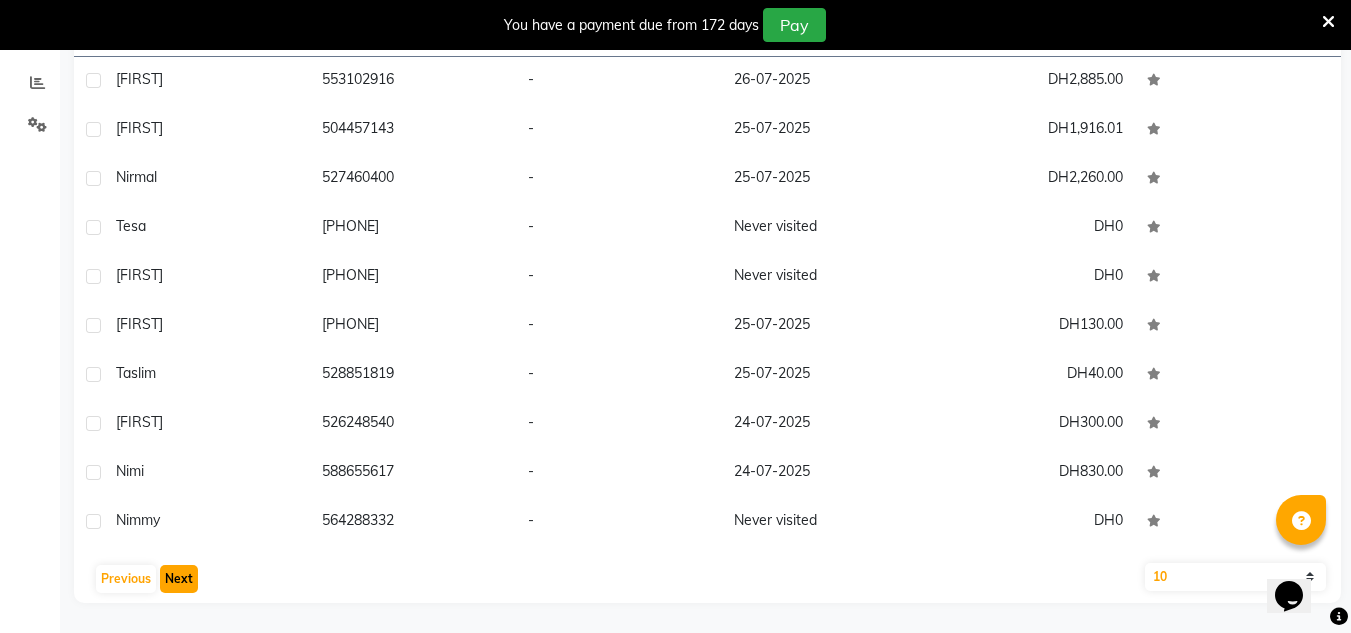 click on "Next" 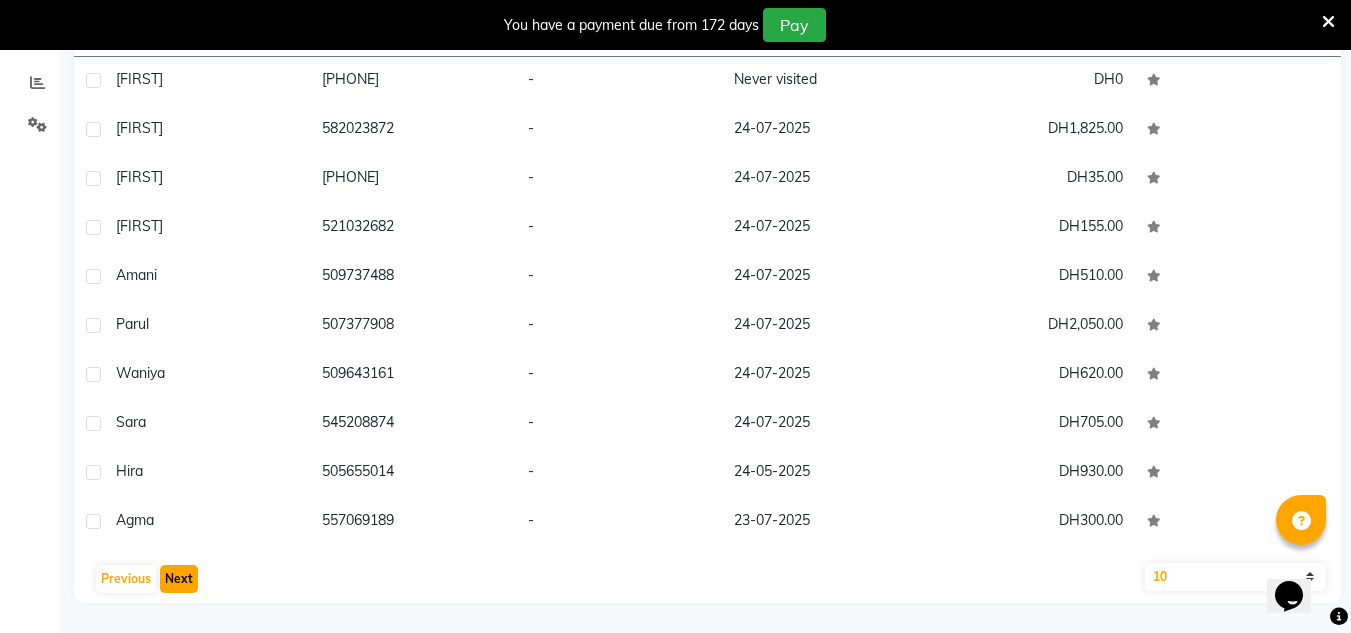 click on "Next" 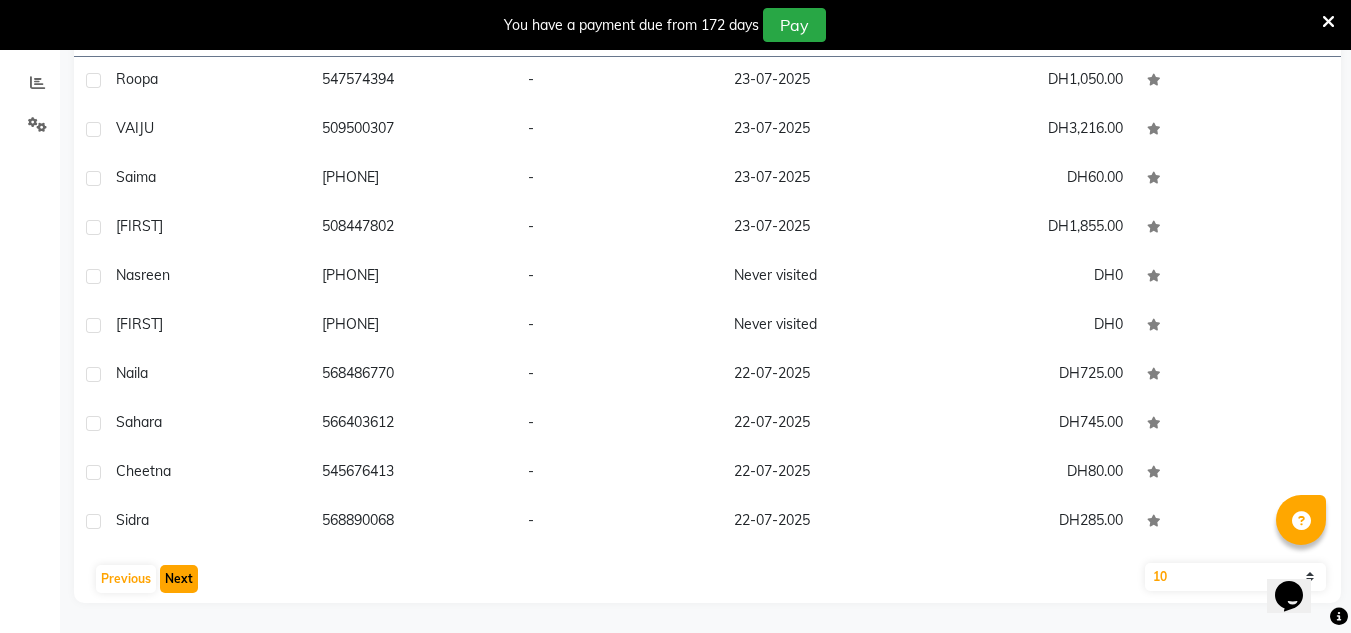 click on "Next" 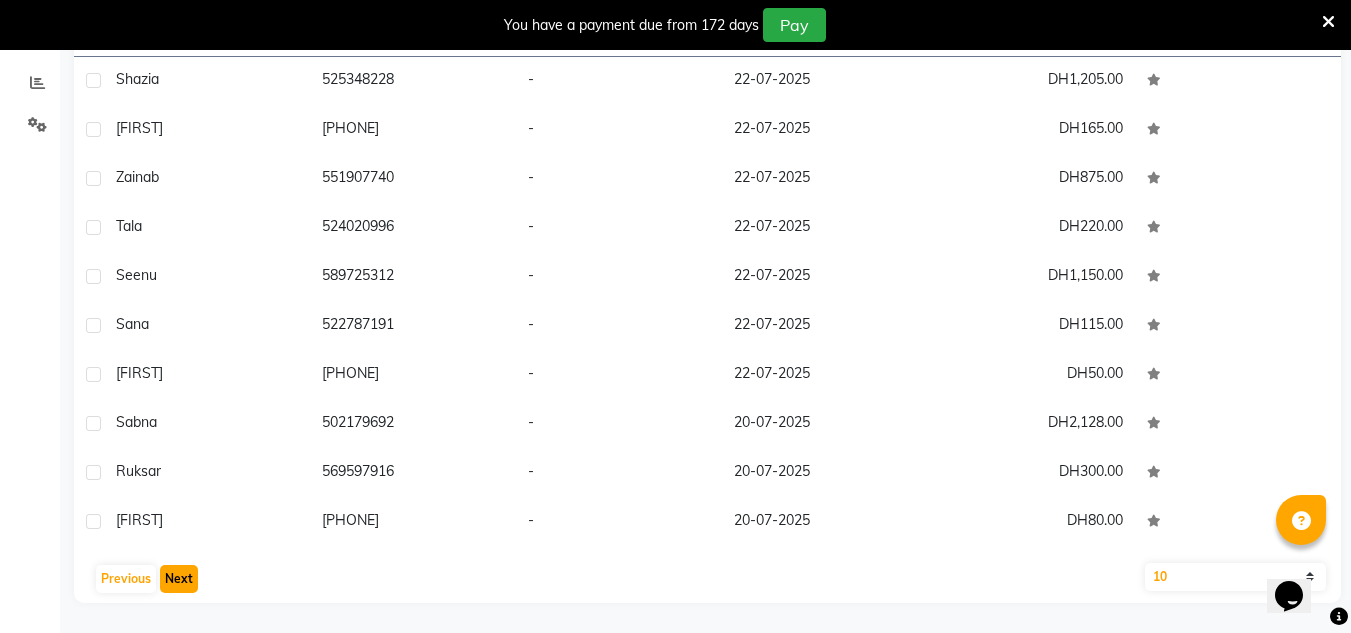 click on "Next" 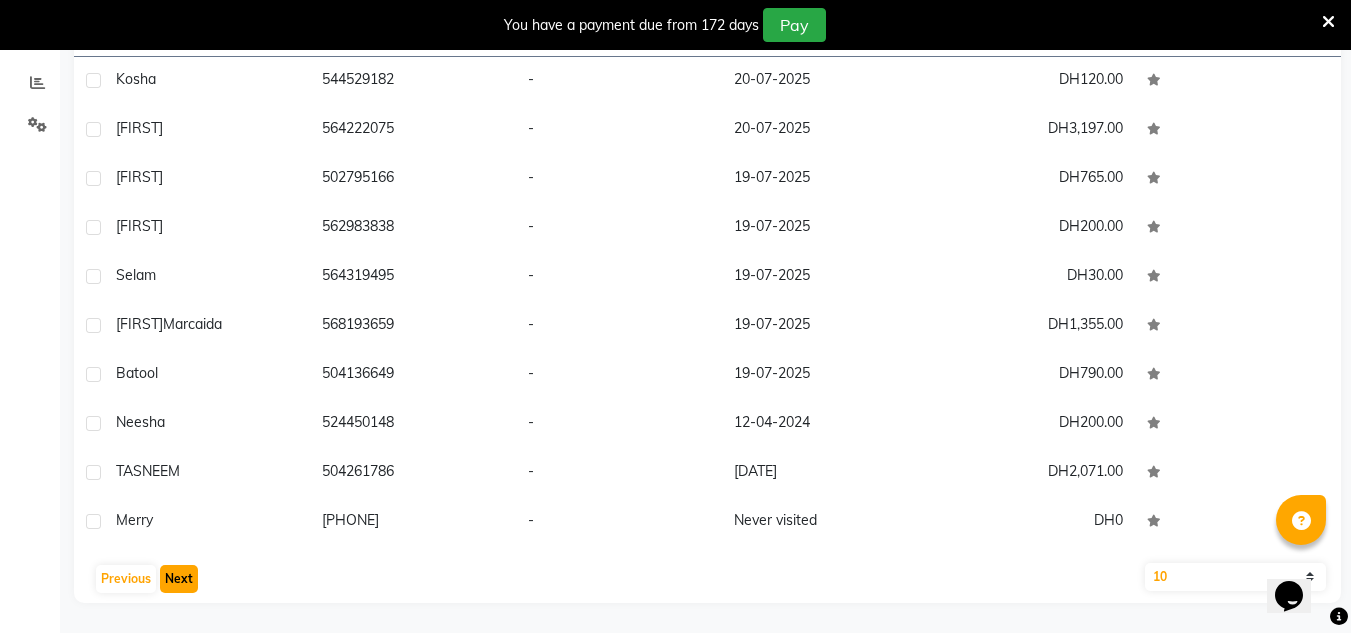 click on "Next" 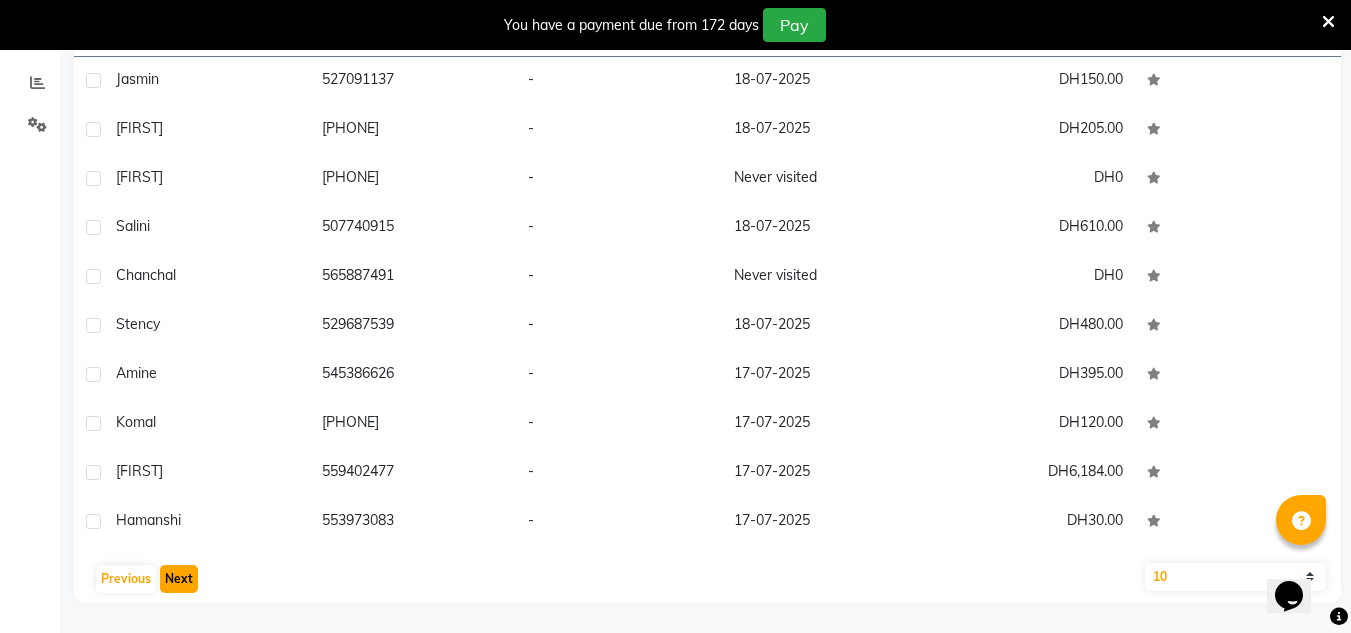 click on "Next" 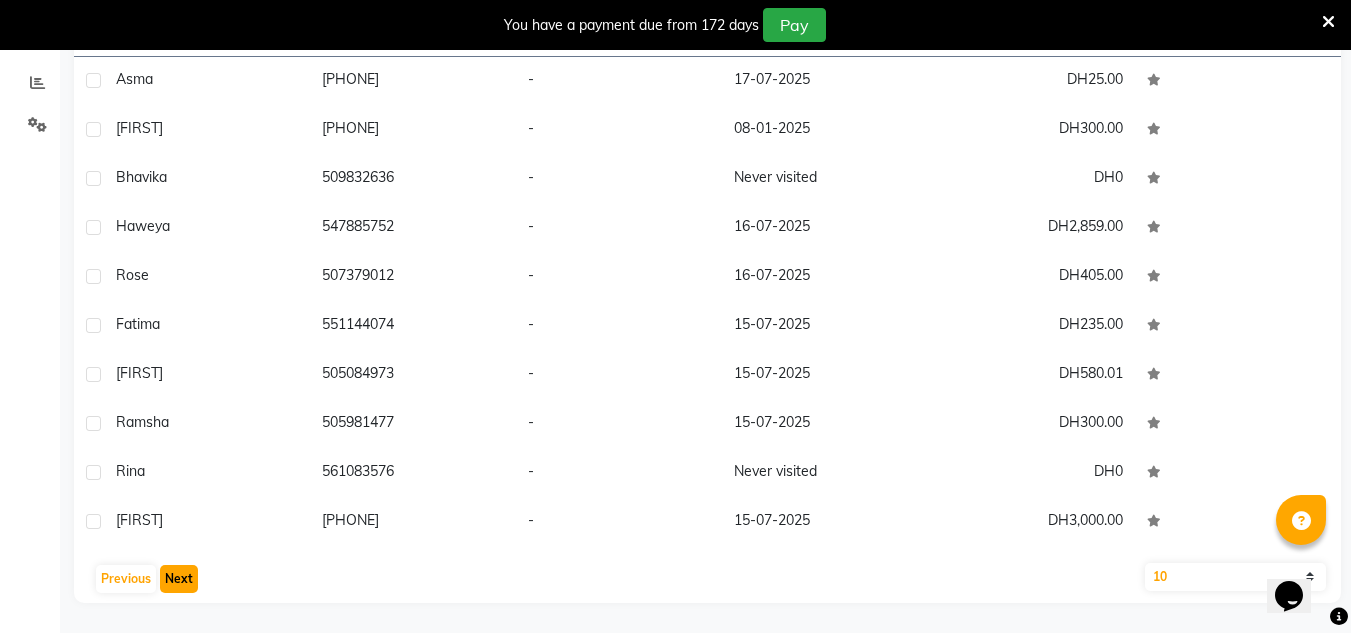 click on "Next" 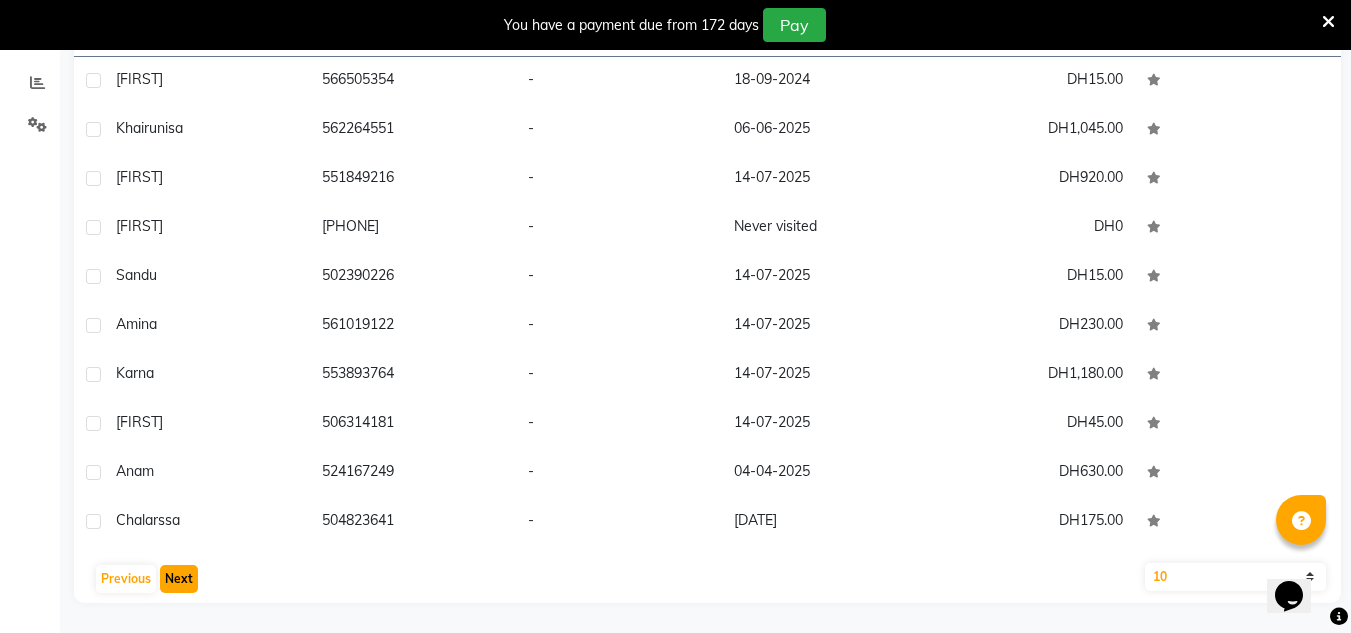 click on "Next" 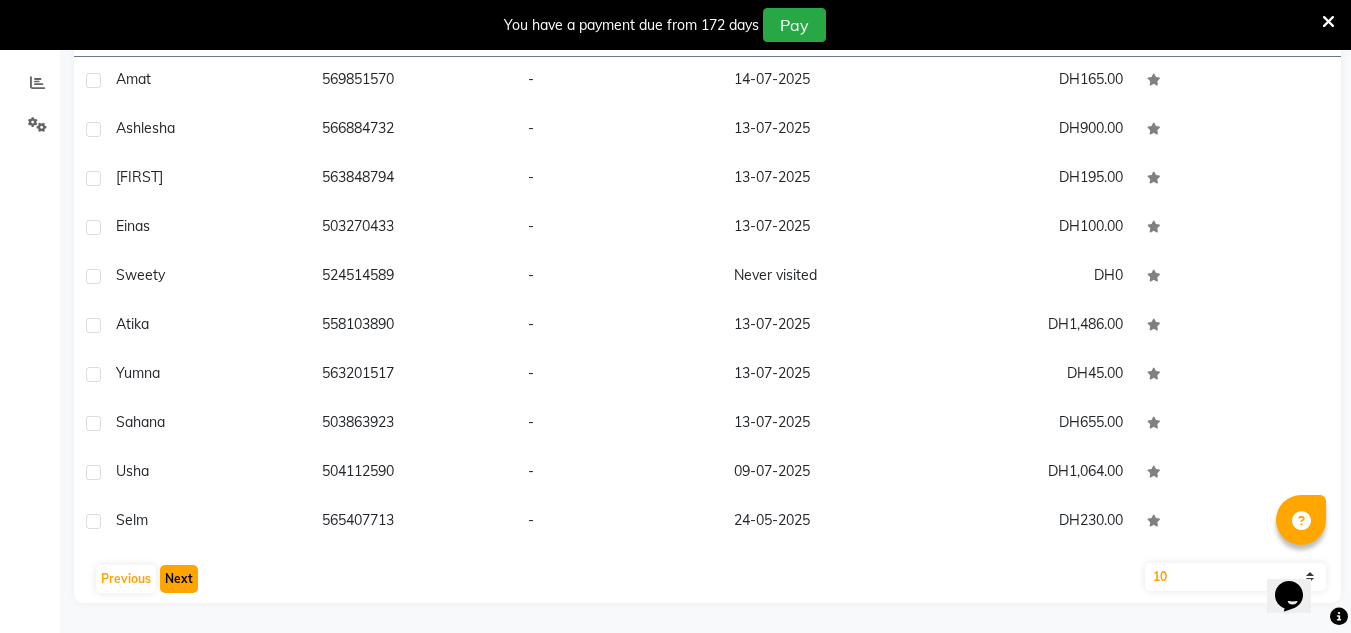 click on "Next" 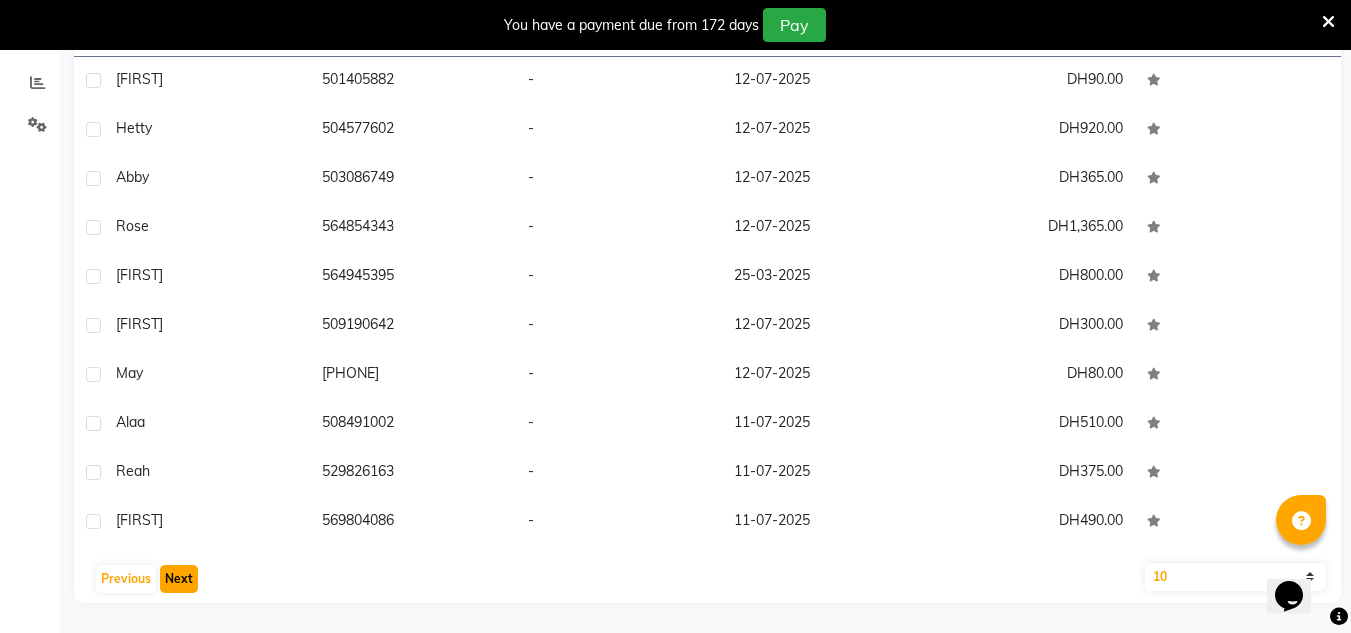 click on "Next" 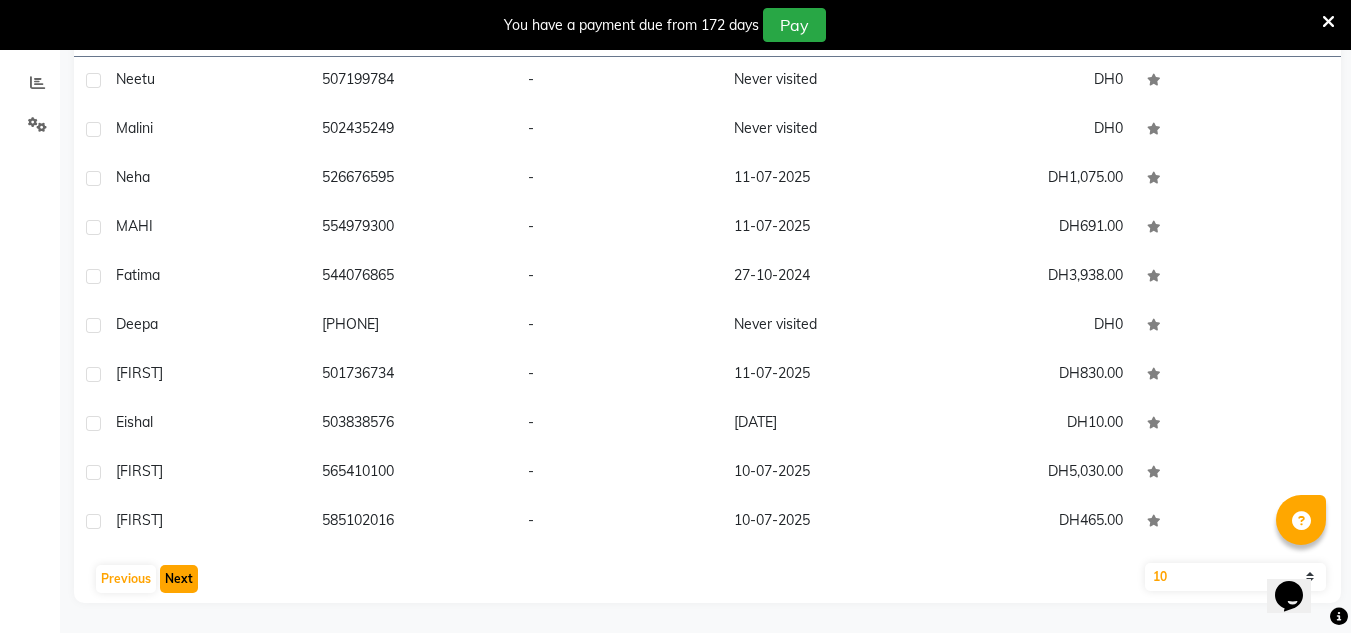 click on "Next" 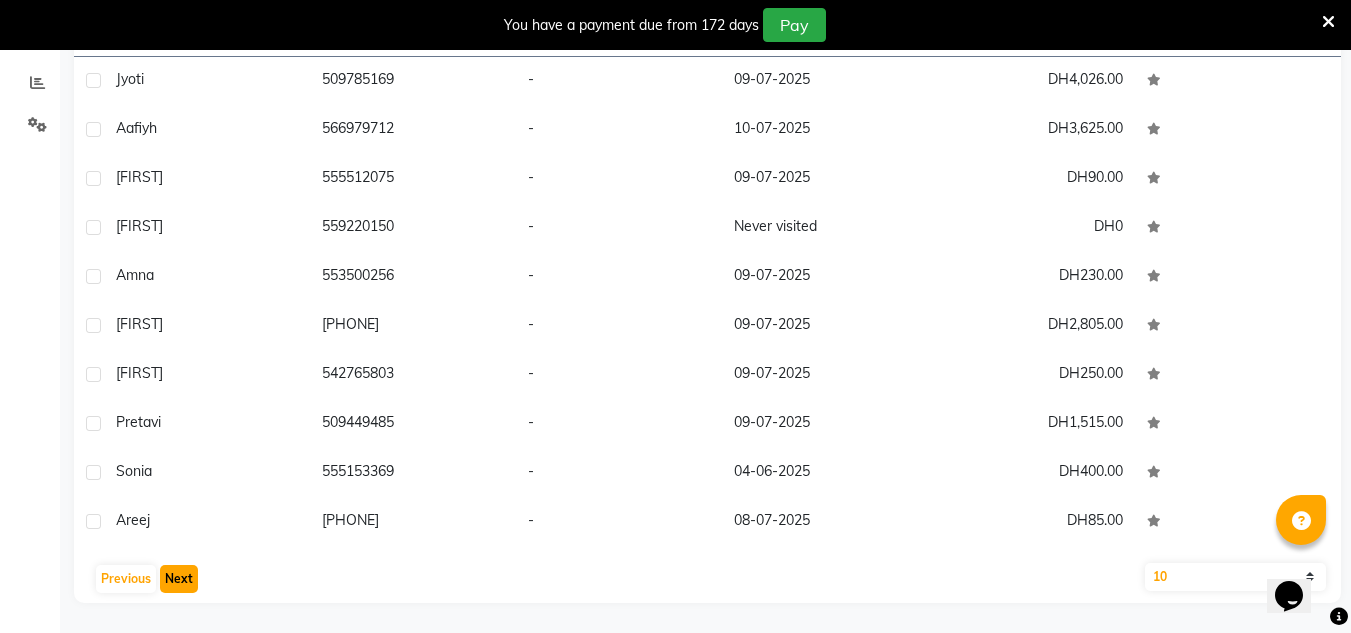 click on "Next" 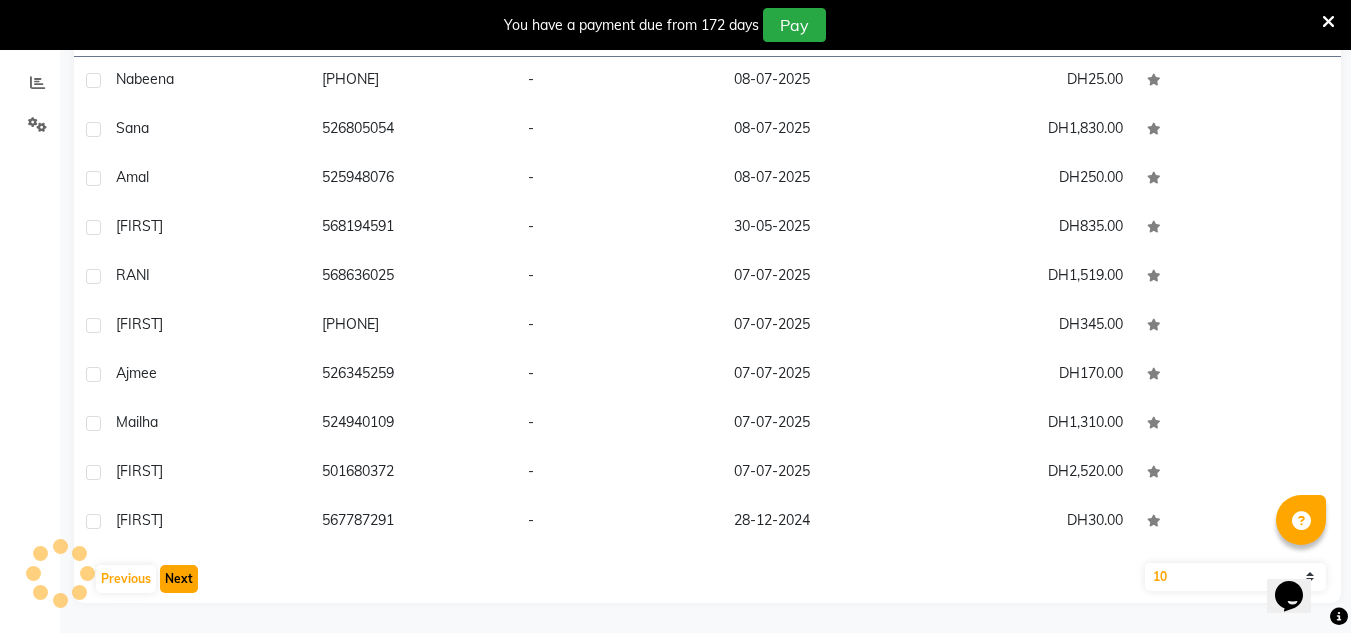 click on "Next" 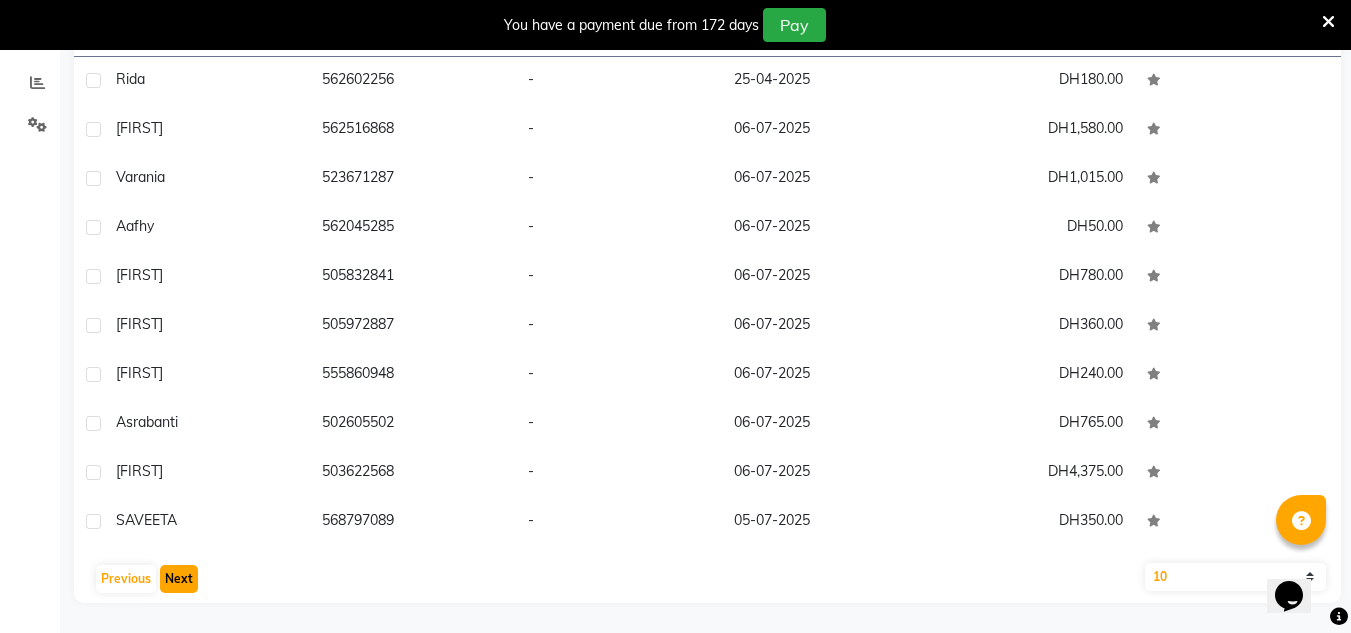 click on "Next" 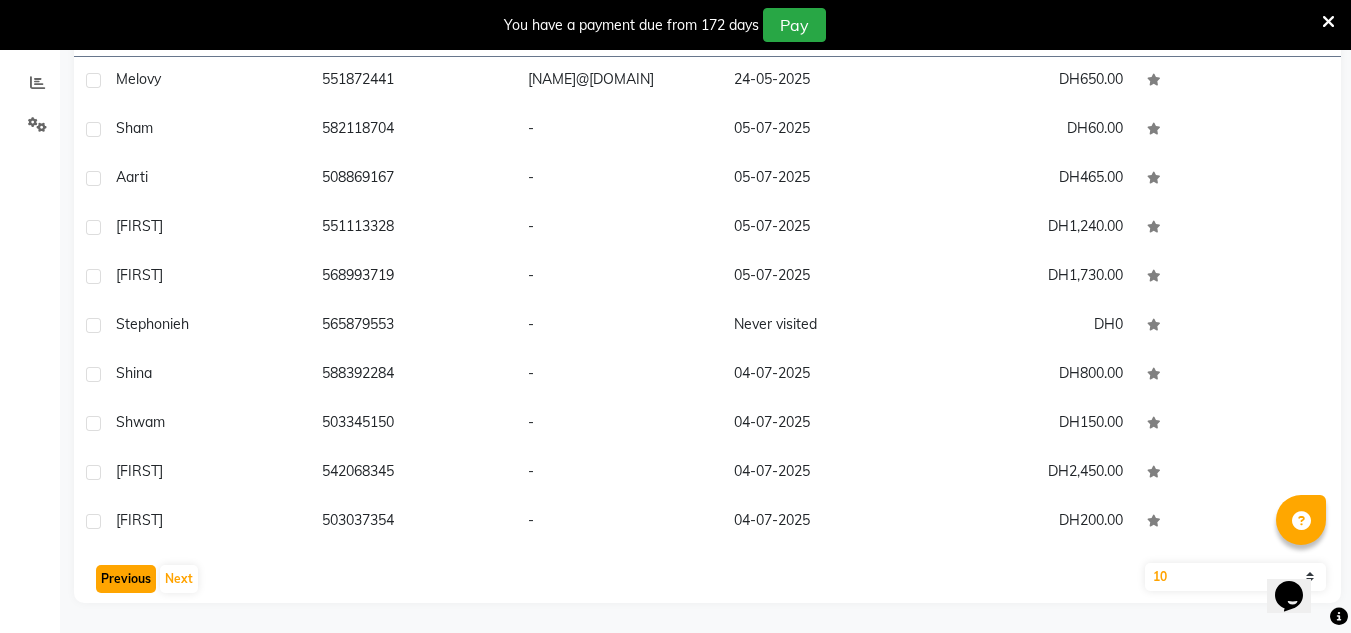 click on "Previous" 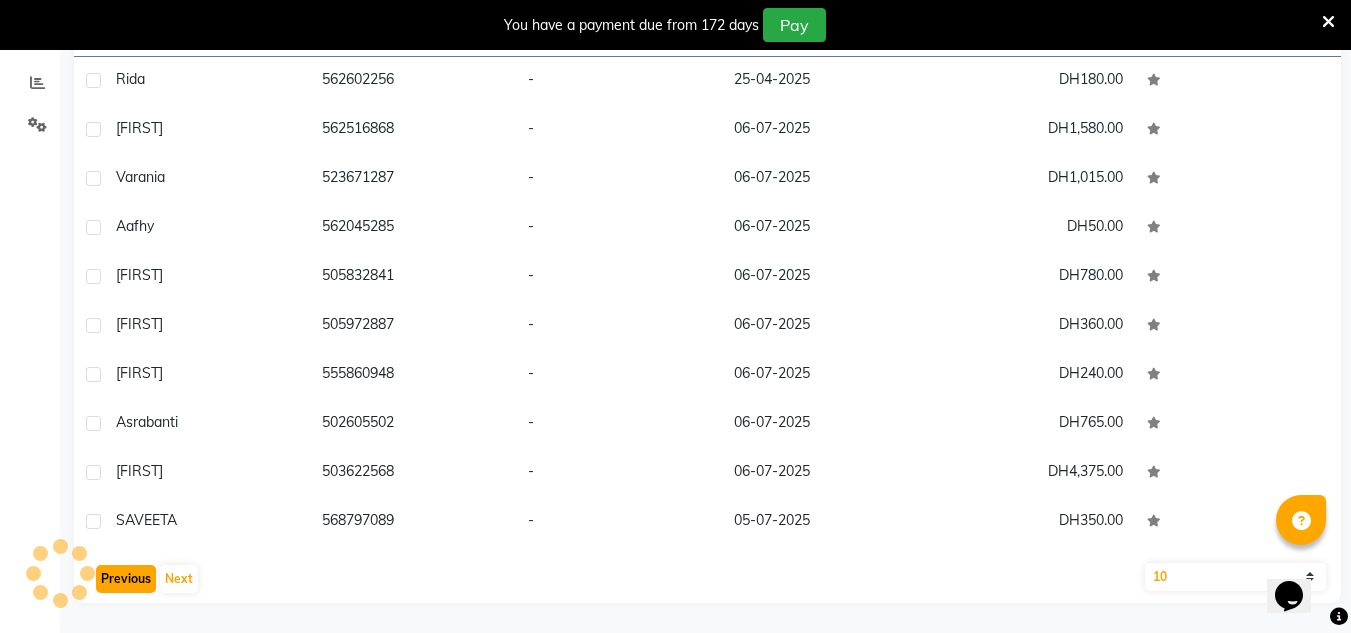 click on "Previous" 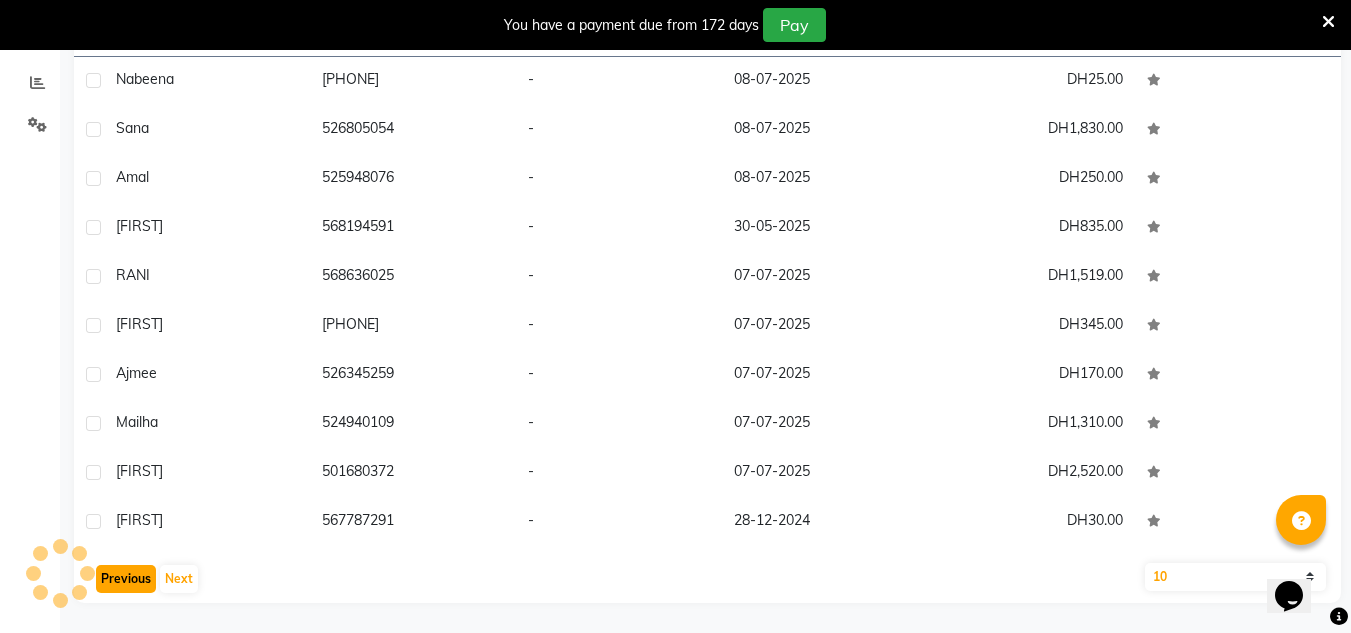 click on "Previous" 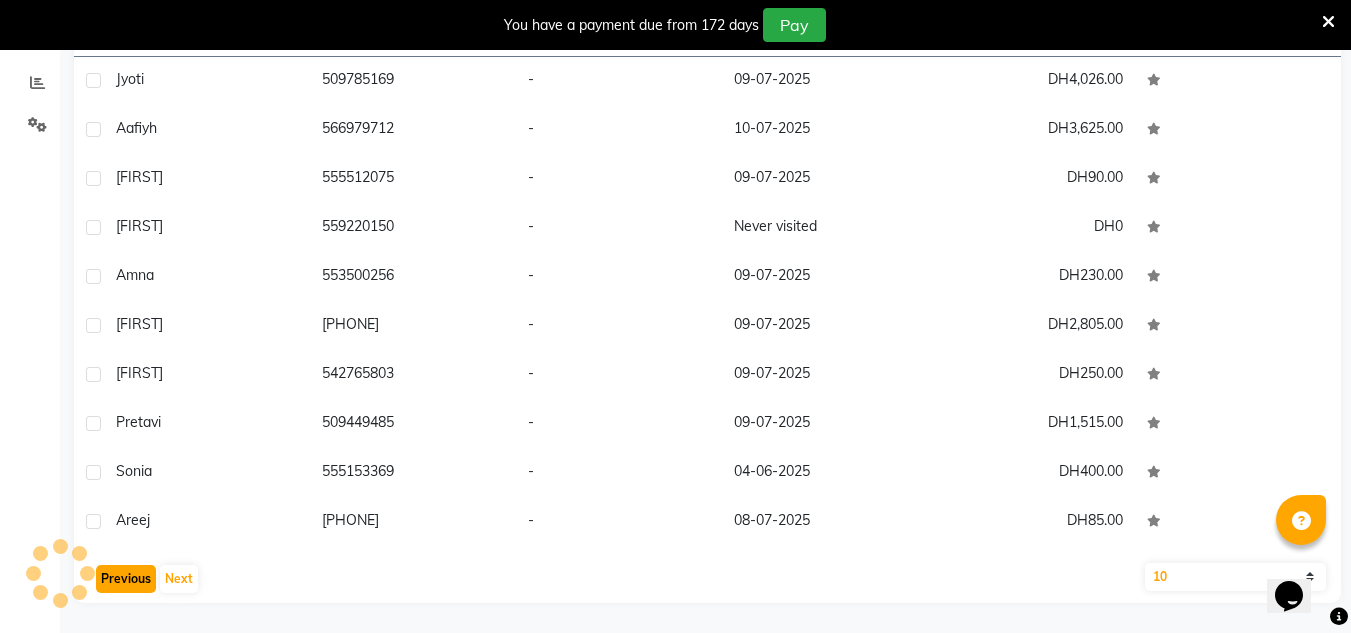 click on "Previous" 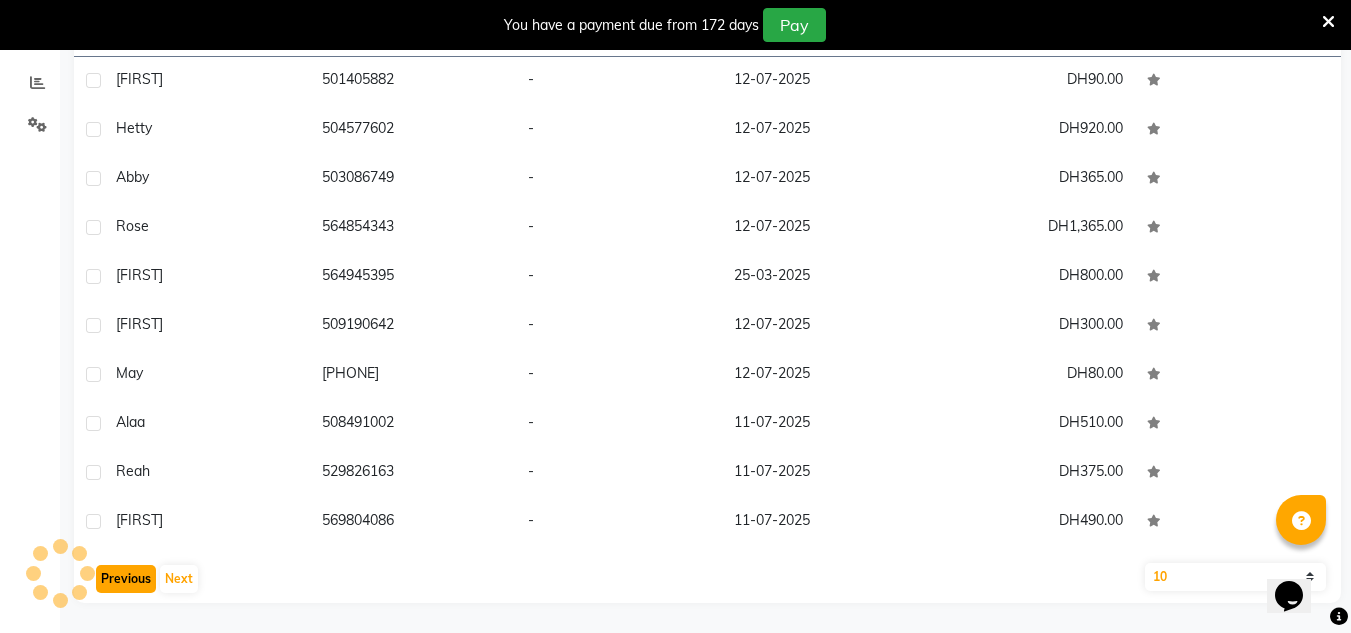 click on "Previous" 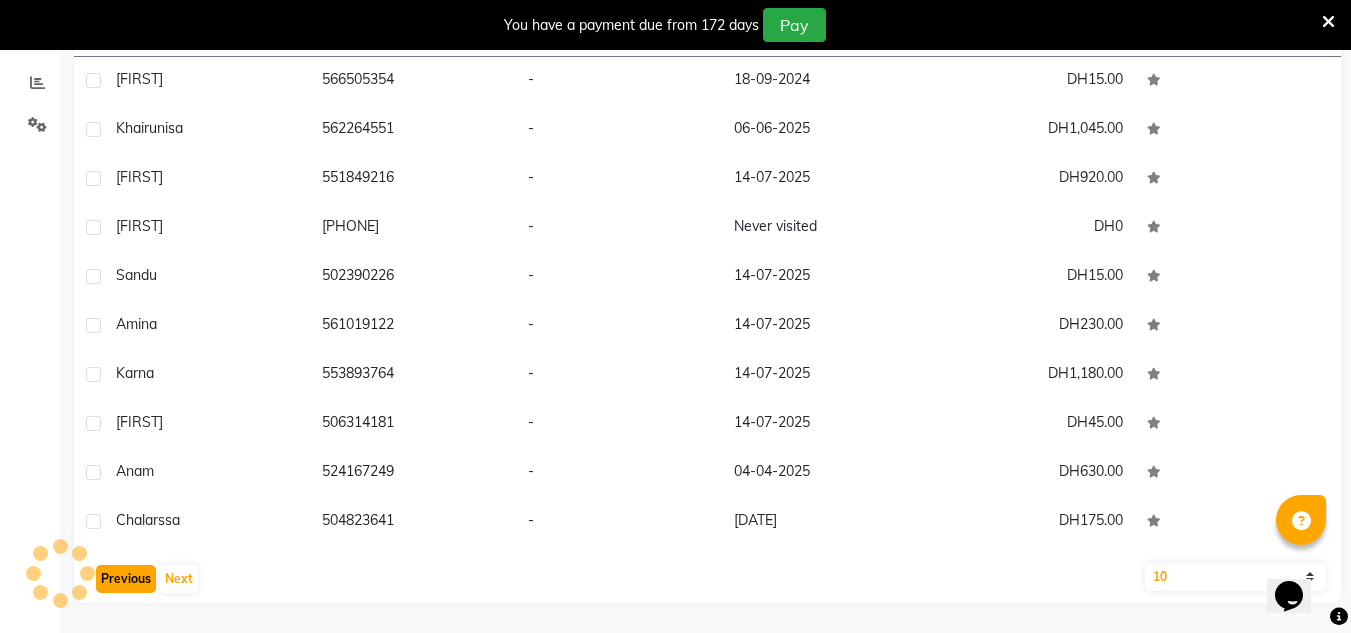 click on "Previous" 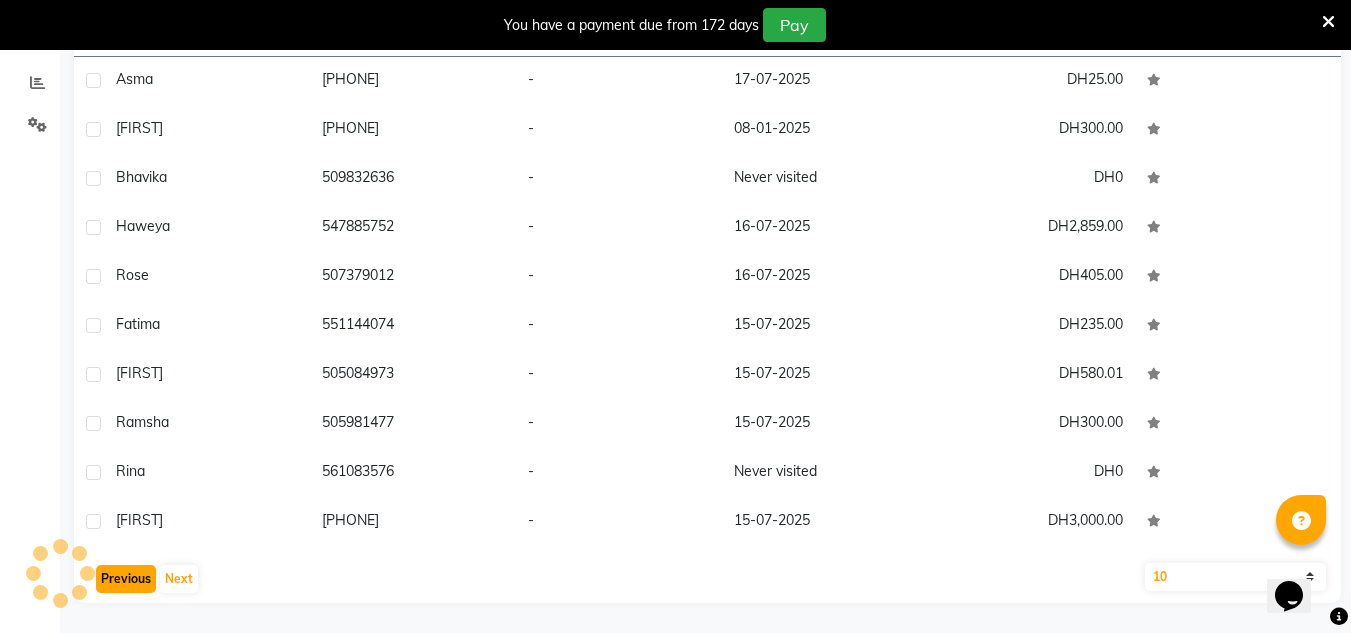 click on "Previous" 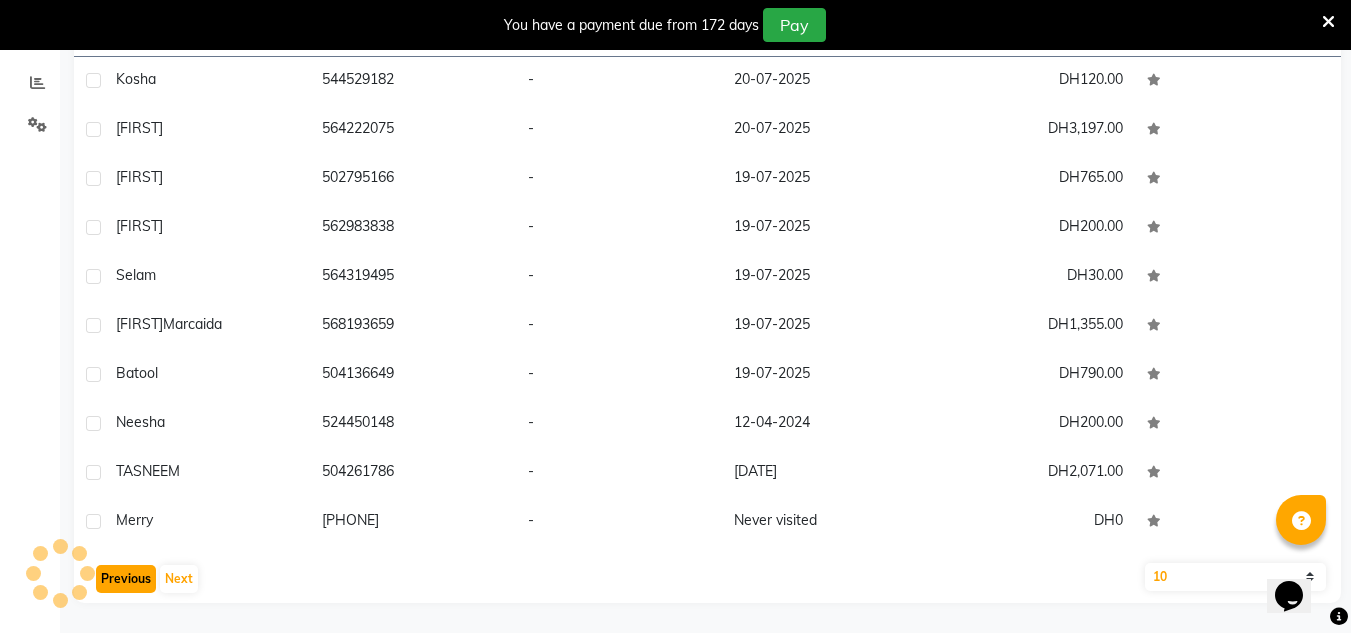click on "Previous" 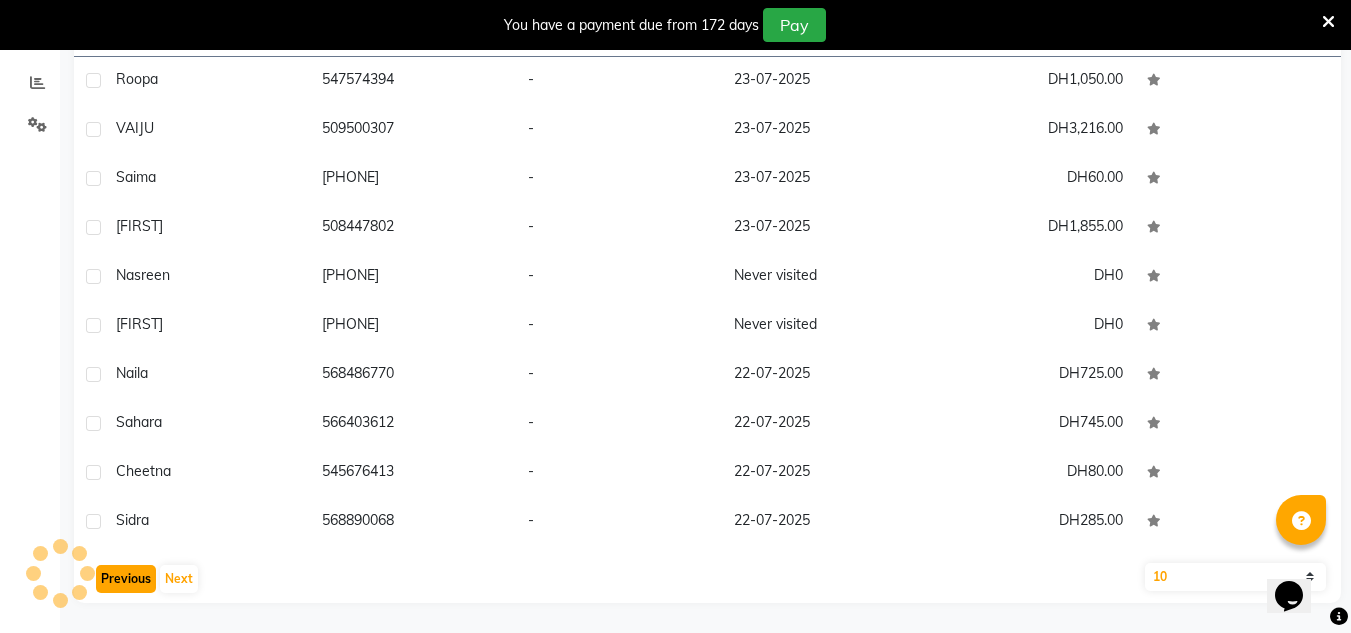 click on "Previous" 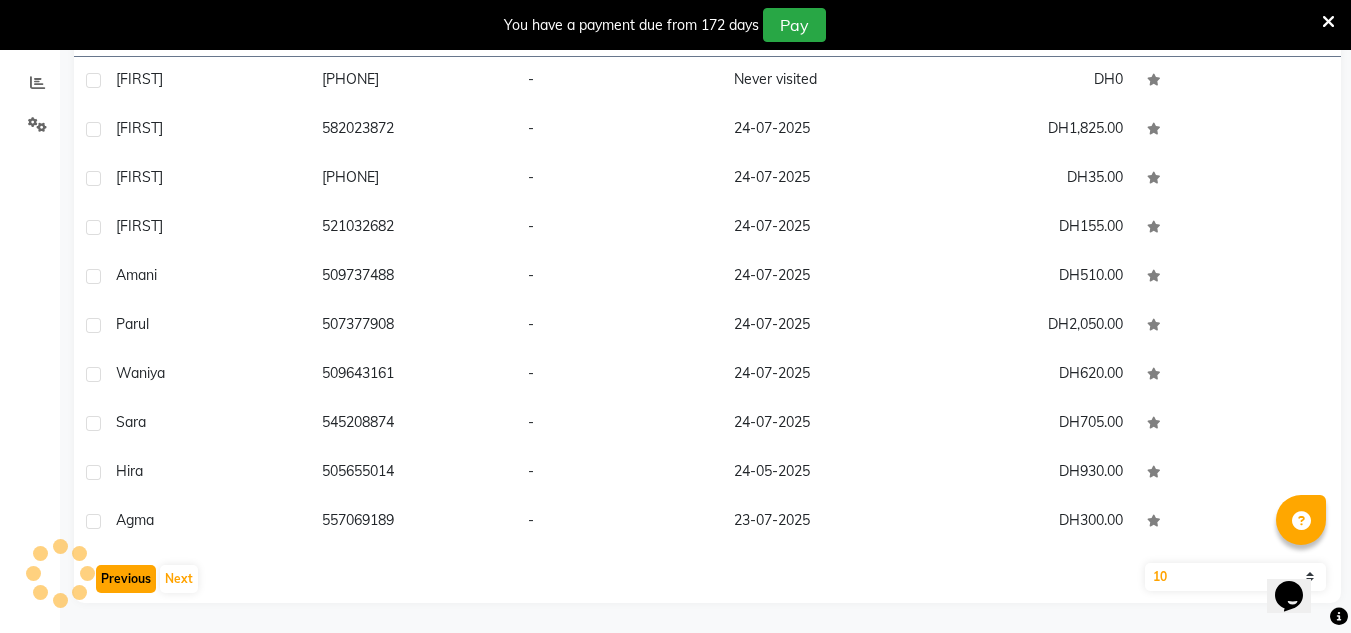 click on "Previous" 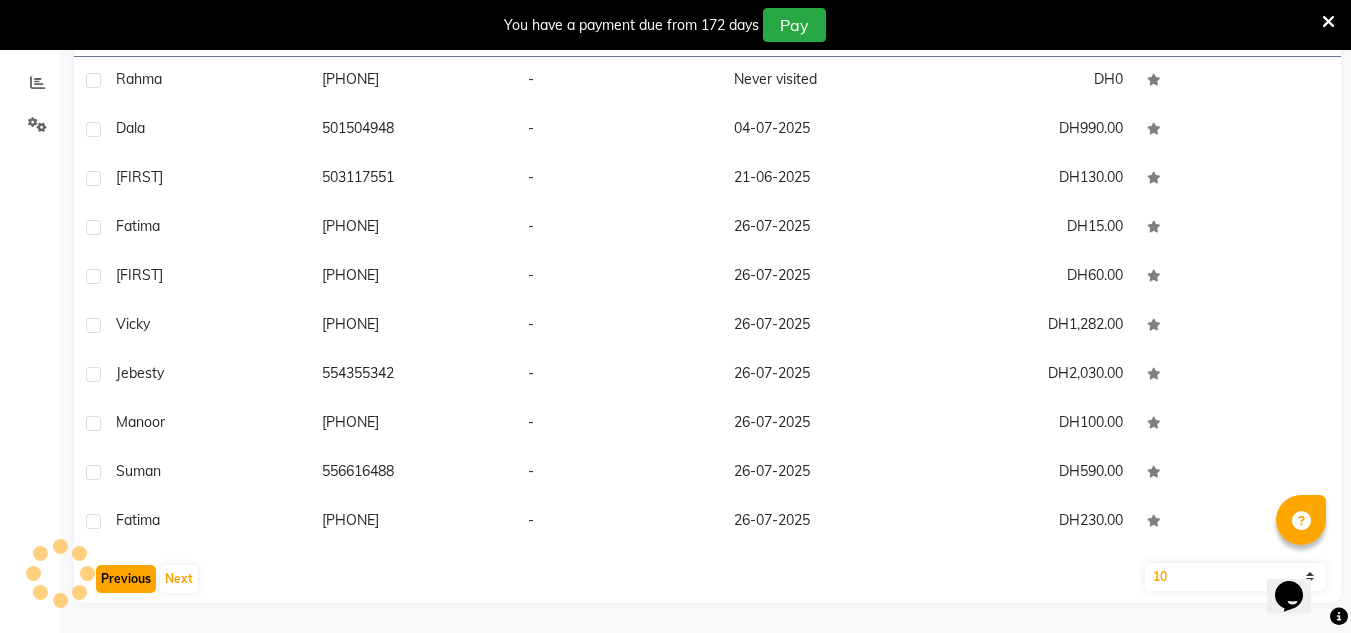 click on "Previous" 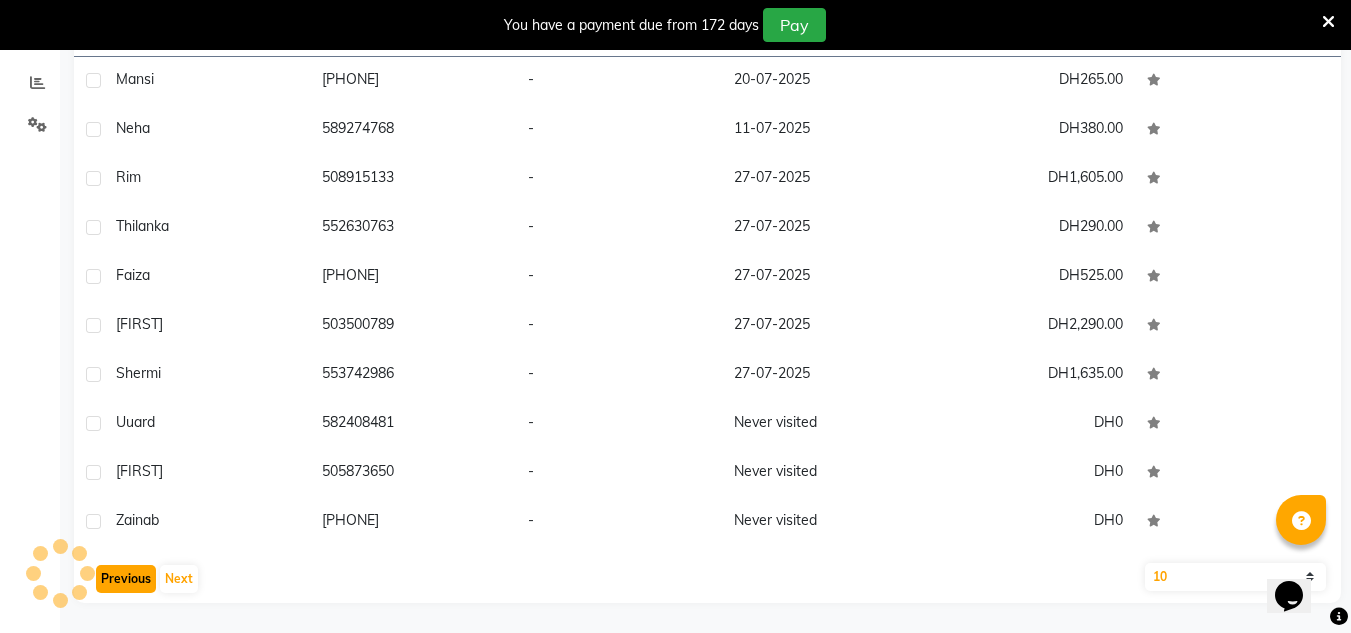 click on "Previous" 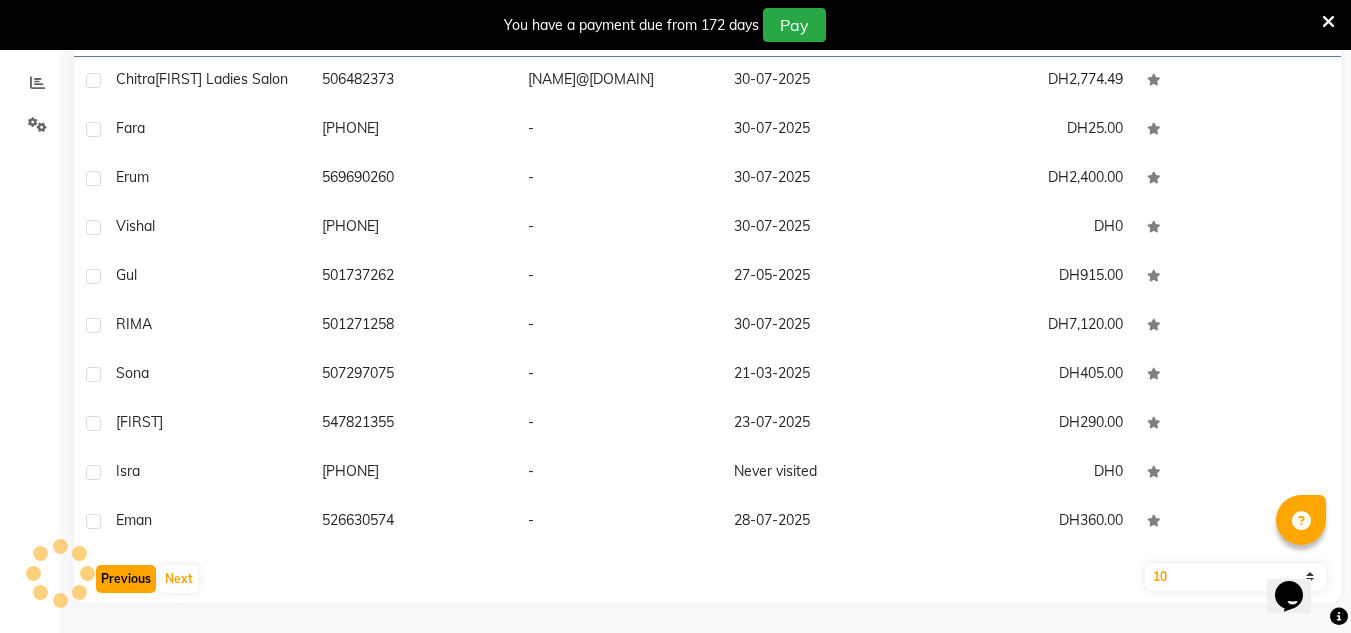 click on "Previous" 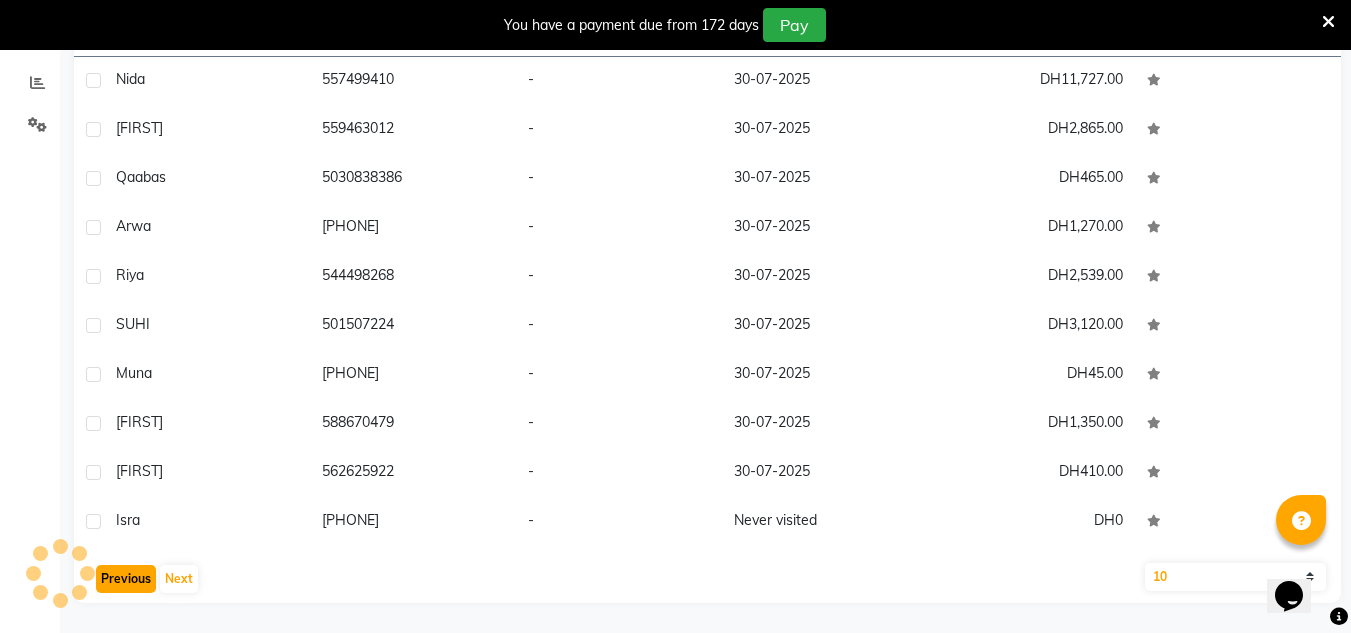 click on "Previous" 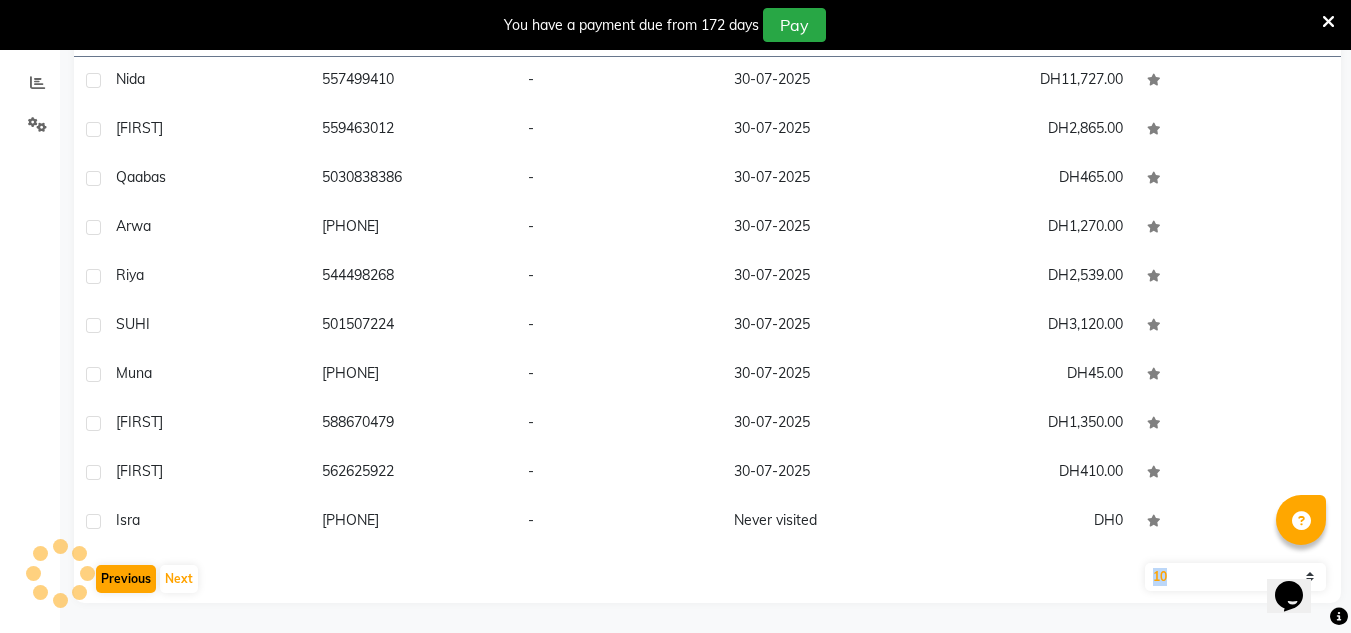 click on "Previous   Next" 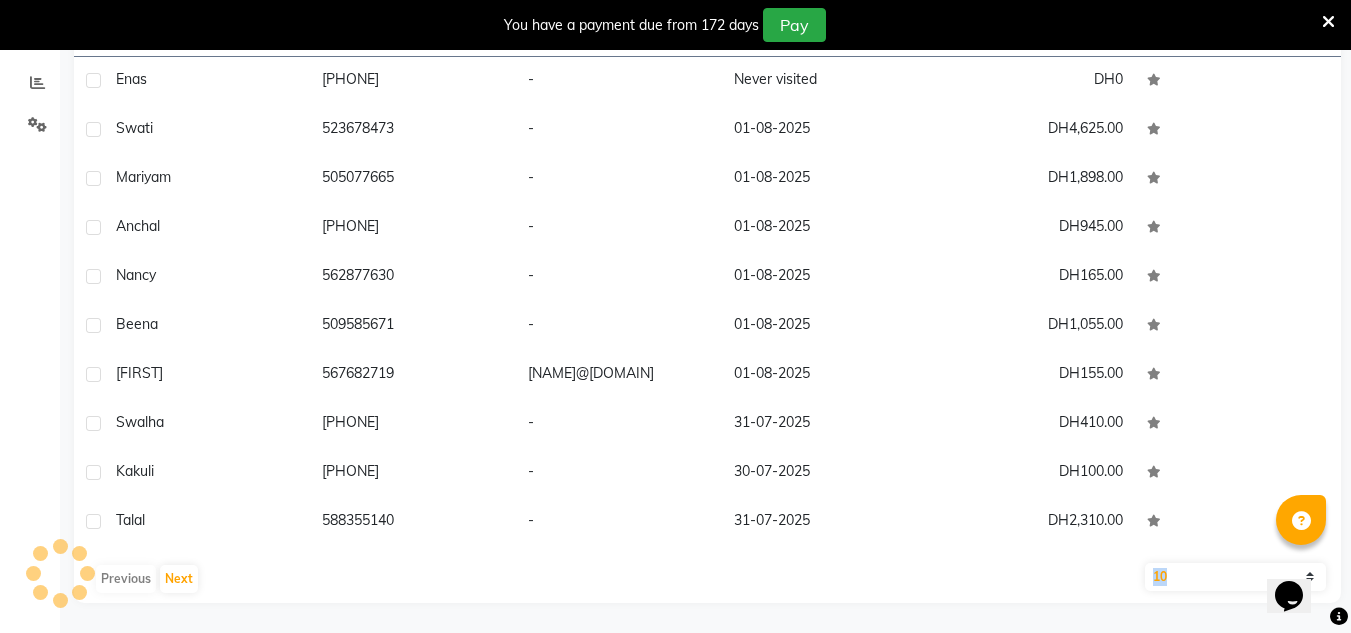 click on "Previous   Next" 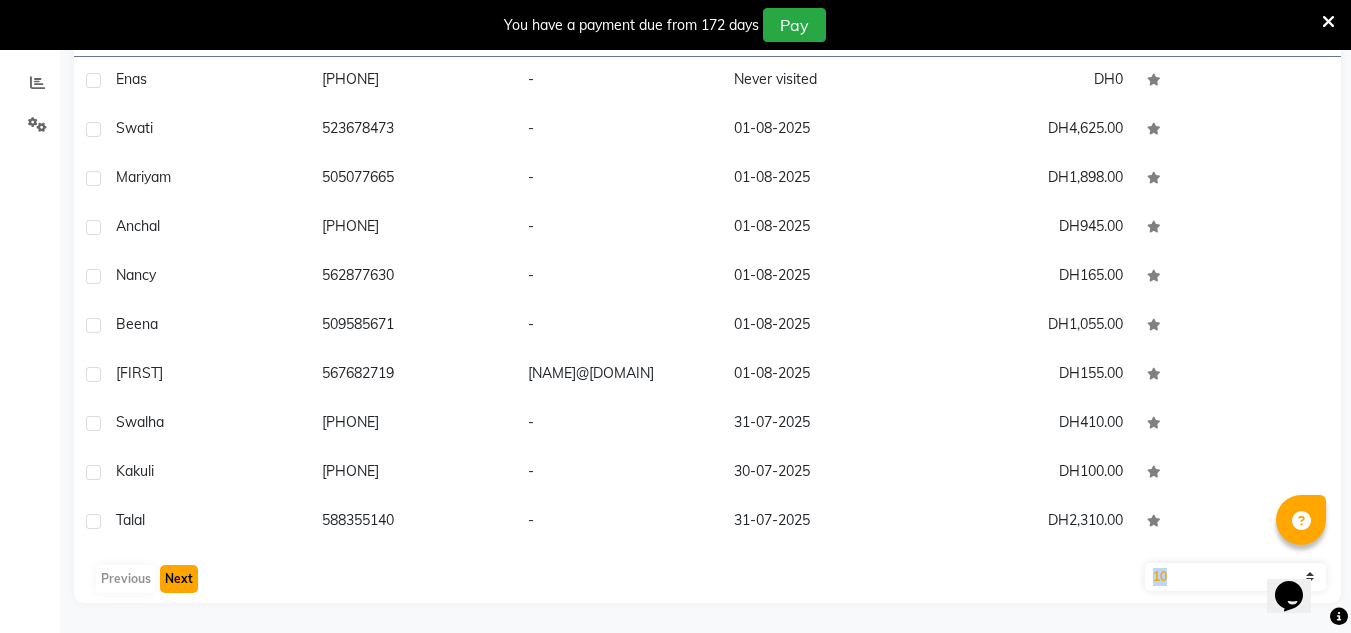 click on "Next" 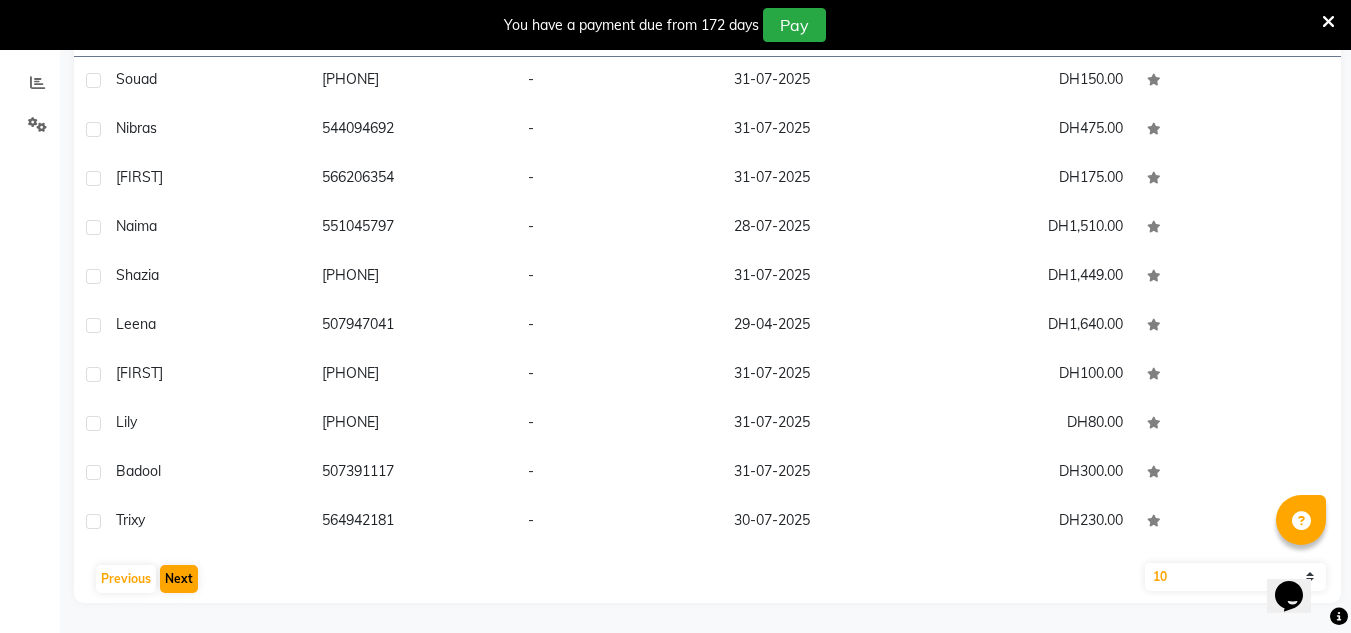 click on "[FIRST] [PHONE] - [DATE] [CURRENCY][AMOUNT]  [FIRST] [PHONE] - [DATE] [CURRENCY][AMOUNT]  [FIRST] [PHONE] - [DATE] [CURRENCY][AMOUNT]  [FIRST] [PHONE] - [DATE] [CURRENCY][AMOUNT]  [FIRST] [PHONE] - [DATE] [CURRENCY][AMOUNT]  [FIRST] [PHONE] - [DATE] [CURRENCY][AMOUNT]  [FIRST] [PHONE] - [DATE] [CURRENCY][AMOUNT]  [FIRST] [PHONE] - [DATE] [CURRENCY][AMOUNT]  [FIRST] [PHONE] - [DATE] [CURRENCY][AMOUNT]  [FIRST] [PHONE] - [DATE] [CURRENCY][AMOUNT]   Previous   Next   10   50   100" 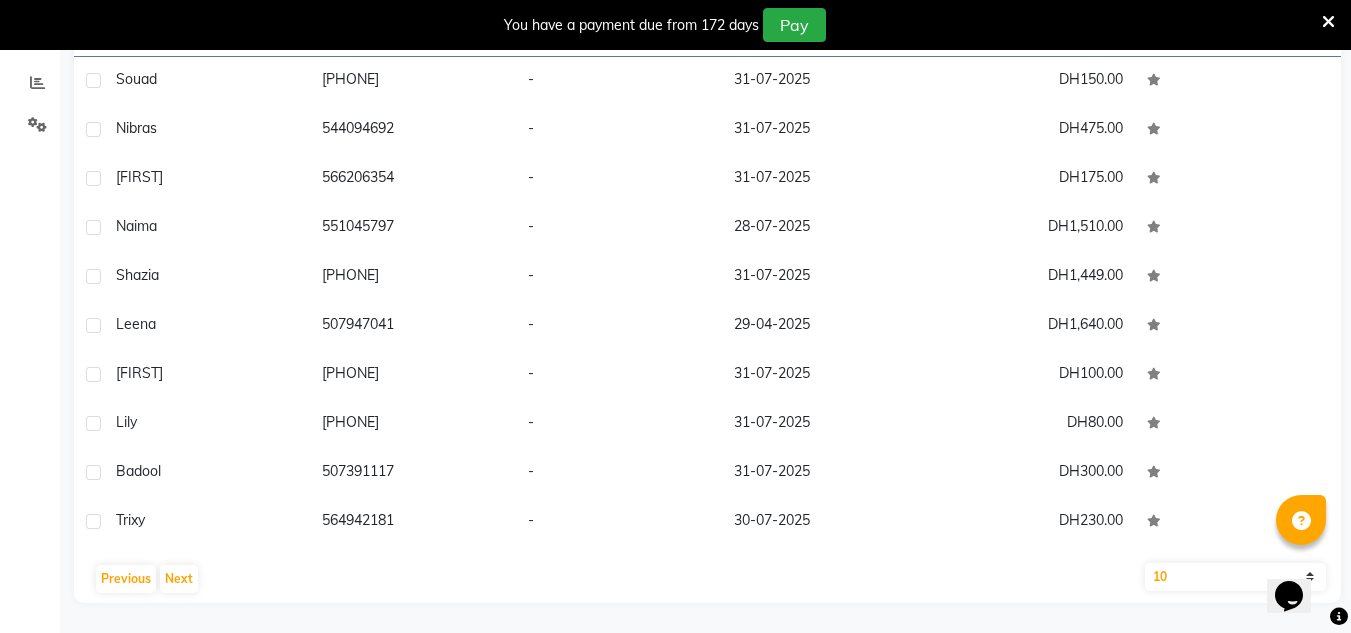 click on "[FIRST] [PHONE] - [DATE] [CURRENCY][AMOUNT]  [FIRST] [PHONE] - [DATE] [CURRENCY][AMOUNT]  [FIRST] [PHONE] - [DATE] [CURRENCY][AMOUNT]  [FIRST] [PHONE] - [DATE] [CURRENCY][AMOUNT]  [FIRST] [PHONE] - [DATE] [CURRENCY][AMOUNT]  [FIRST] [PHONE] - [DATE] [CURRENCY][AMOUNT]  [FIRST] [PHONE] - [DATE] [CURRENCY][AMOUNT]  [FIRST] [PHONE] - [DATE] [CURRENCY][AMOUNT]  [FIRST] [PHONE] - [DATE] [CURRENCY][AMOUNT]  [FIRST] [PHONE] - [DATE] [CURRENCY][AMOUNT]   Previous   Next   10   50   100" 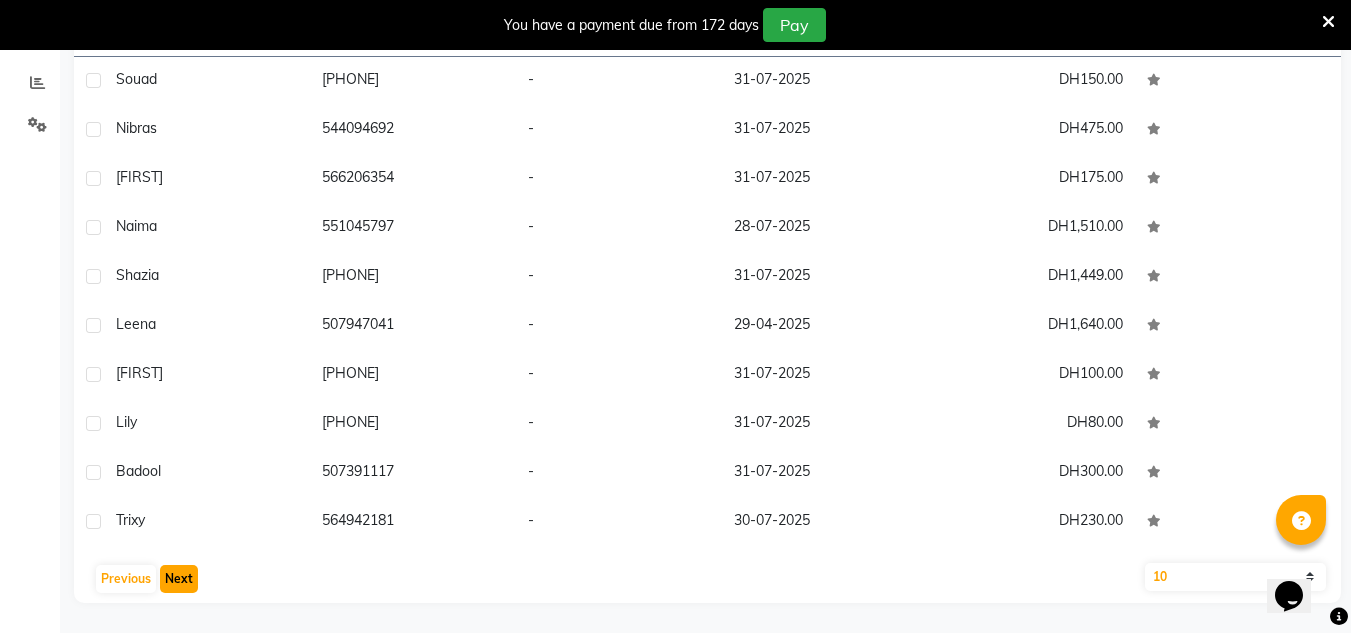 click on "Next" 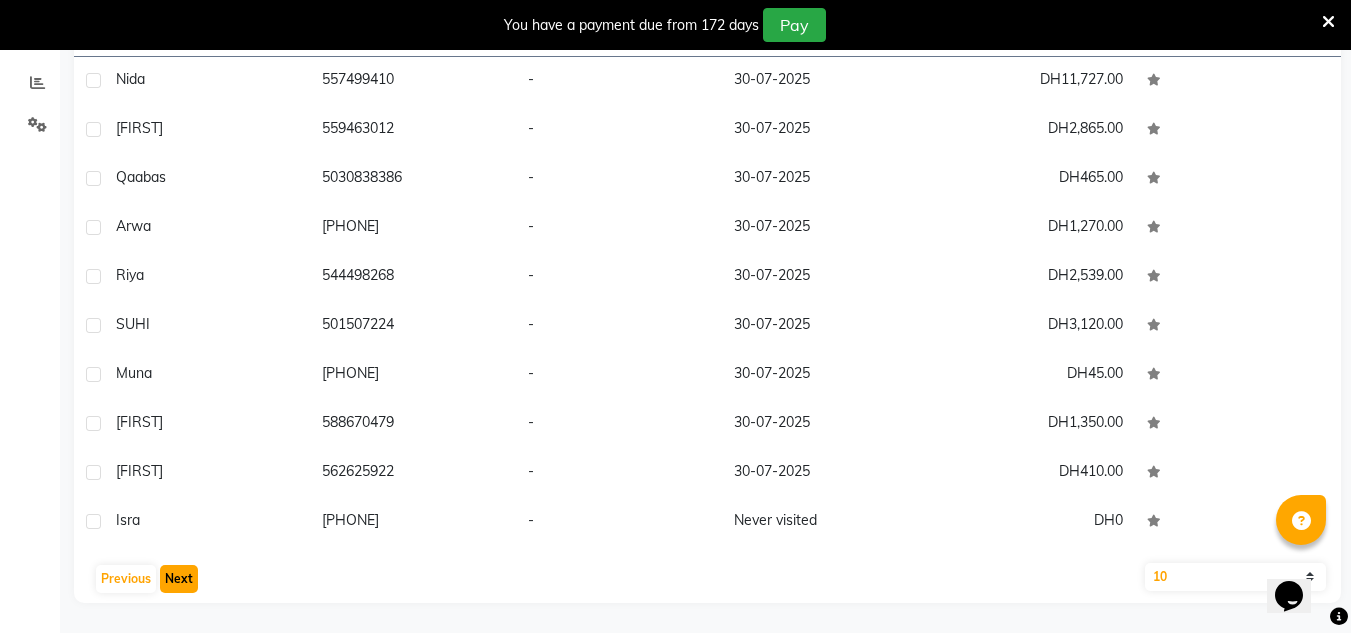 click on "Next" 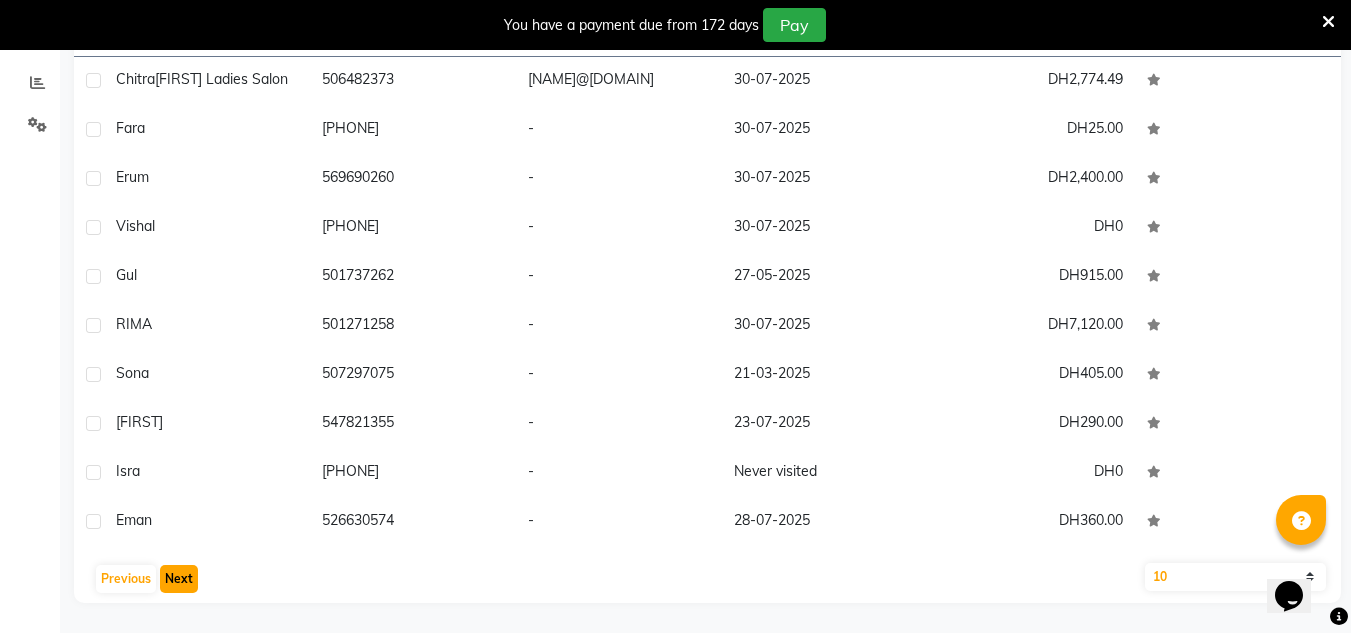 click on "Next" 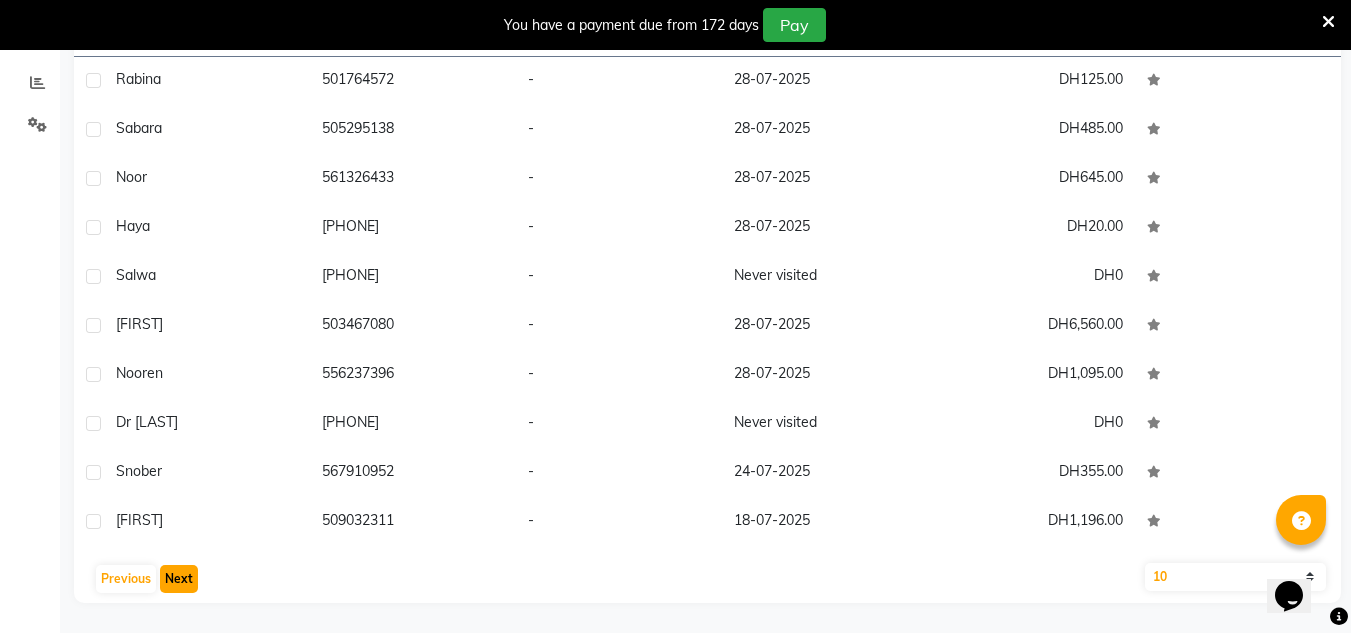 click on "Next" 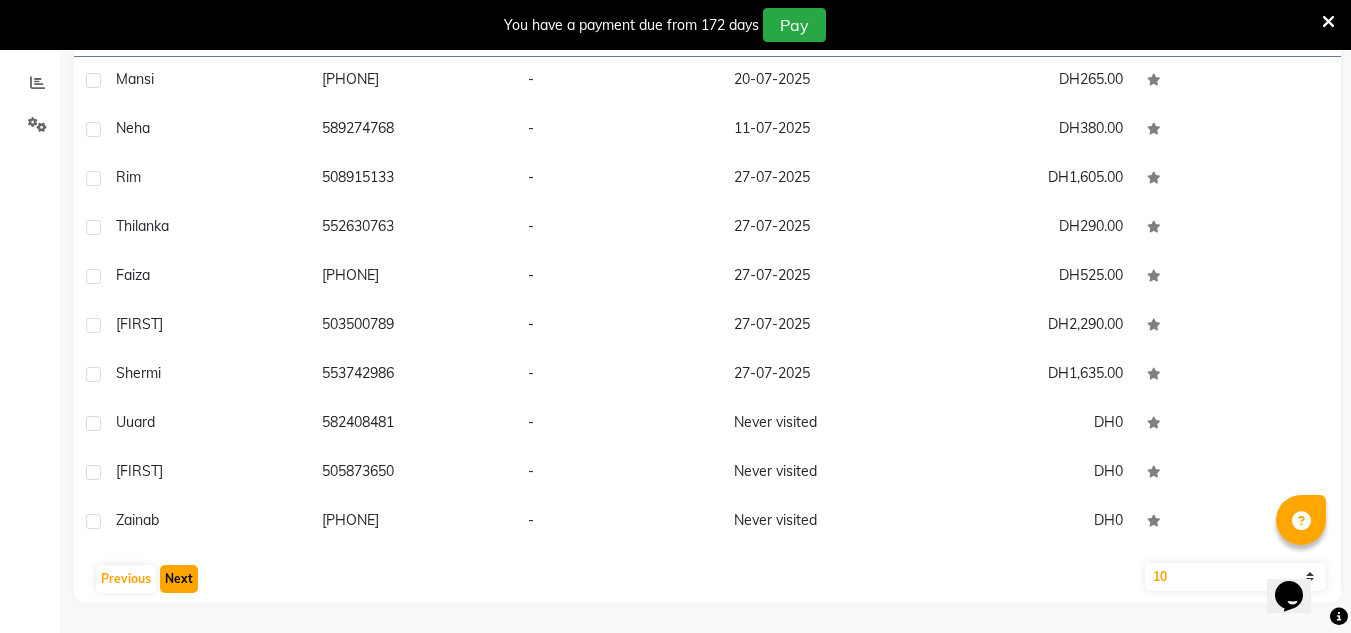 click on "Next" 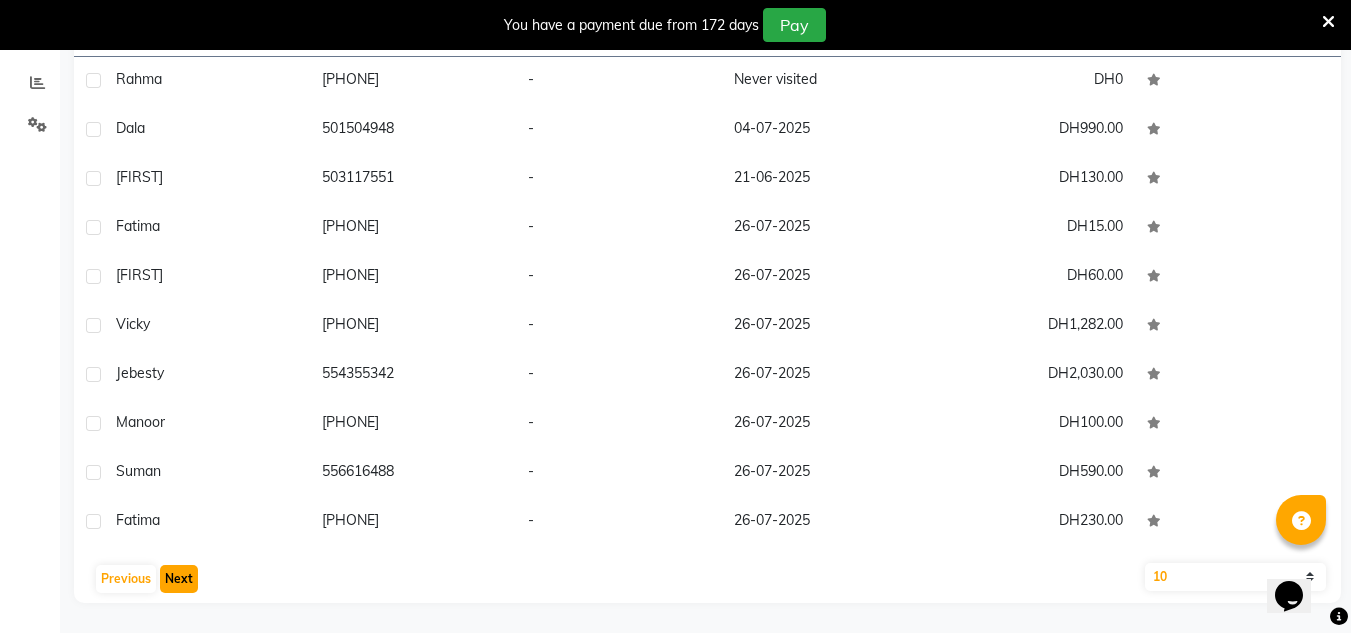 click on "Next" 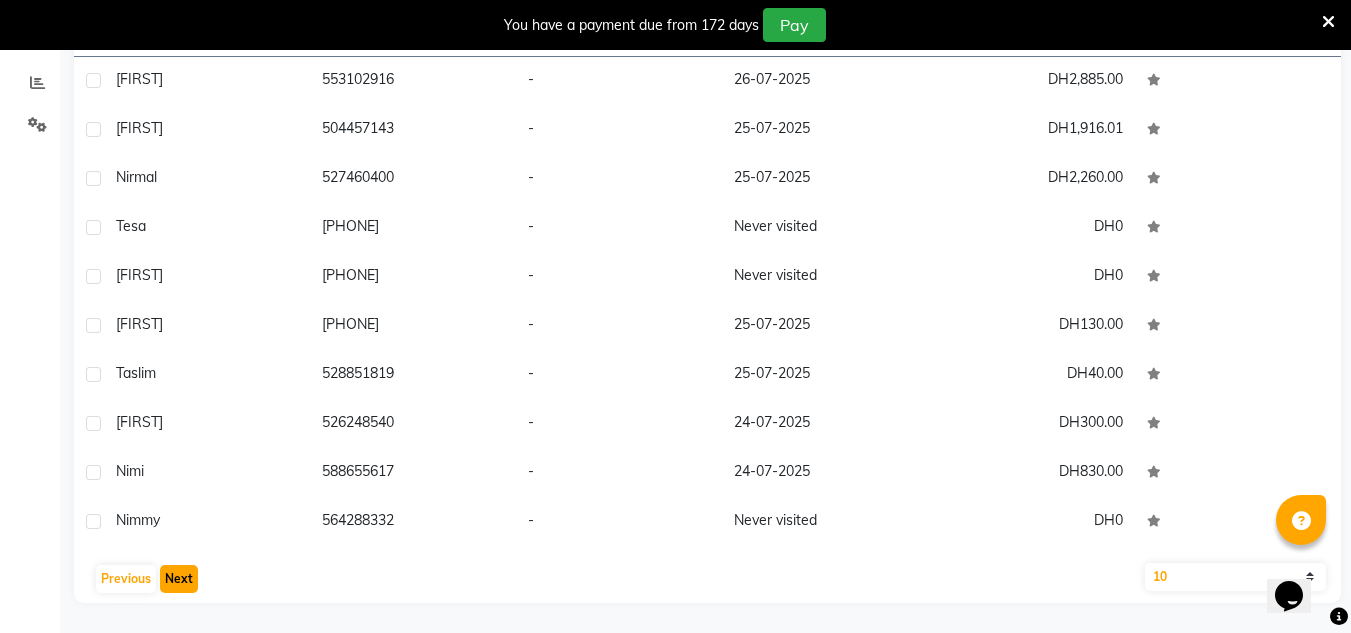 click on "Next" 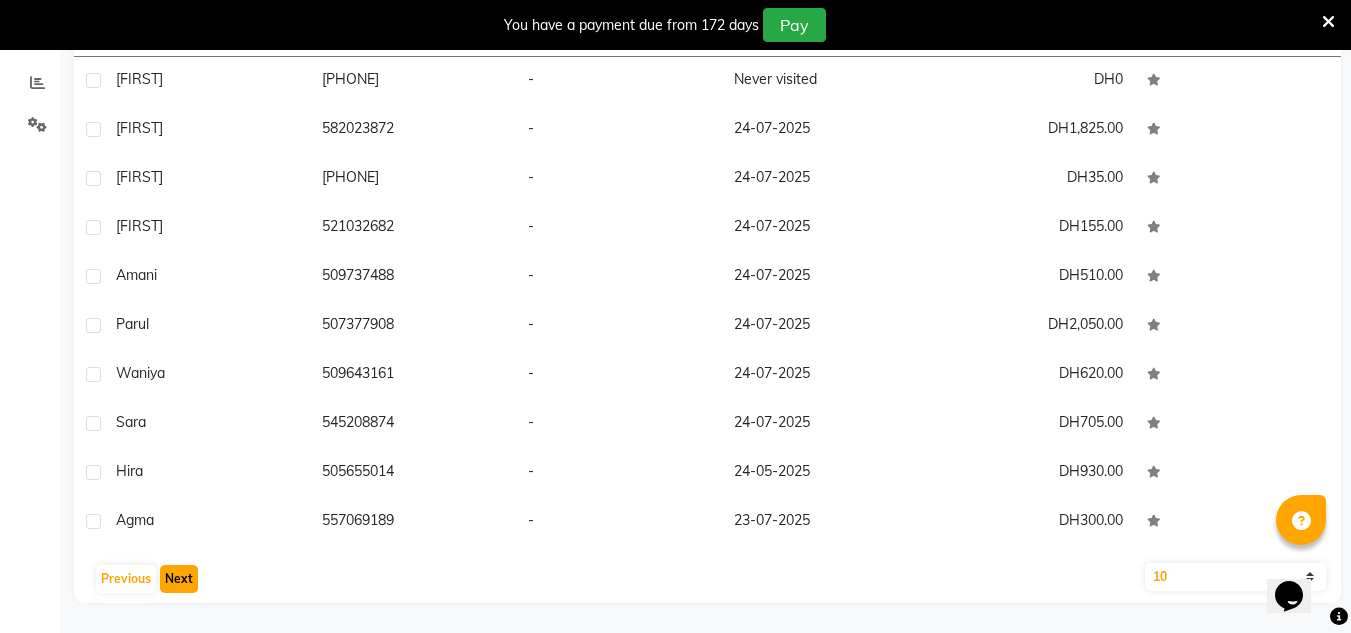 click on "Next" 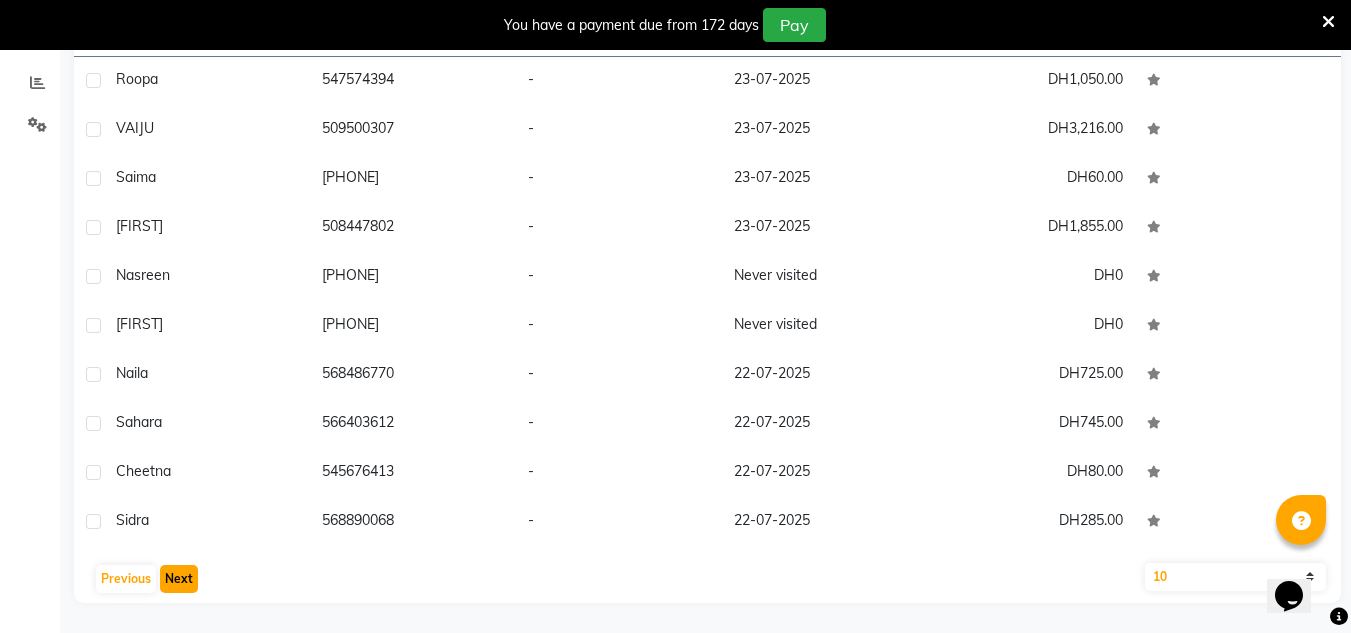 click on "Next" 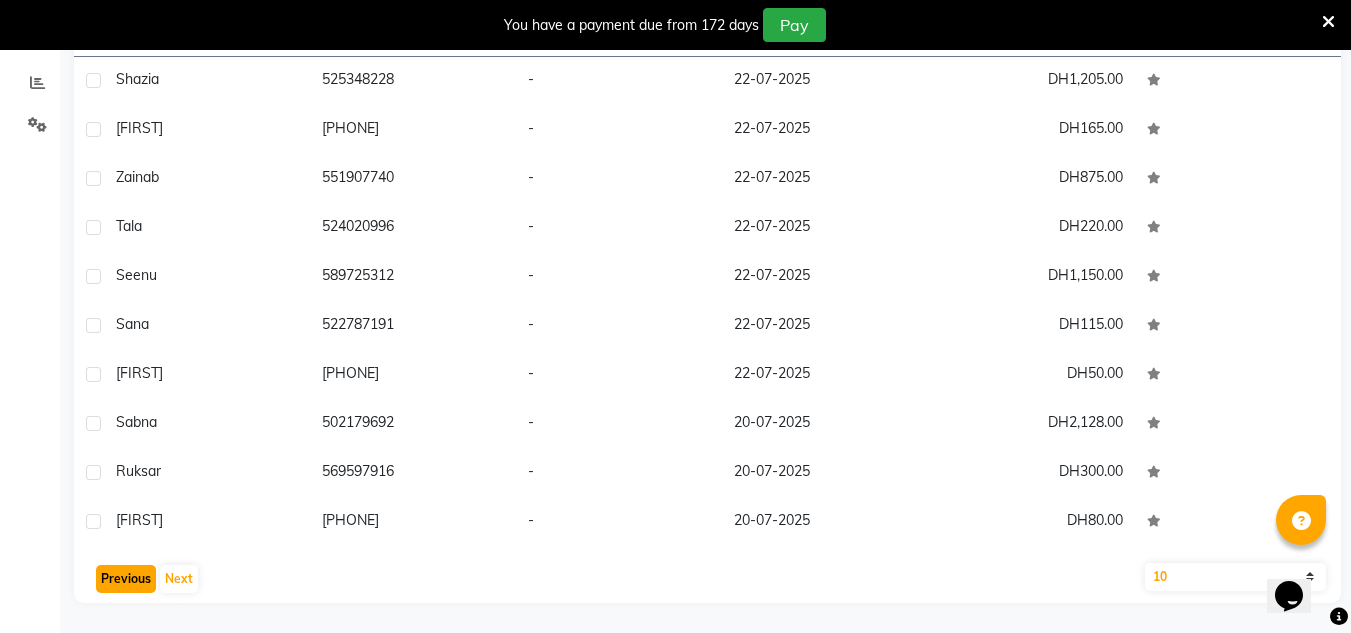 click on "Previous" 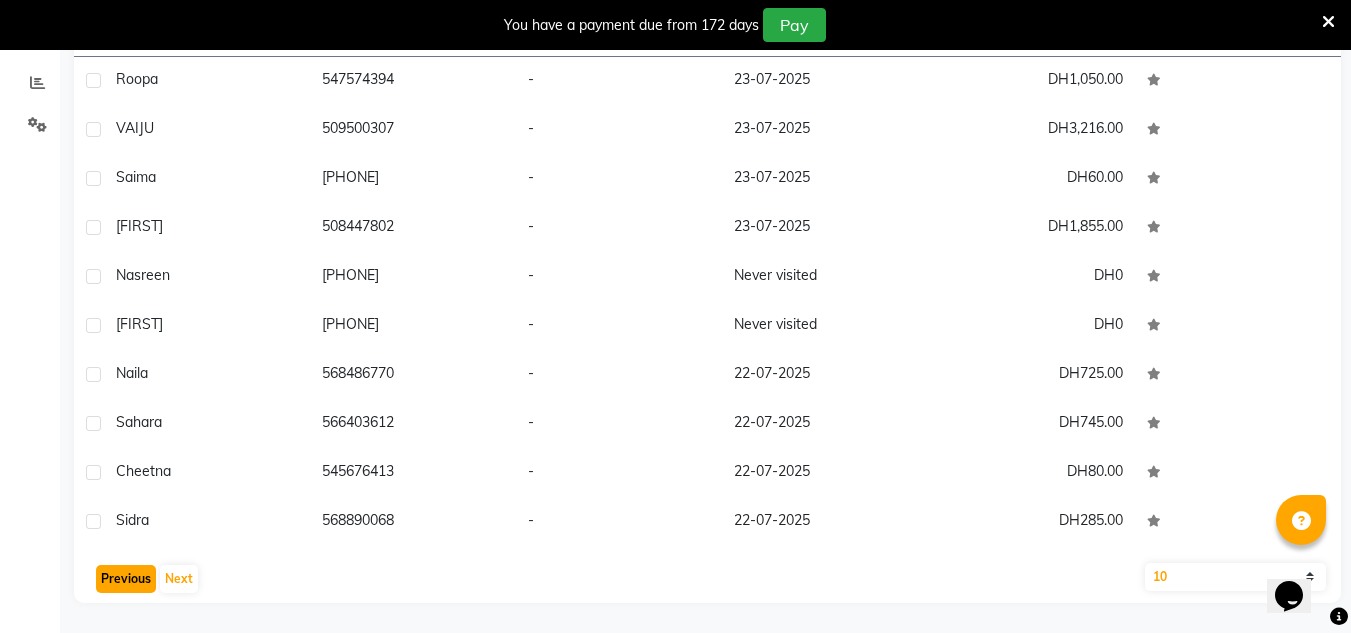 click on "Previous" 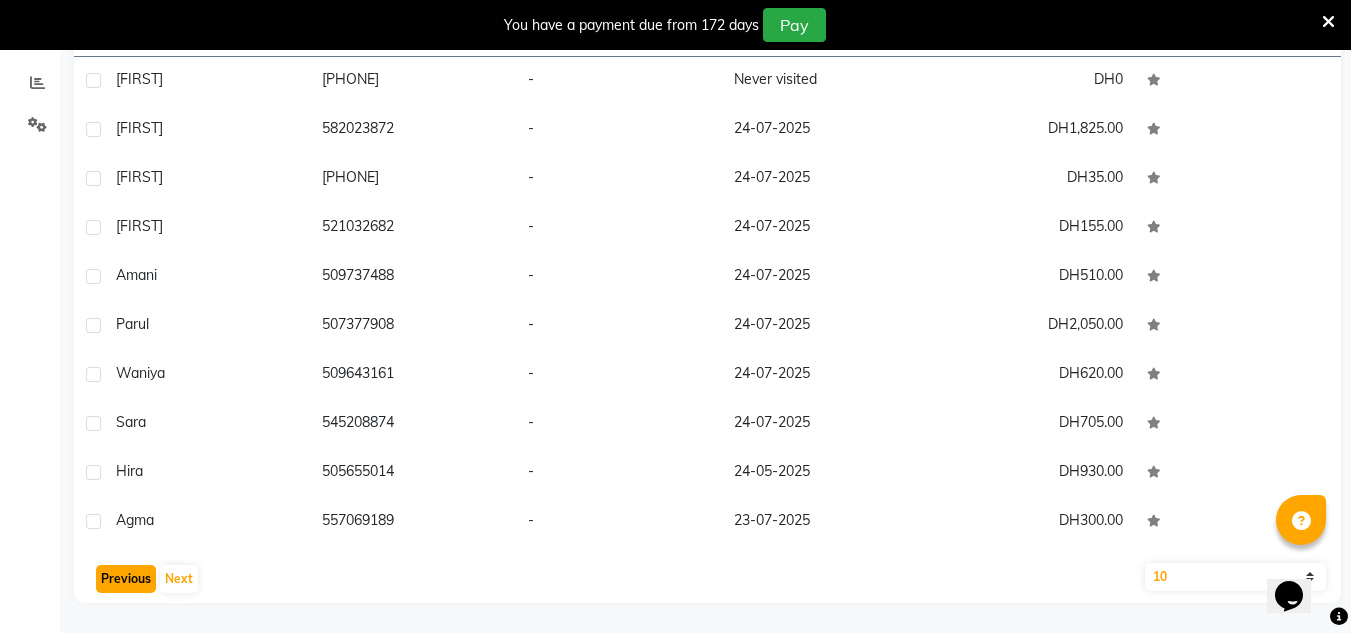 click on "Previous" 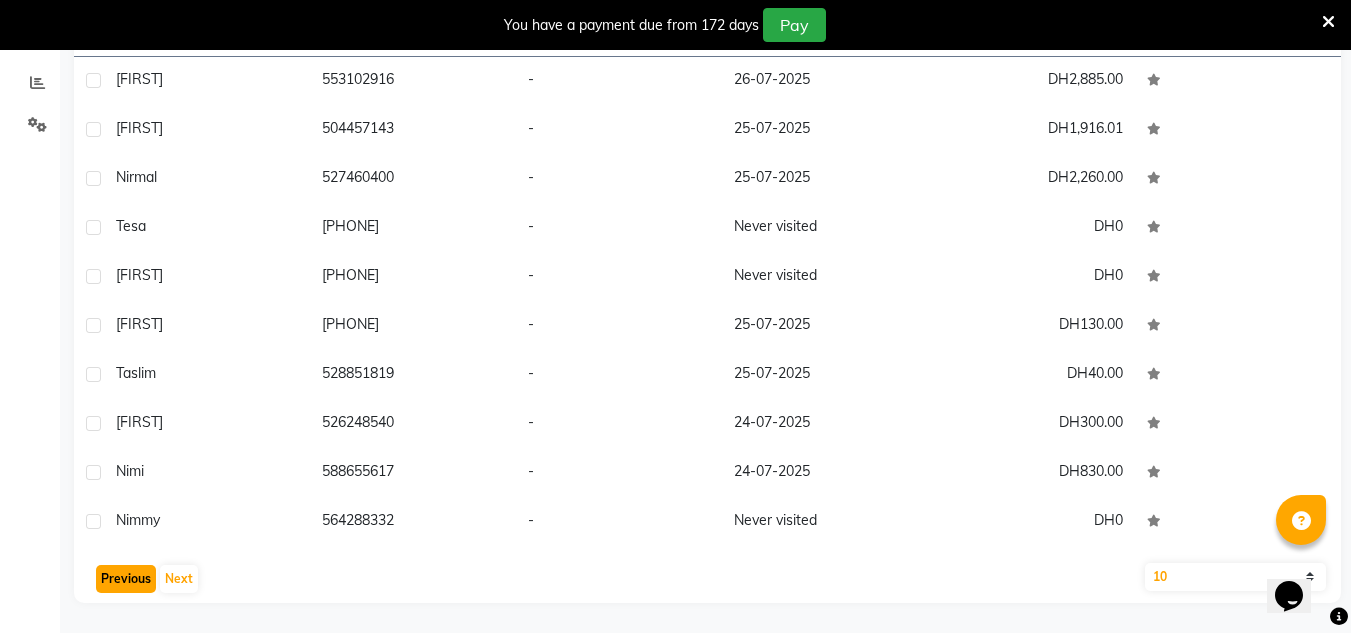 click on "Previous" 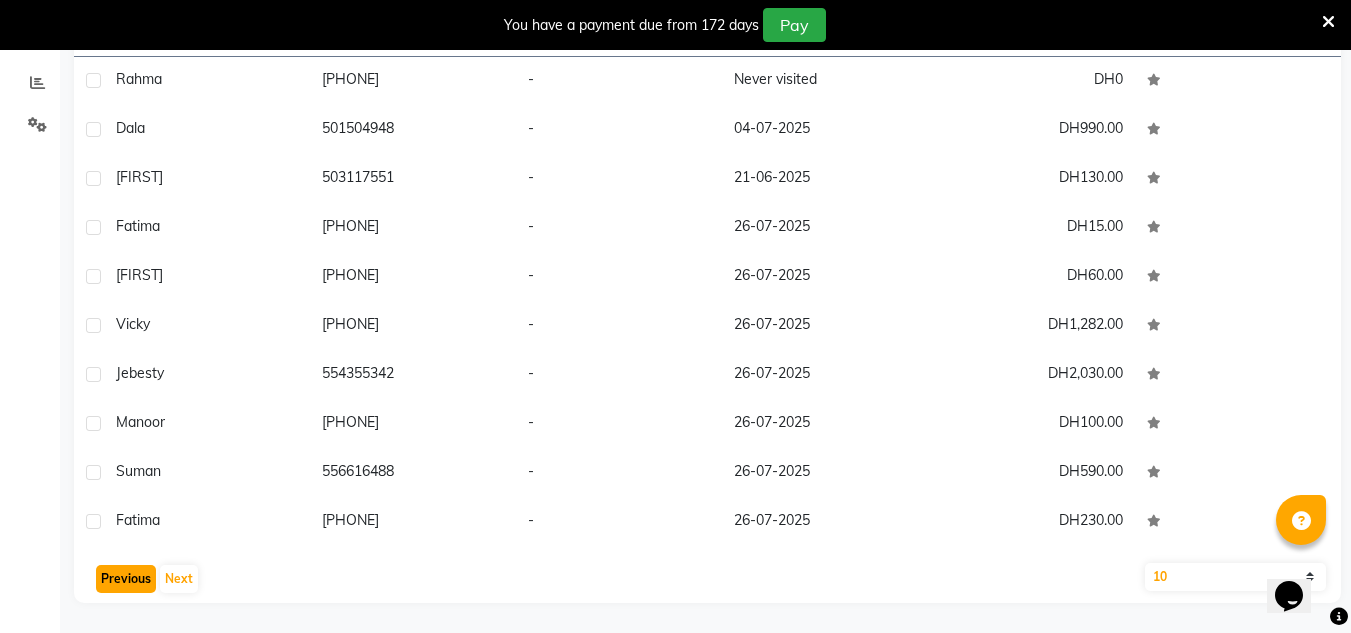 click on "Previous" 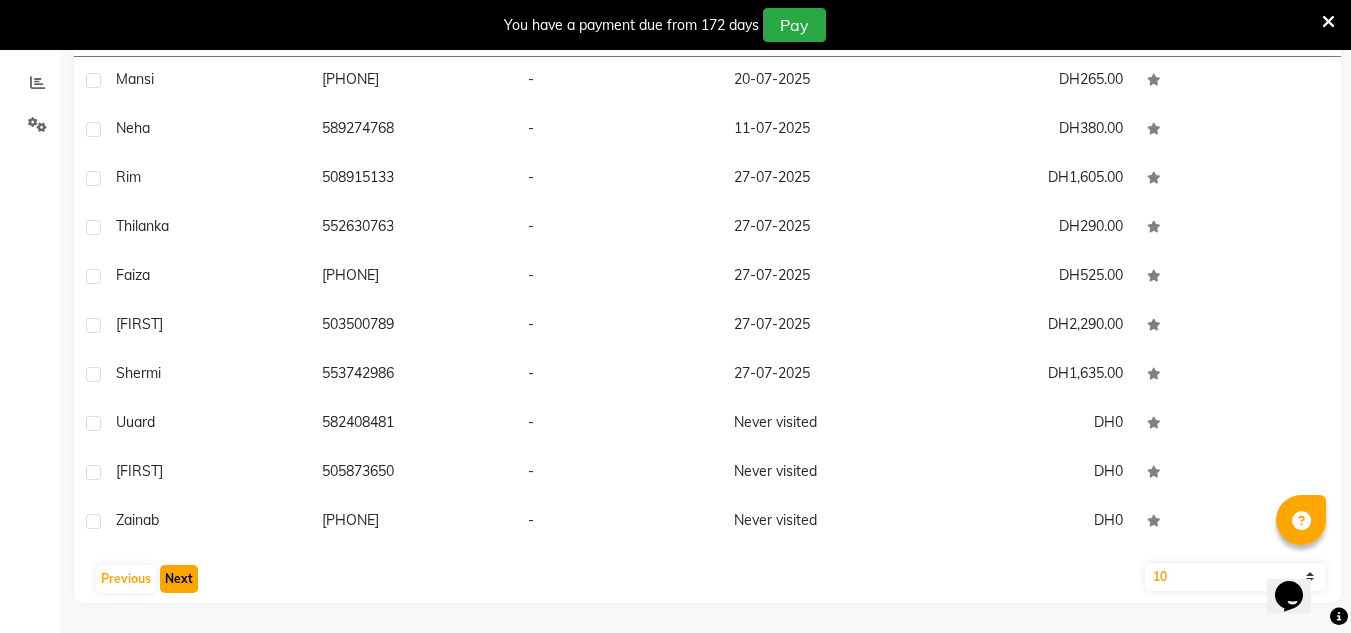 click on "Next" 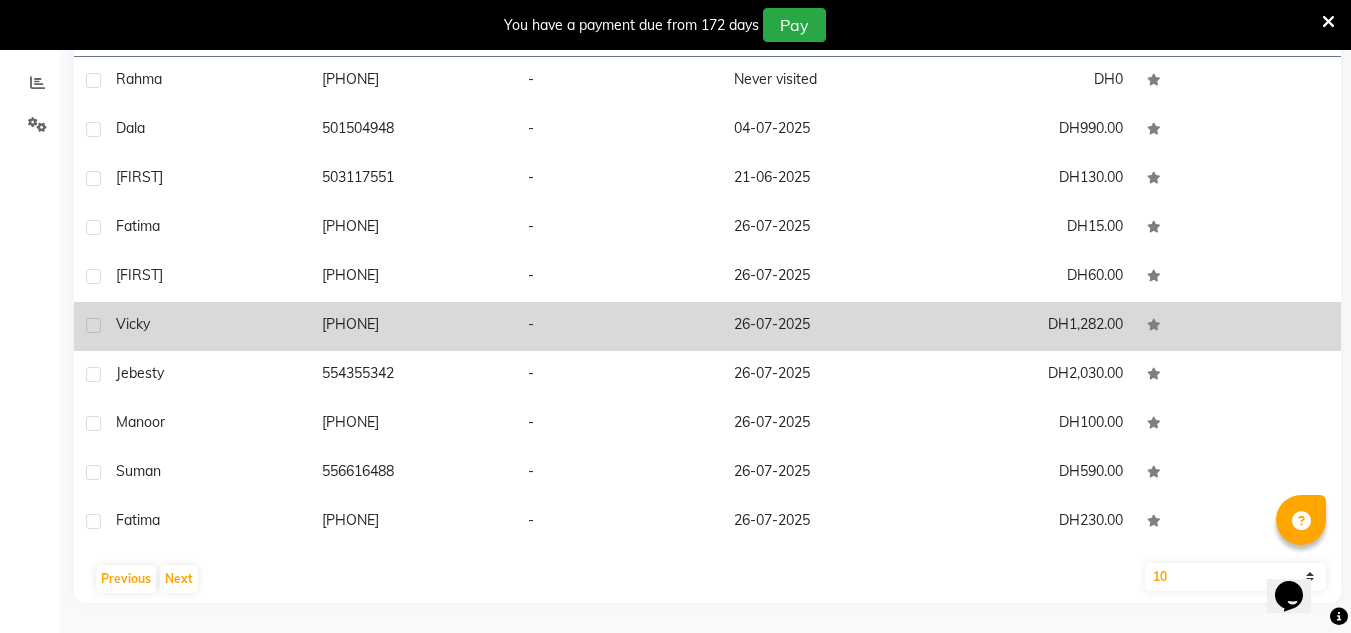 click on "[PHONE]" 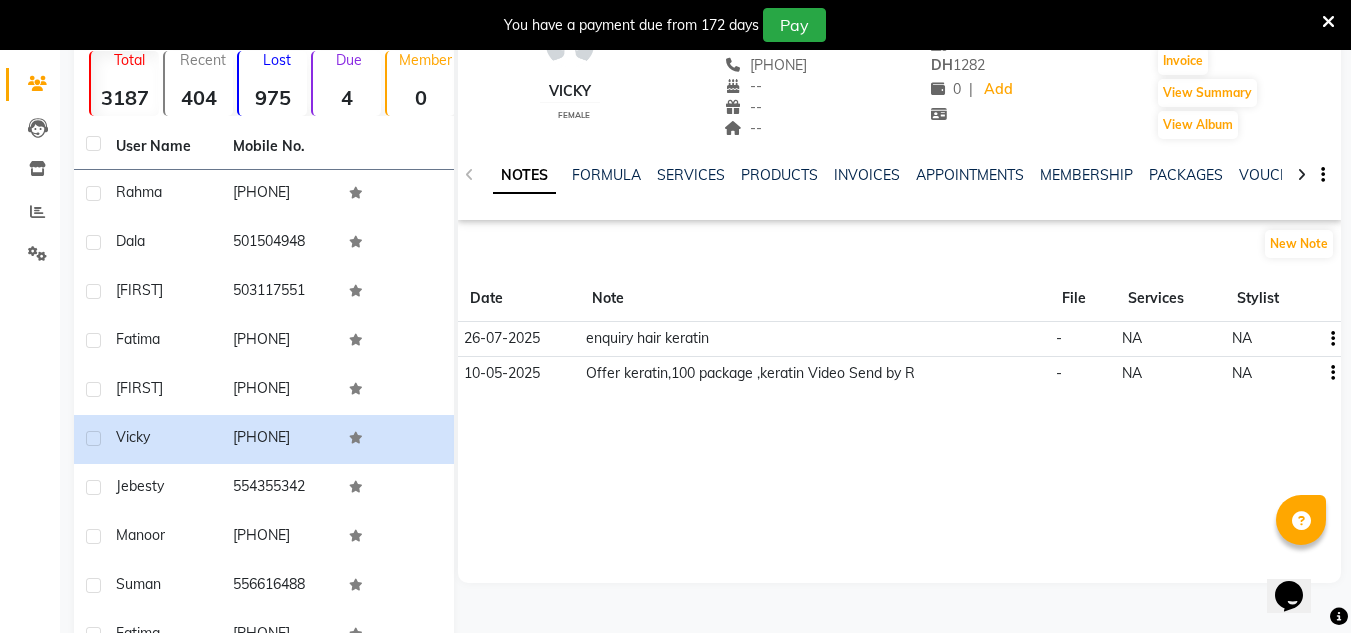 scroll, scrollTop: 0, scrollLeft: 0, axis: both 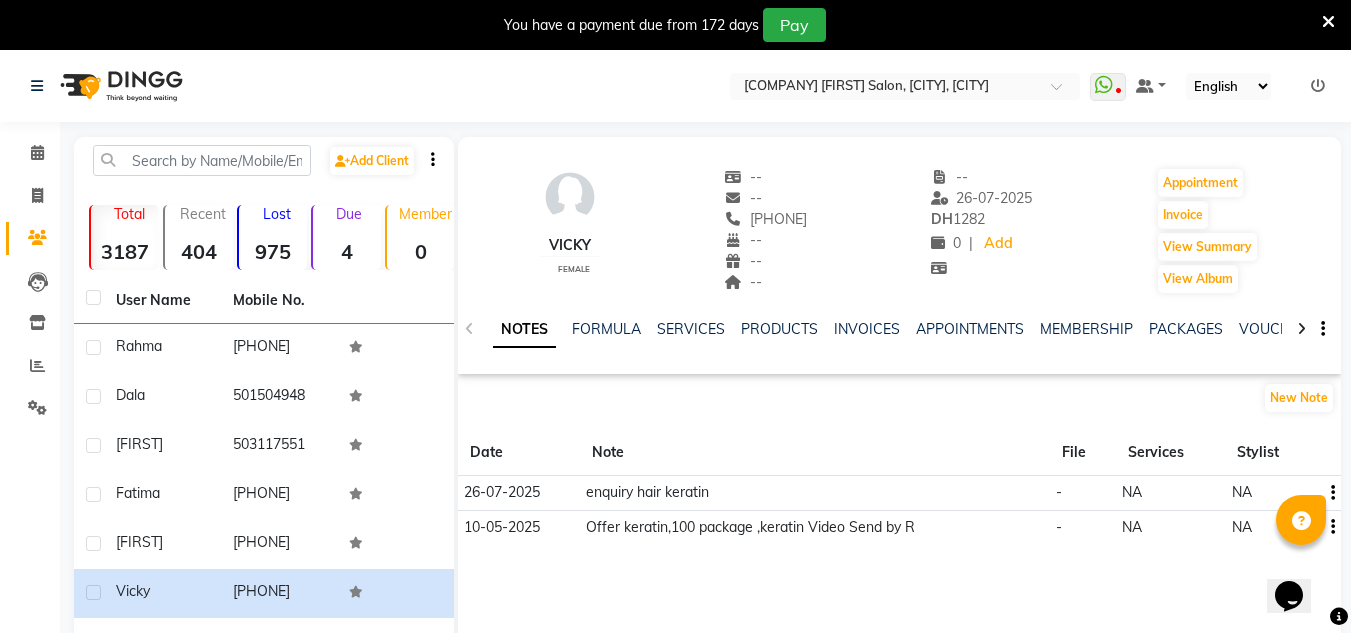 drag, startPoint x: 818, startPoint y: 214, endPoint x: 714, endPoint y: 211, distance: 104.04326 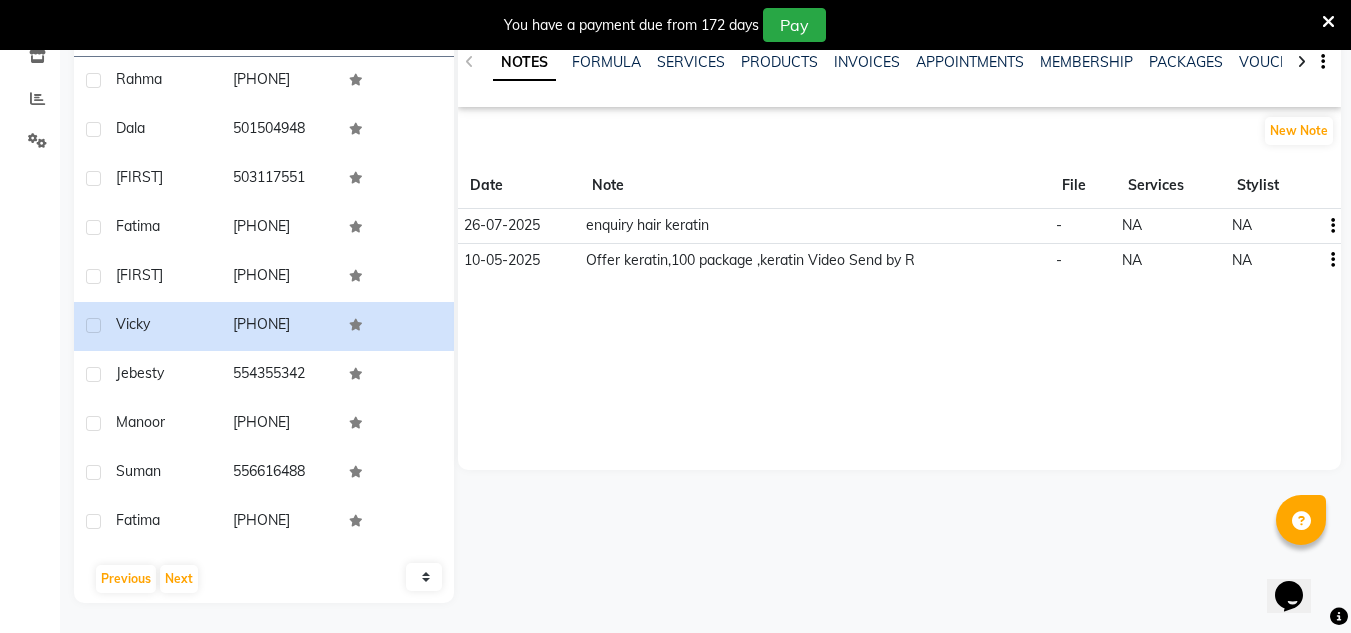 scroll, scrollTop: 318, scrollLeft: 0, axis: vertical 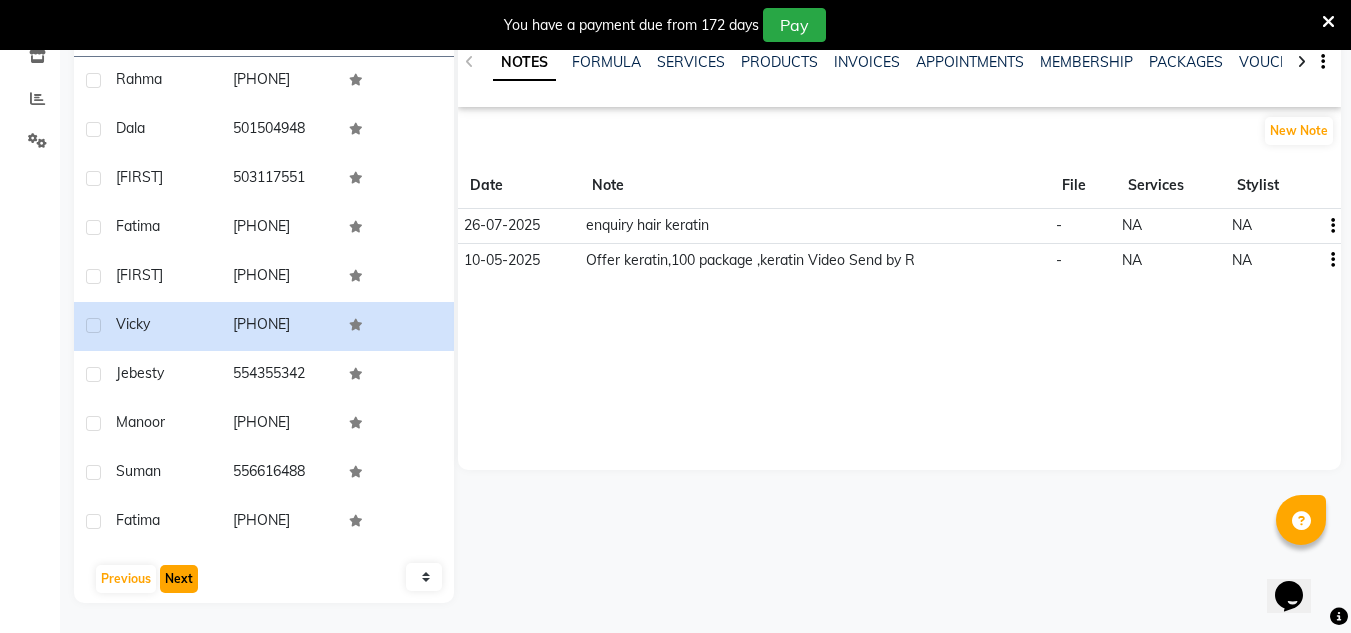 click on "Next" 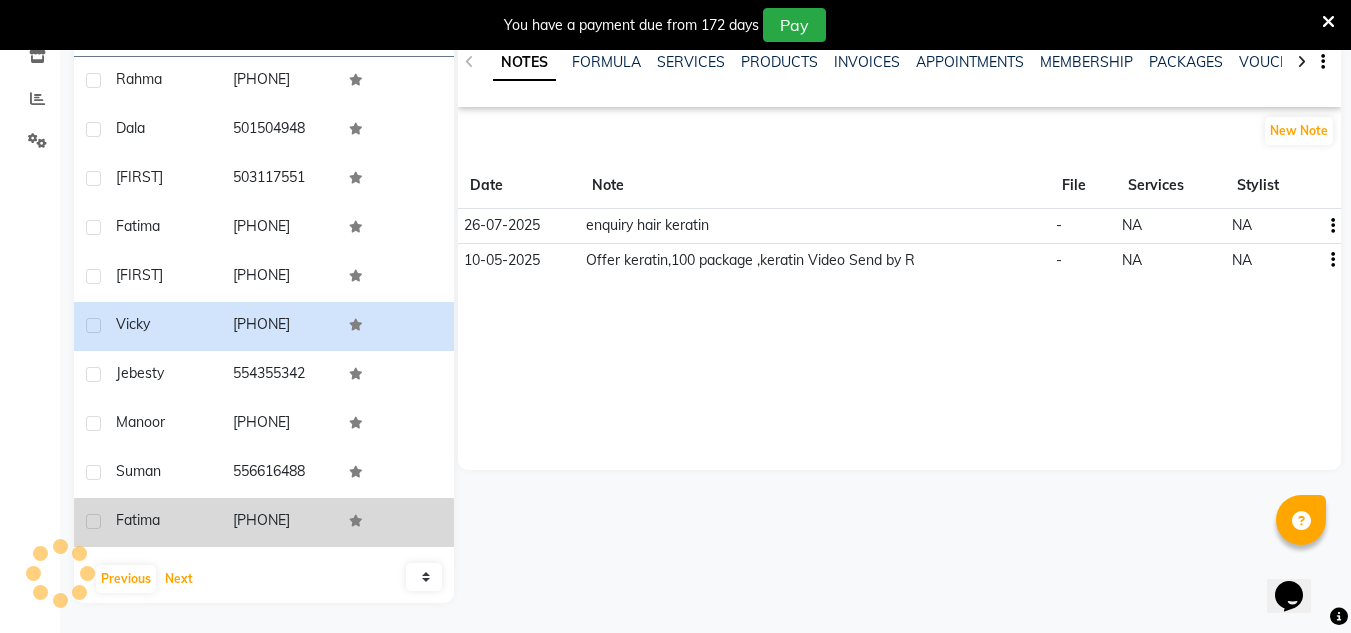 scroll, scrollTop: 318, scrollLeft: 0, axis: vertical 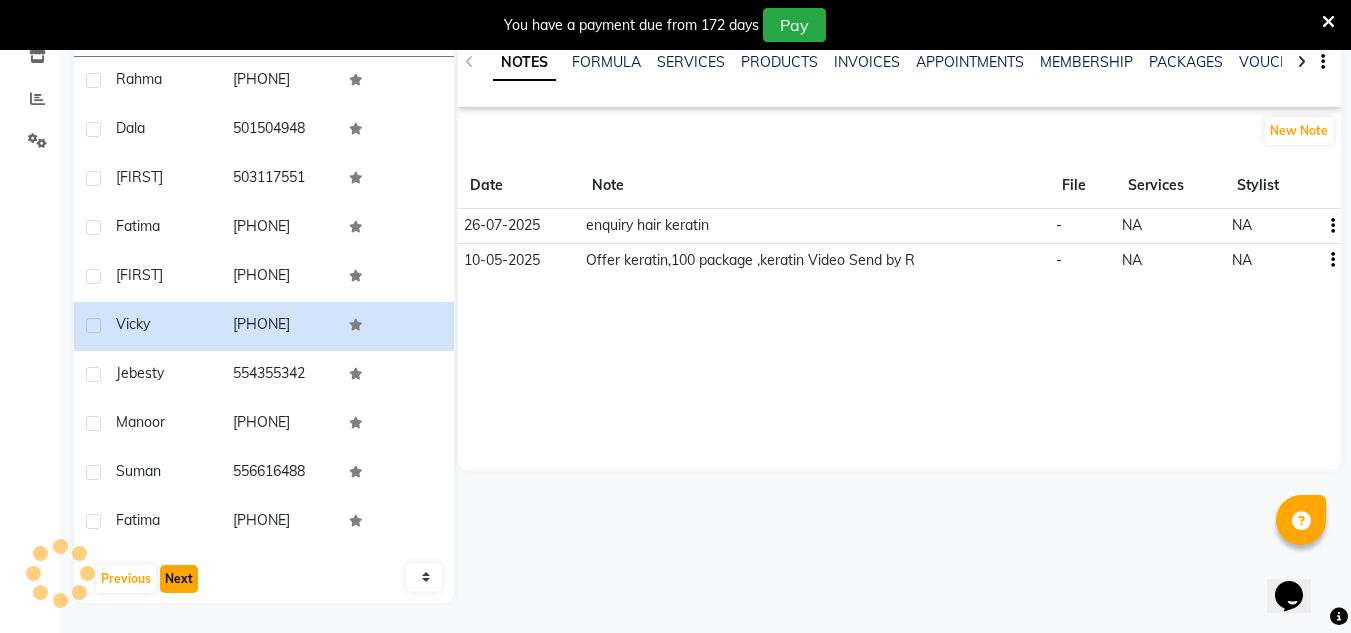 click on "Next" 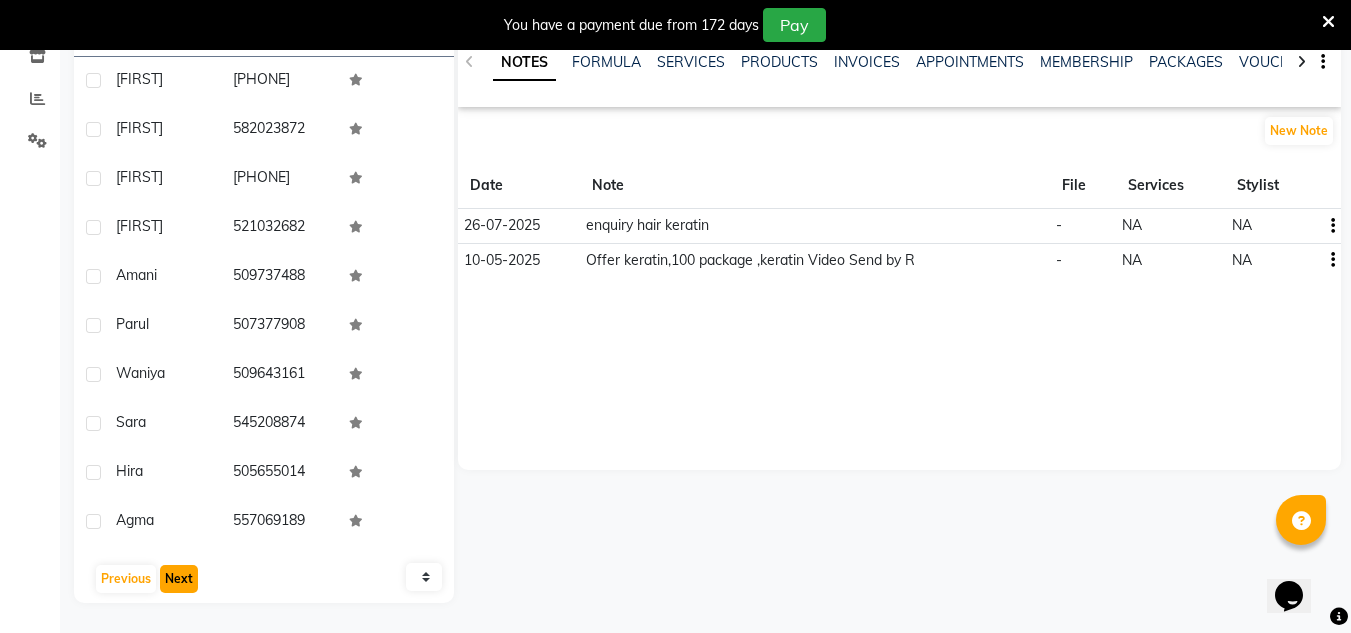 click on "Next" 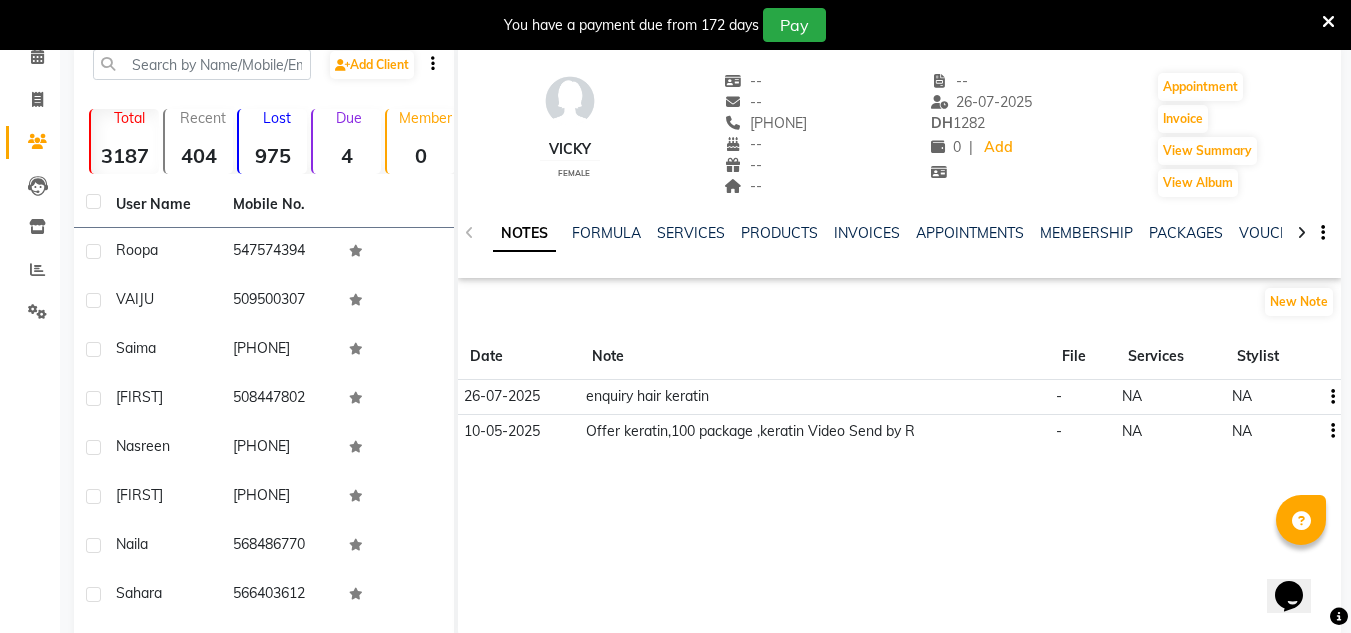 scroll, scrollTop: 84, scrollLeft: 0, axis: vertical 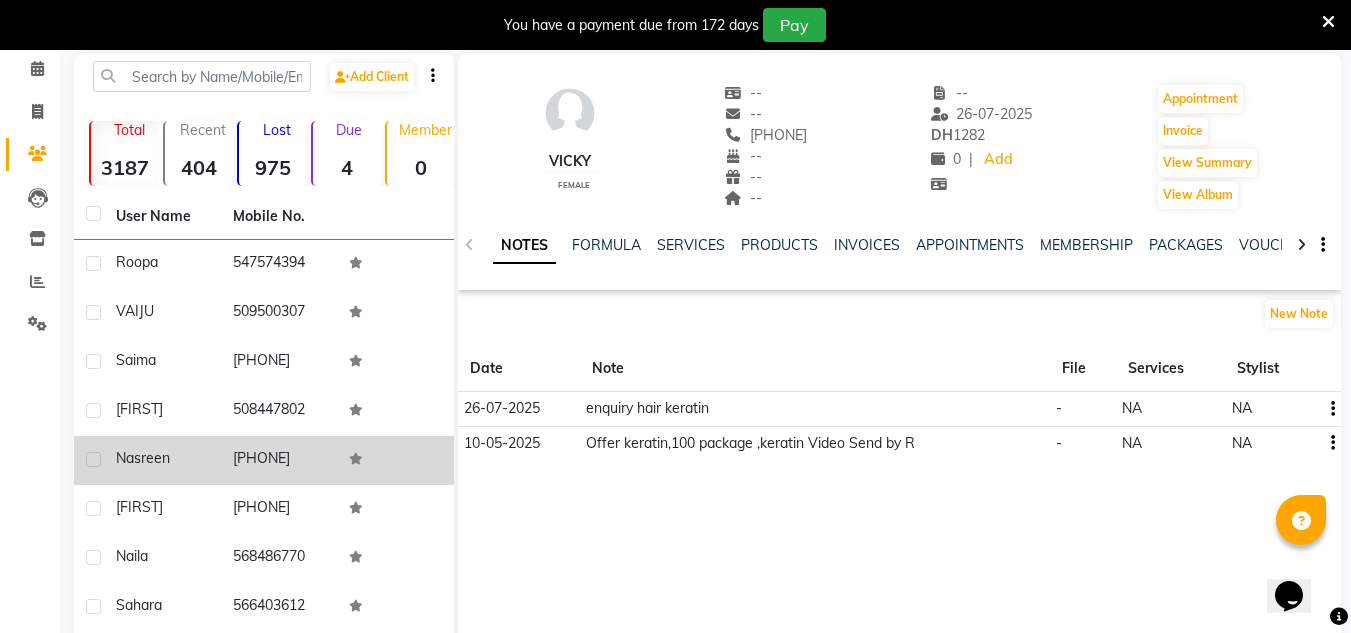 click on "[PHONE]" 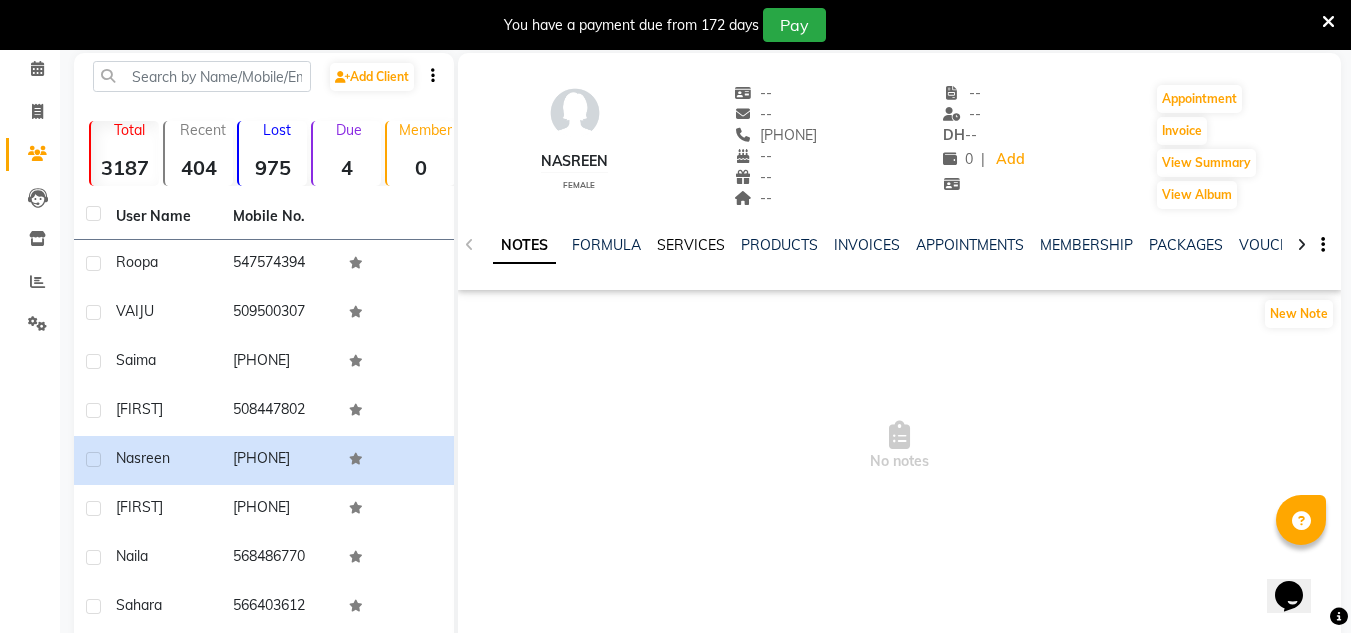 click on "SERVICES" 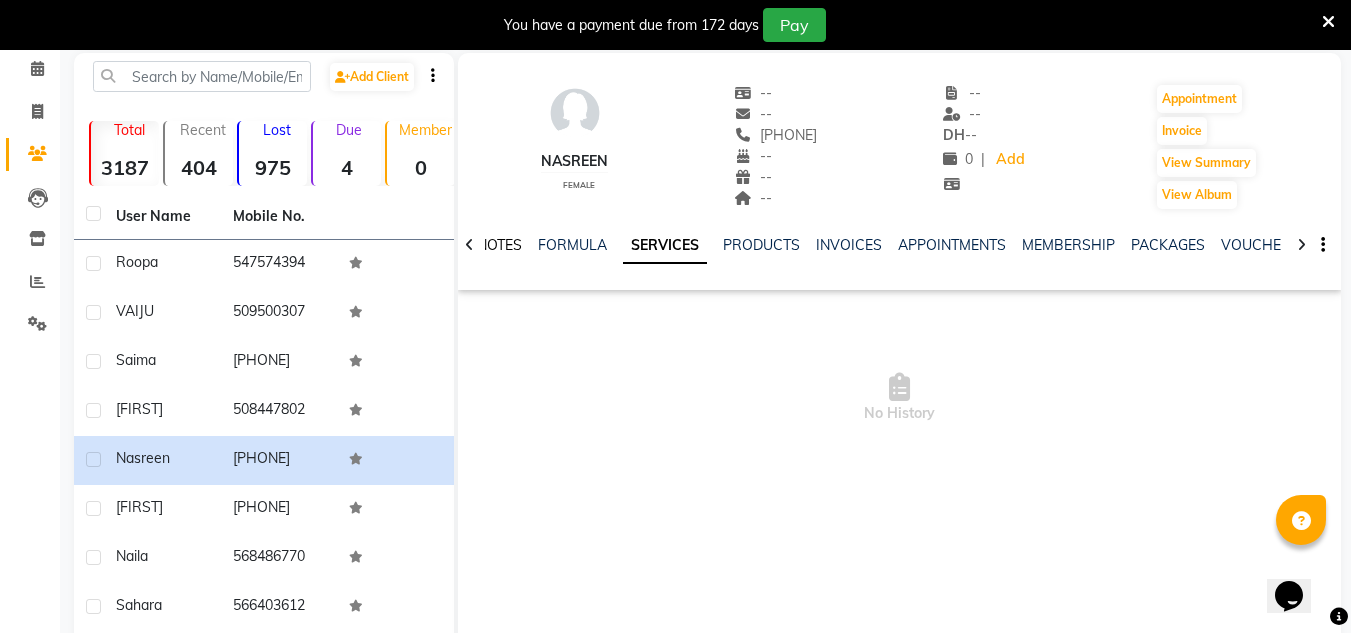 click on "NOTES" 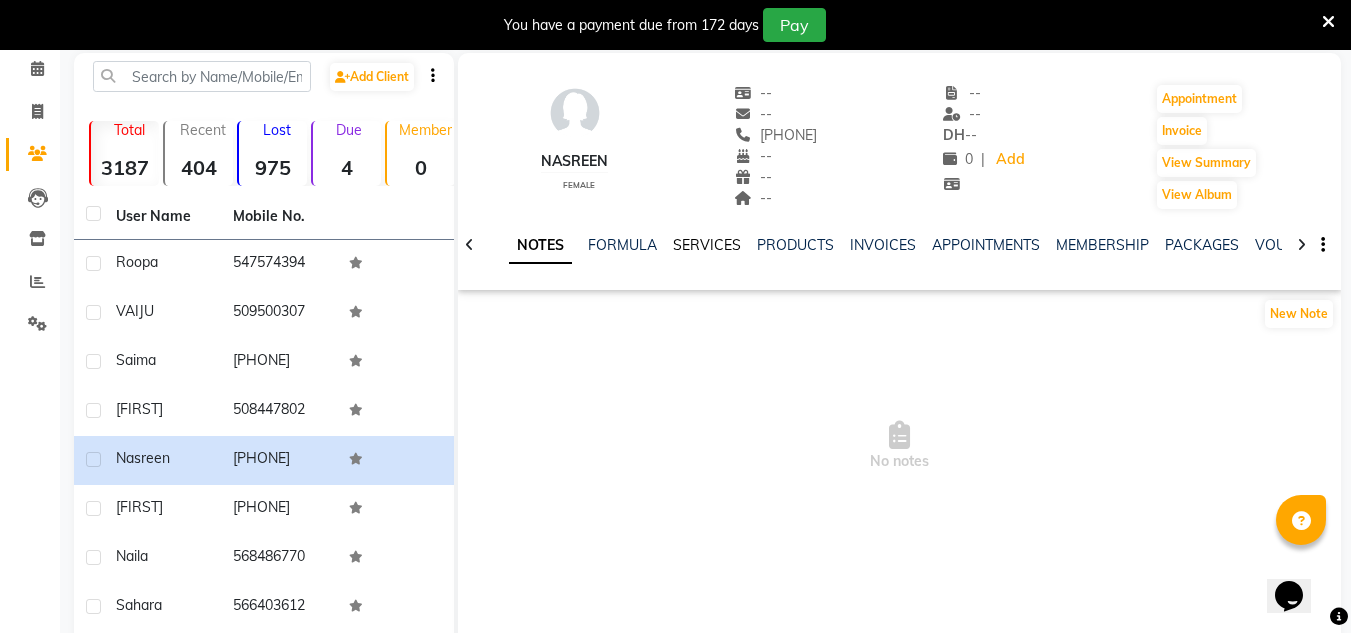 click on "SERVICES" 